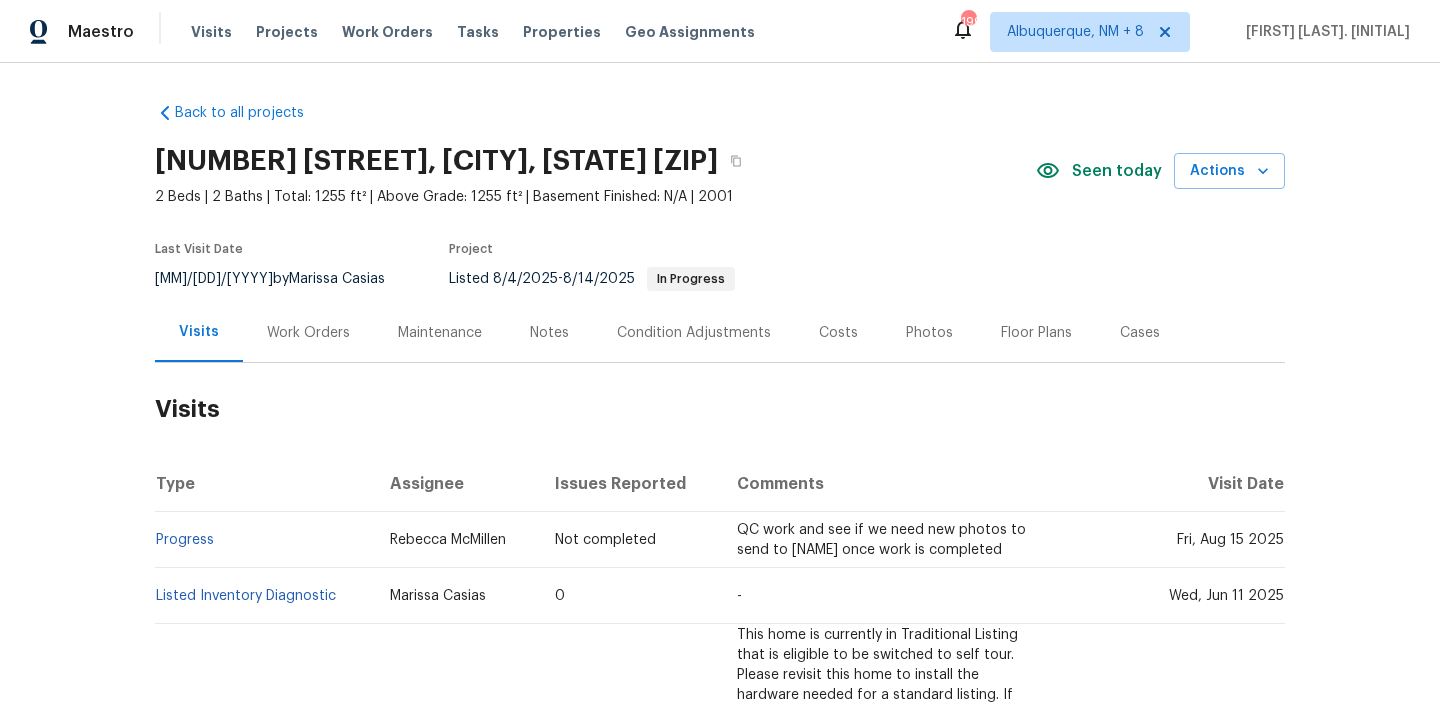 scroll, scrollTop: 0, scrollLeft: 0, axis: both 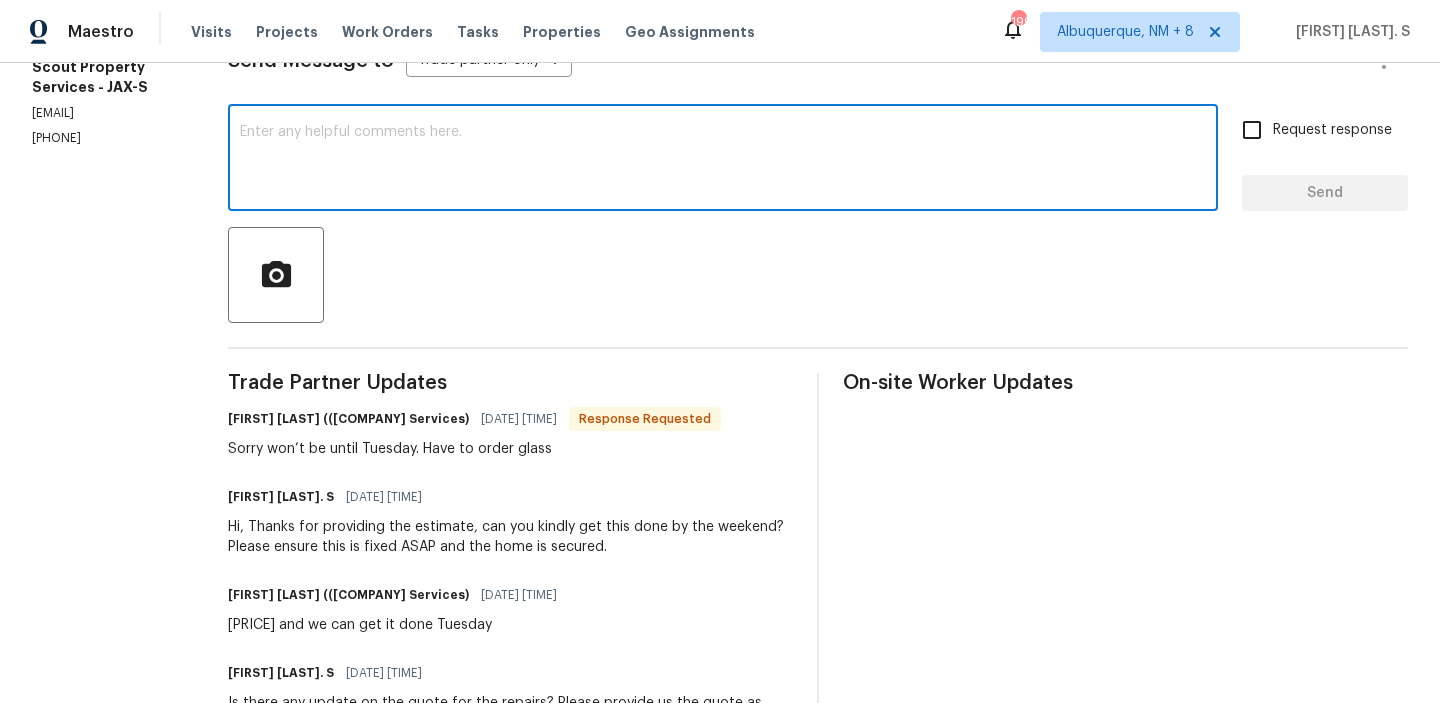 click at bounding box center [723, 160] 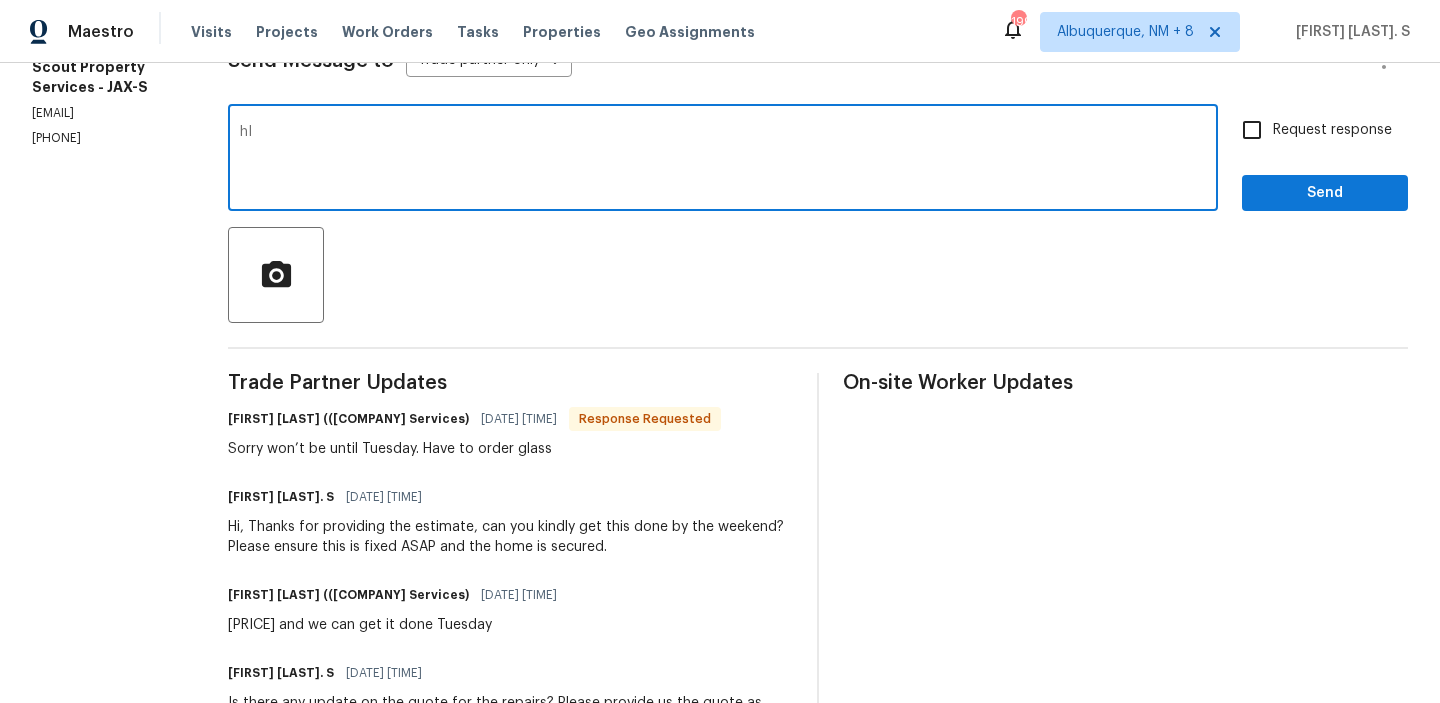 type on "h" 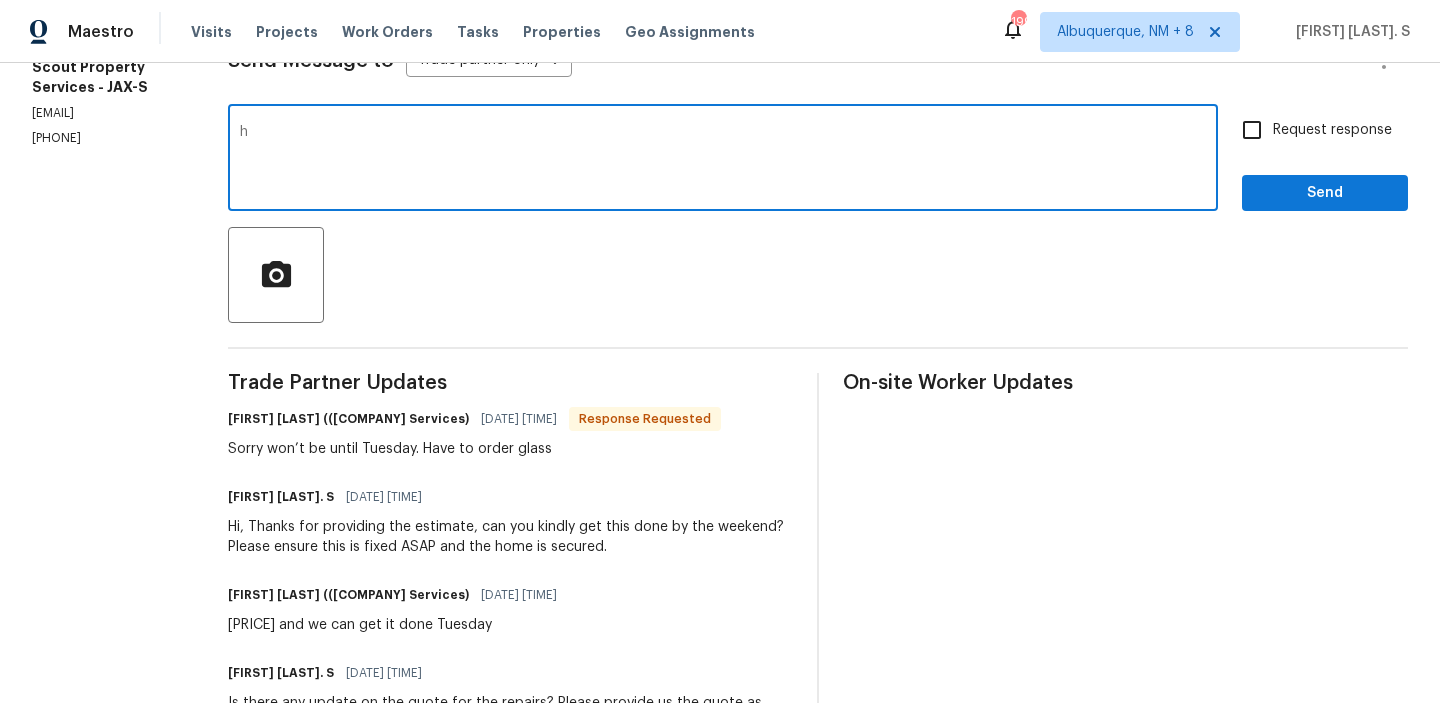 type 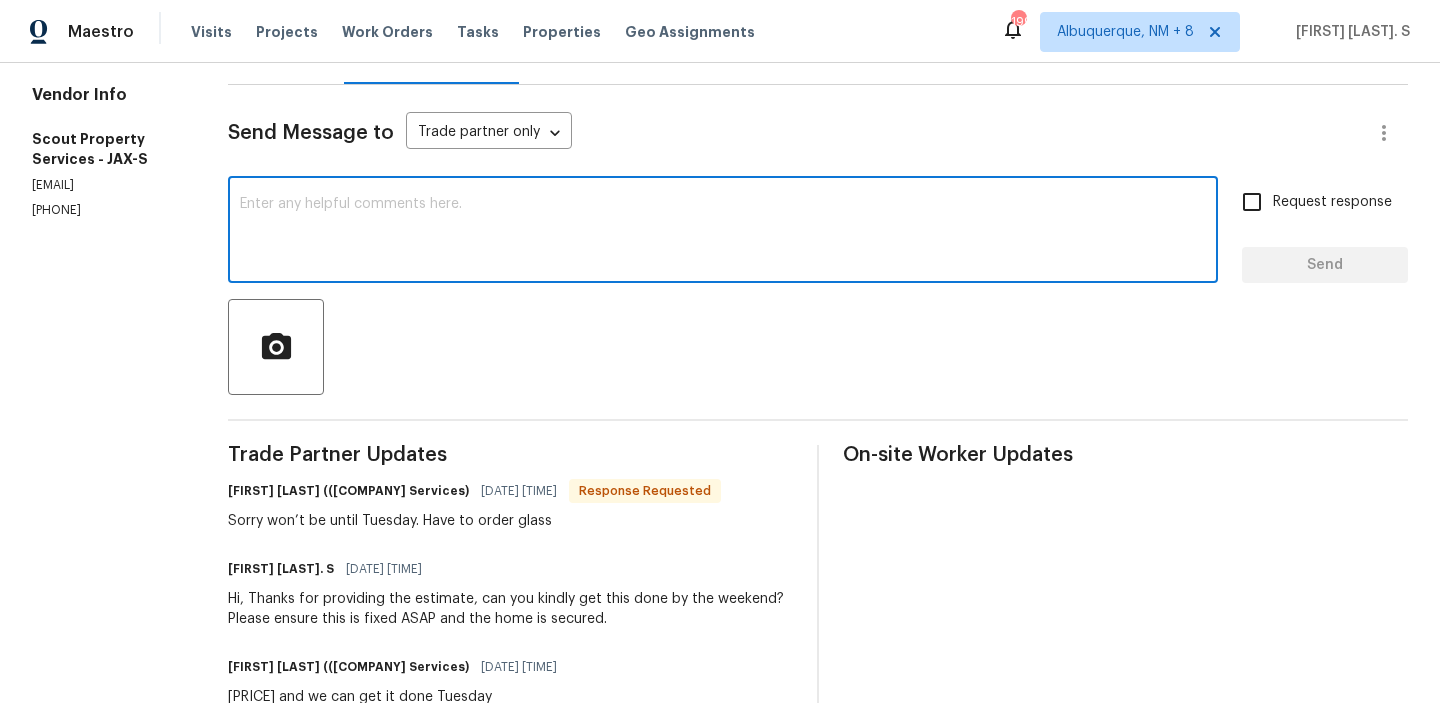 scroll, scrollTop: 165, scrollLeft: 0, axis: vertical 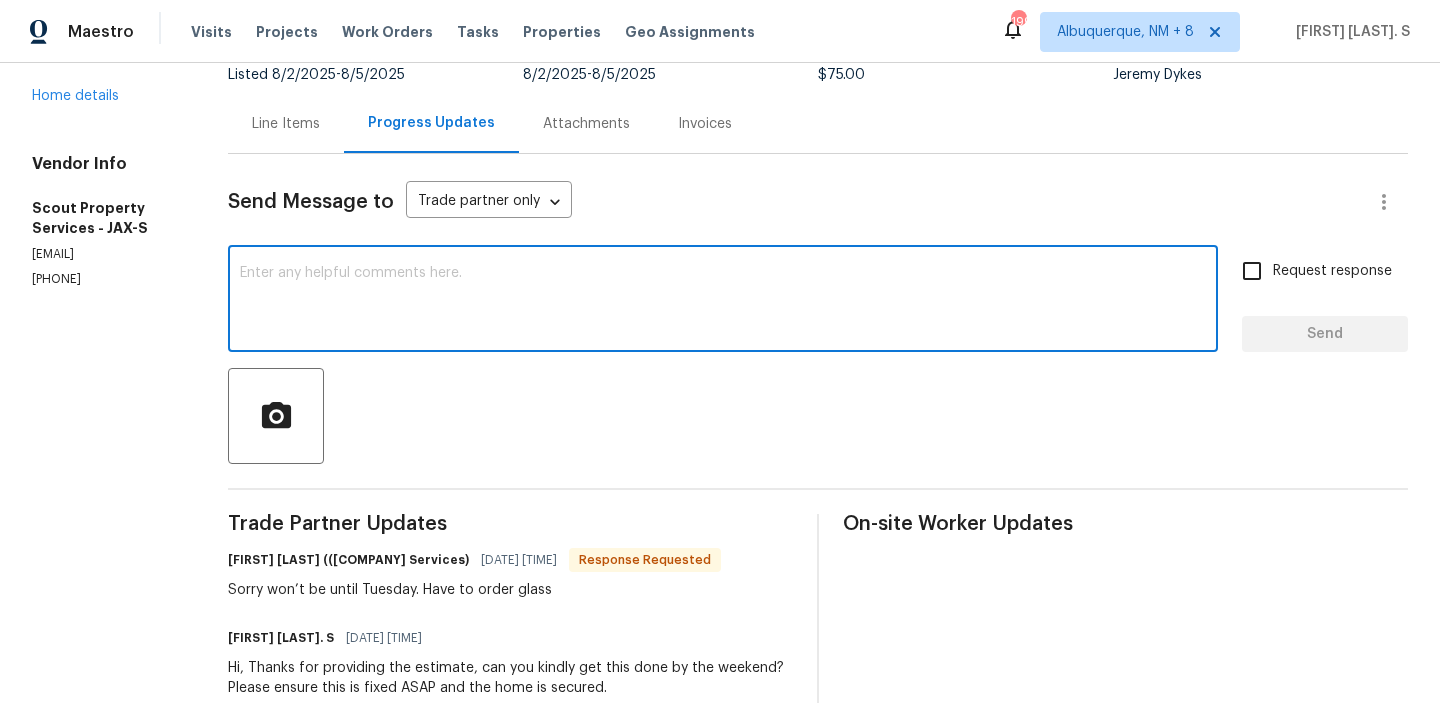 click on "Line Items" at bounding box center (286, 123) 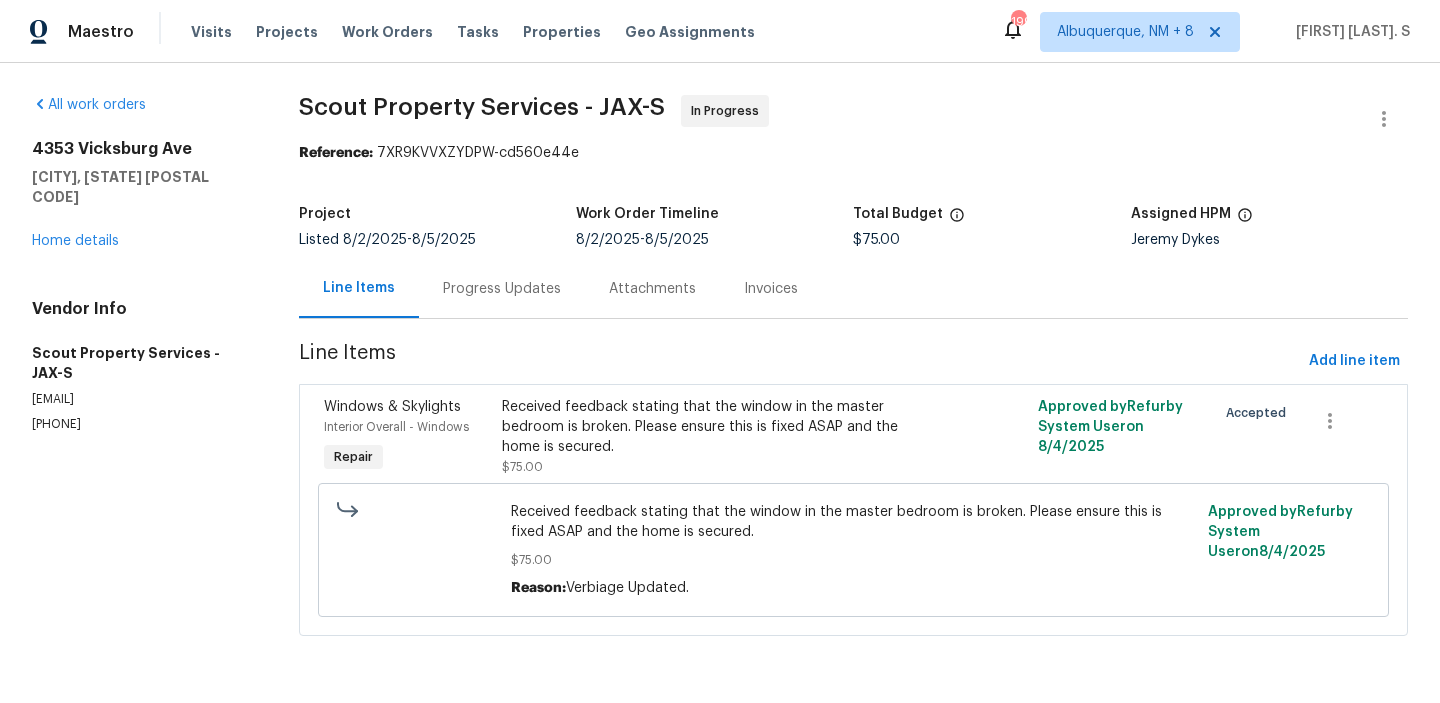 click on "Progress Updates" at bounding box center (502, 288) 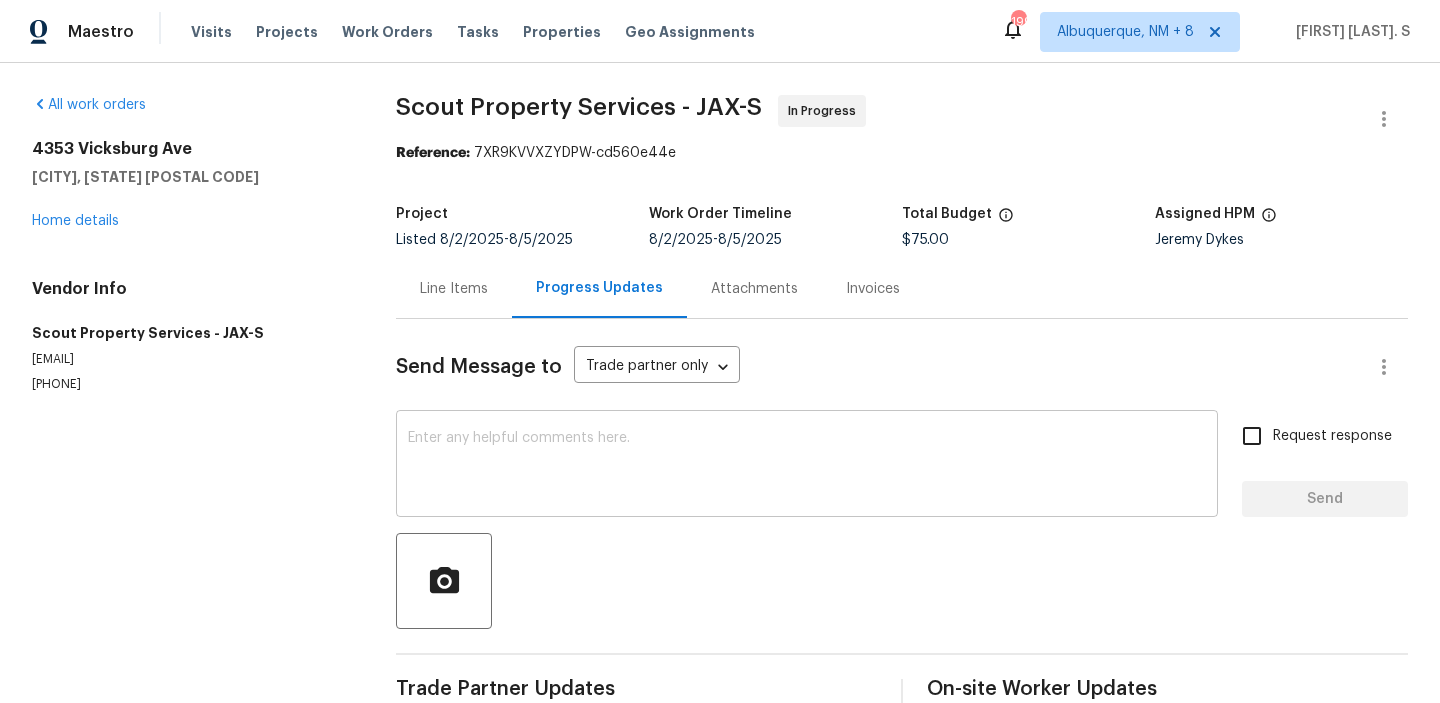 click at bounding box center (807, 466) 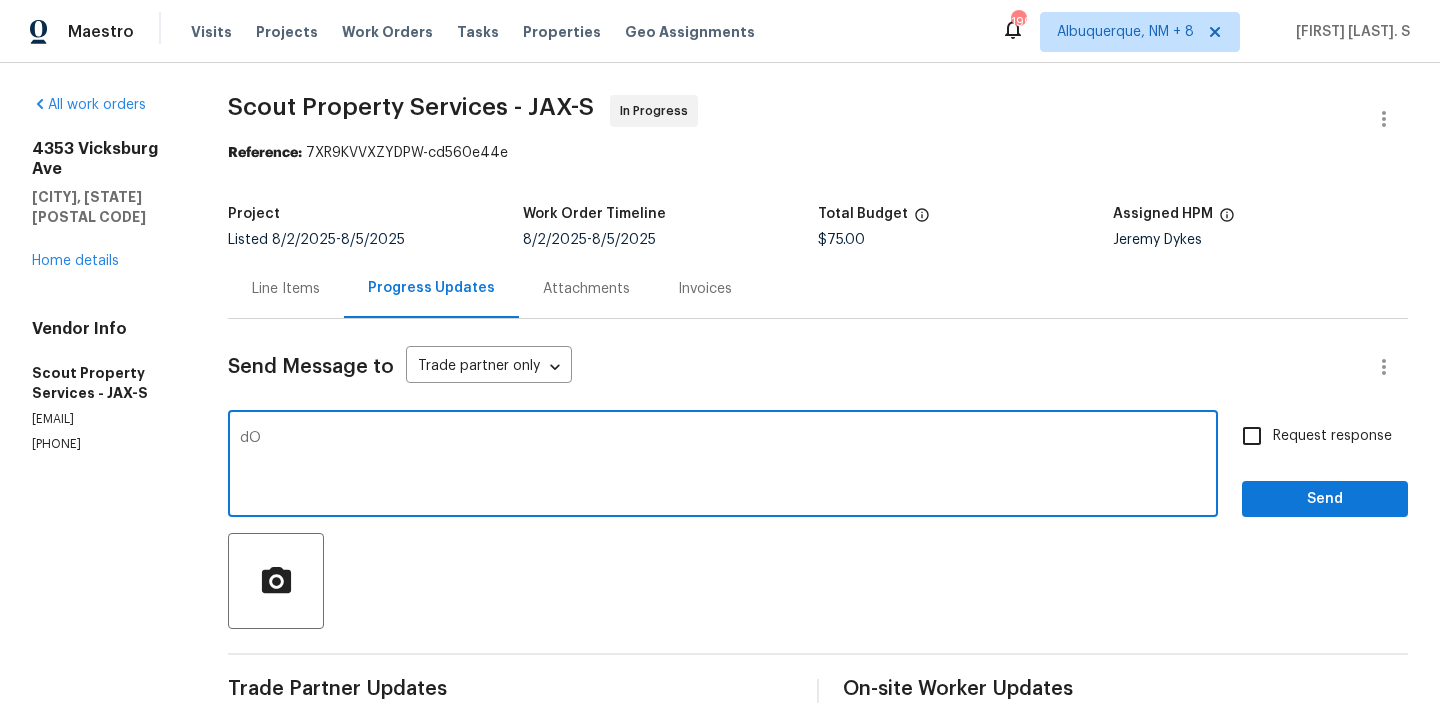 type on "d" 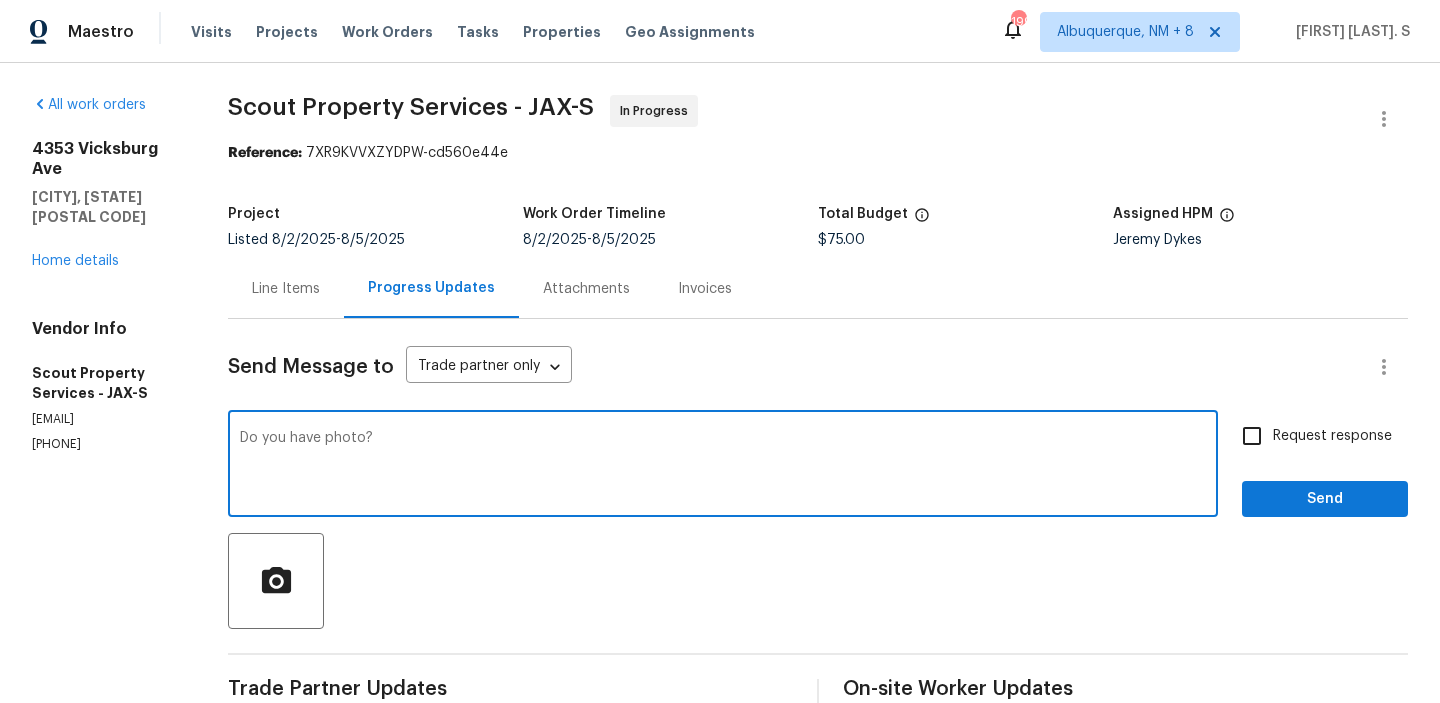 type on "Do you have photo?" 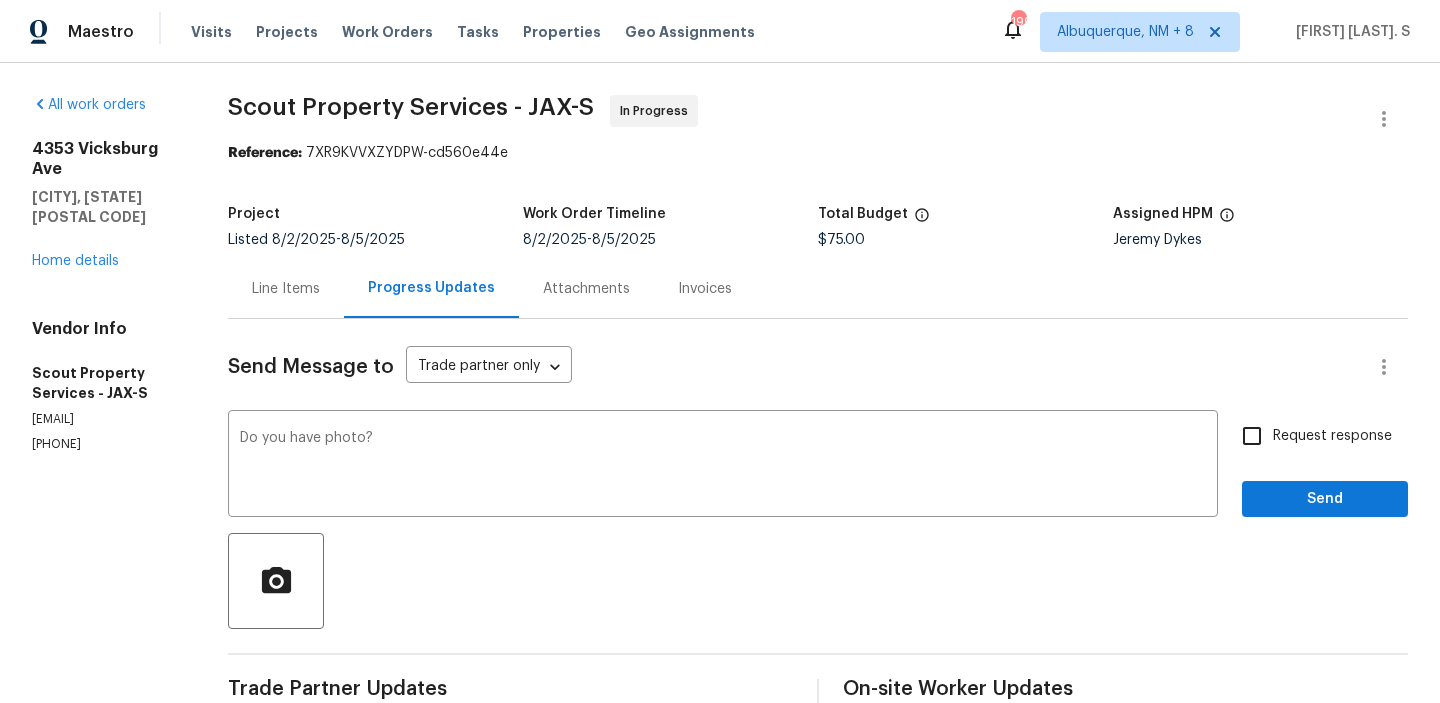 click at bounding box center [818, 581] 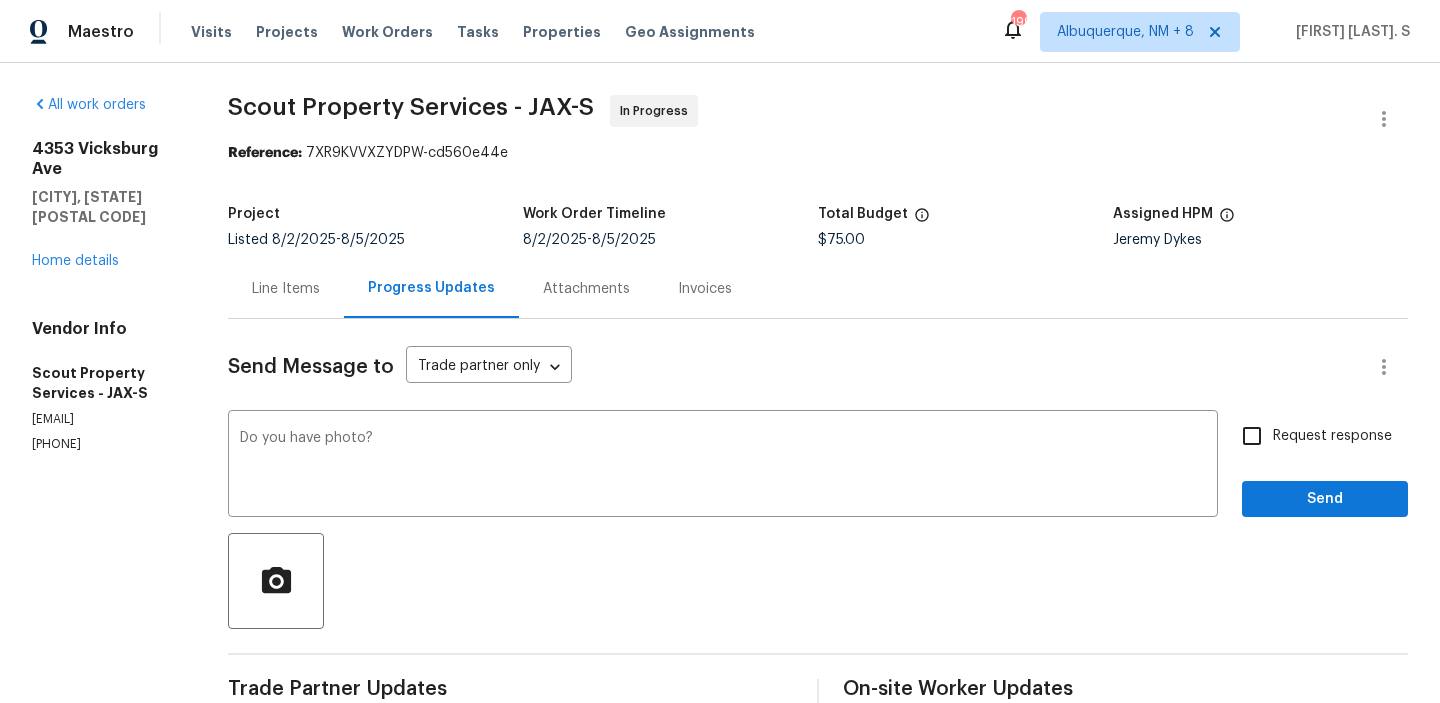 click on "Line Items" at bounding box center (286, 288) 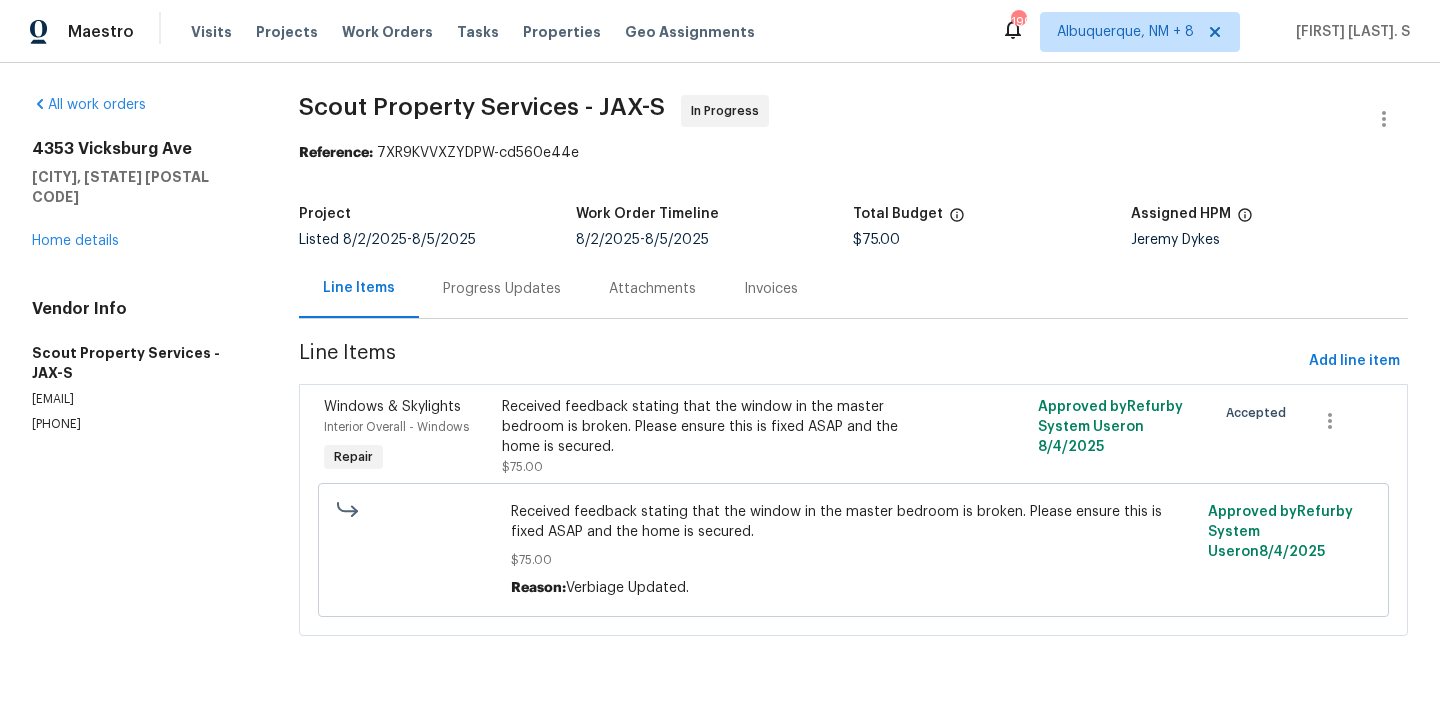 click on "Progress Updates" at bounding box center (502, 288) 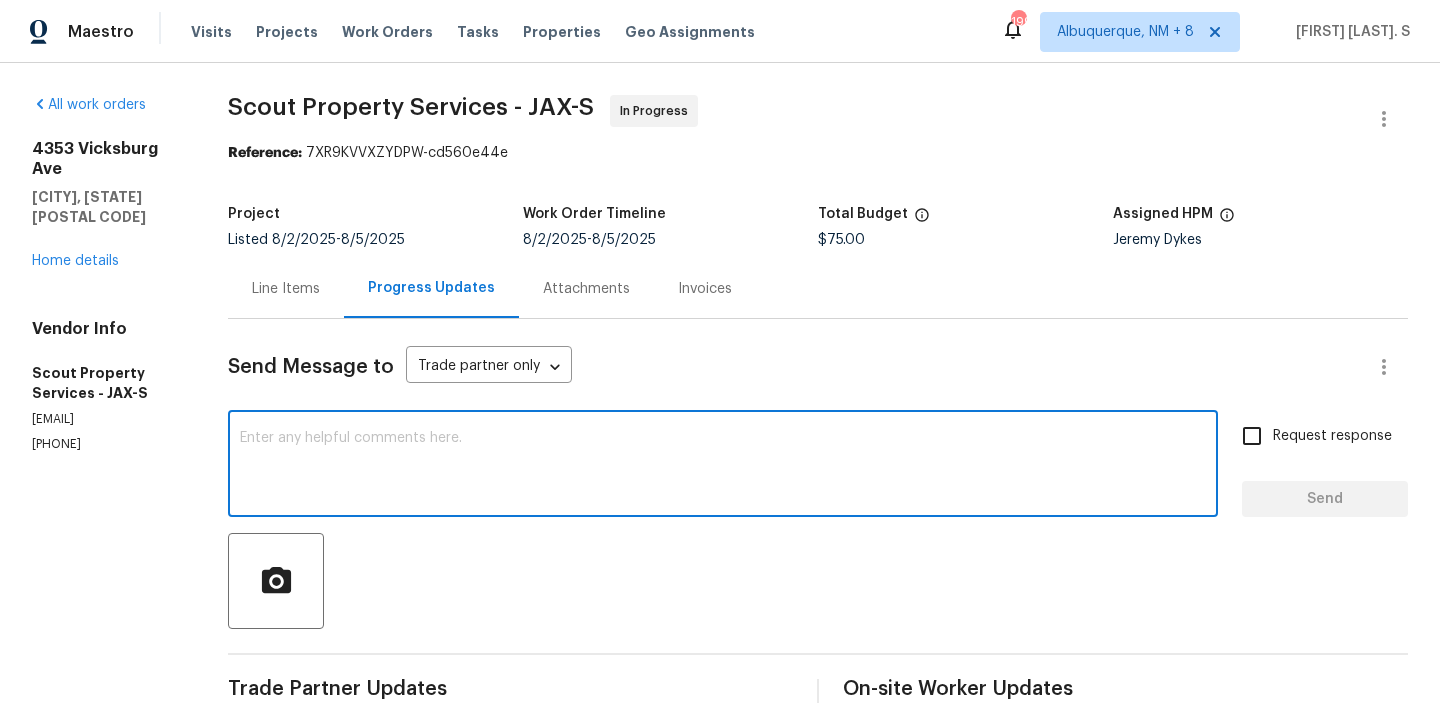click at bounding box center [723, 466] 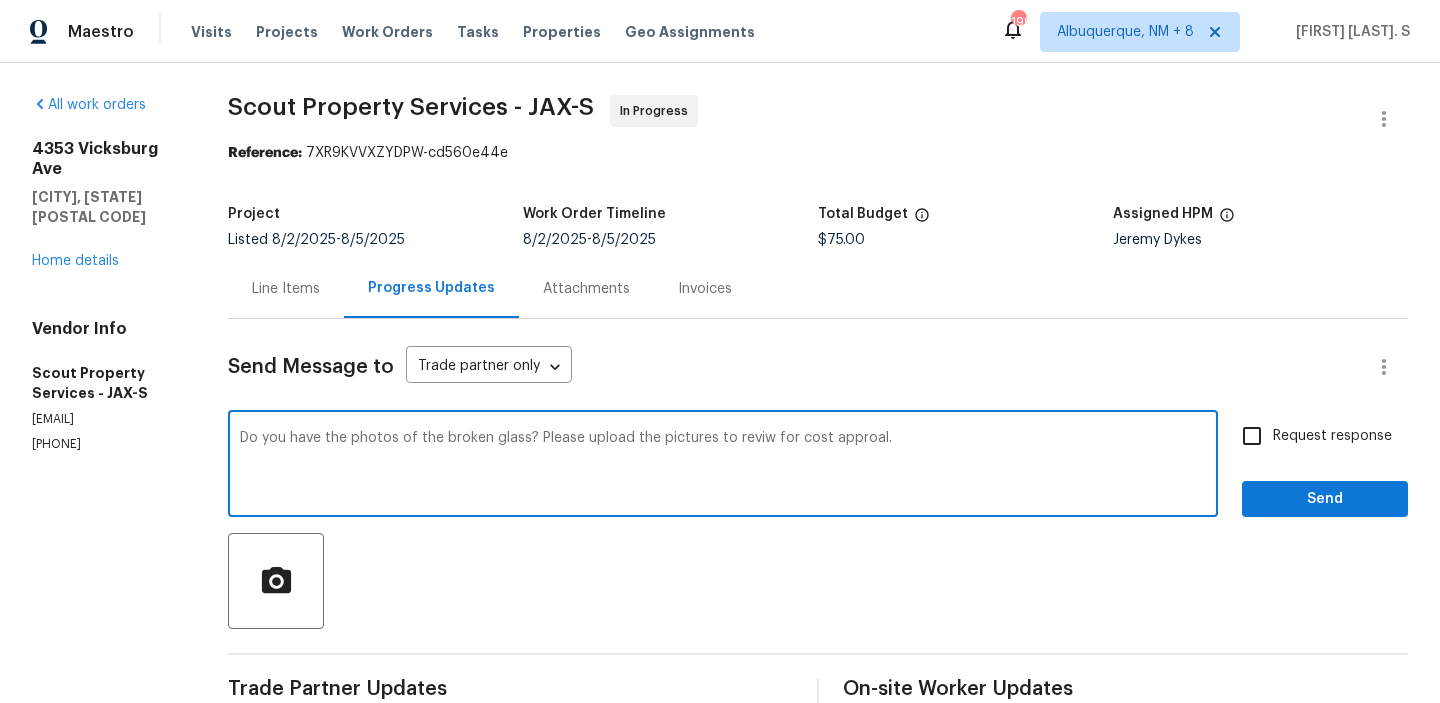 click on "Do you have the photos of the broken glass? Please upload the pictures to reviw for cost approal." at bounding box center (723, 466) 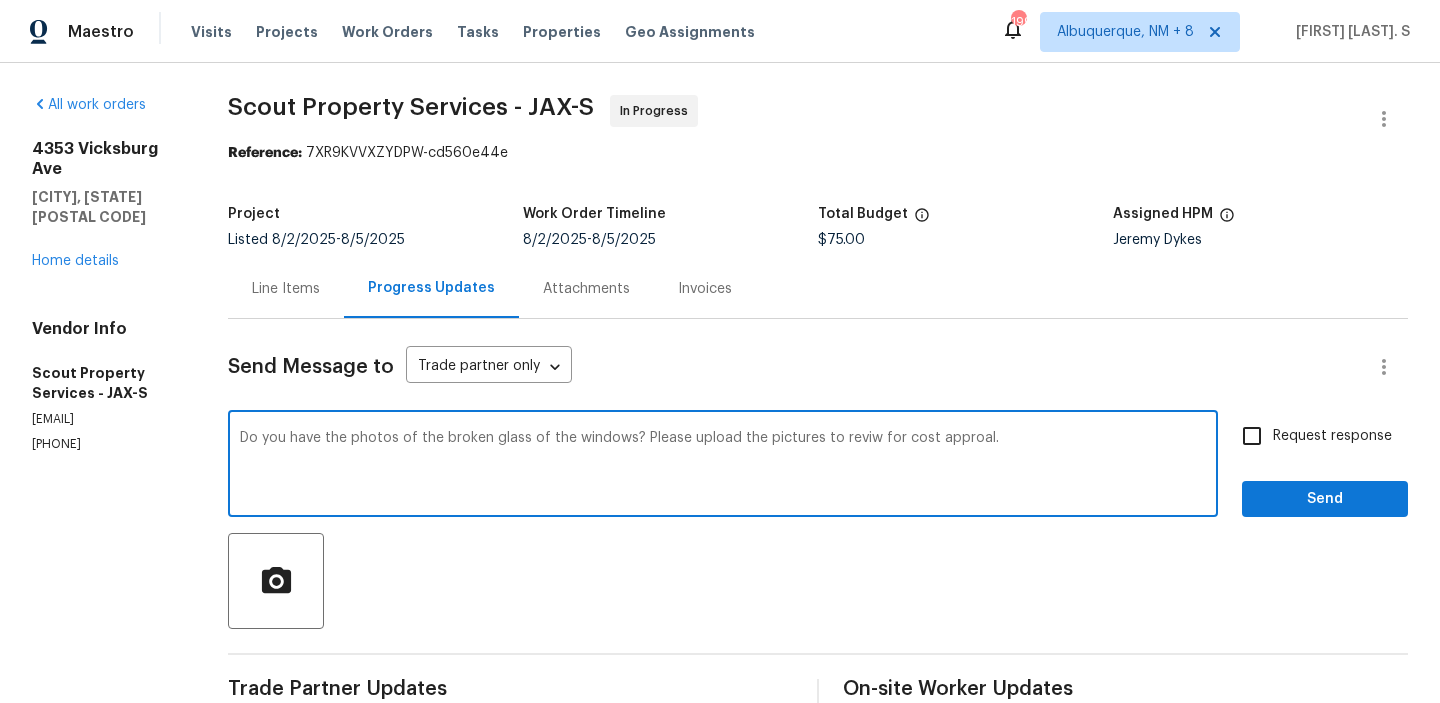 click on "review" at bounding box center [0, 0] 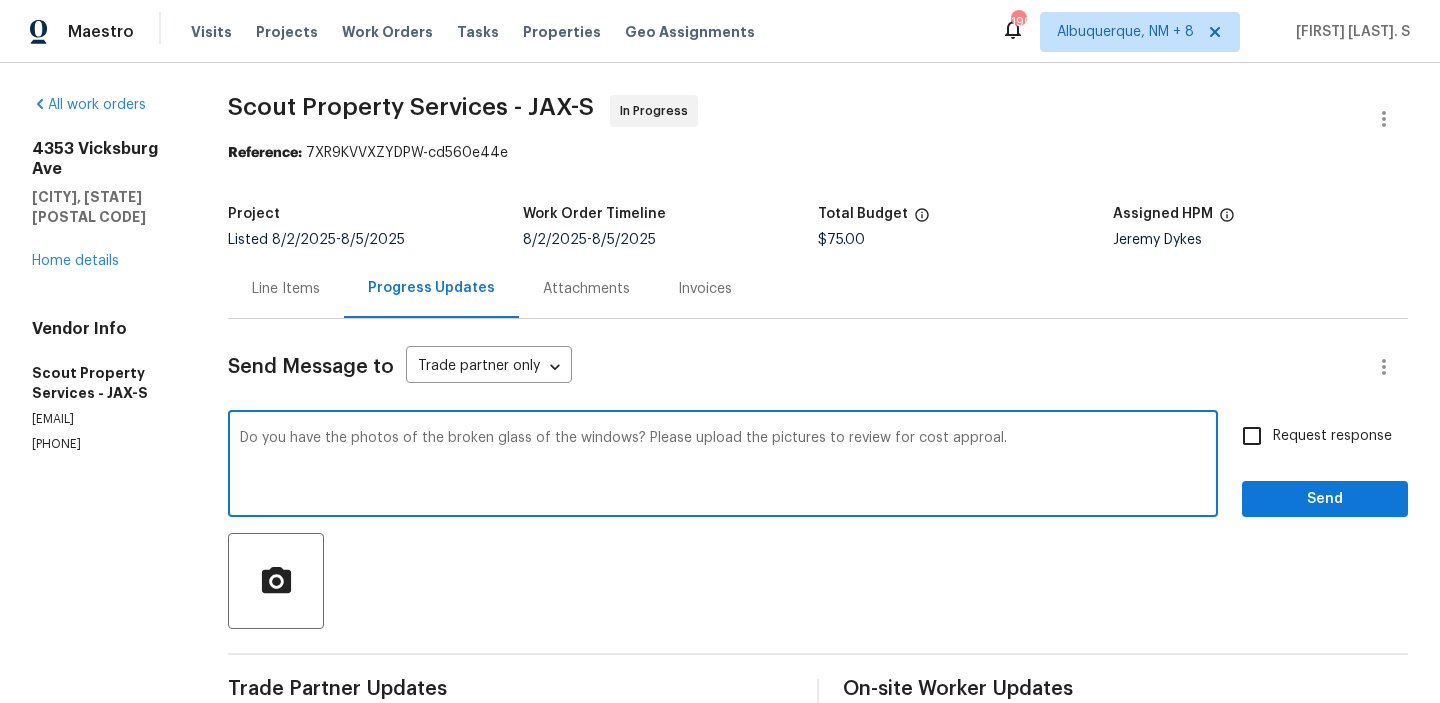 click on "Do you have the photos of the broken glass of the windows? Please upload the pictures to review for cost approal." at bounding box center (723, 466) 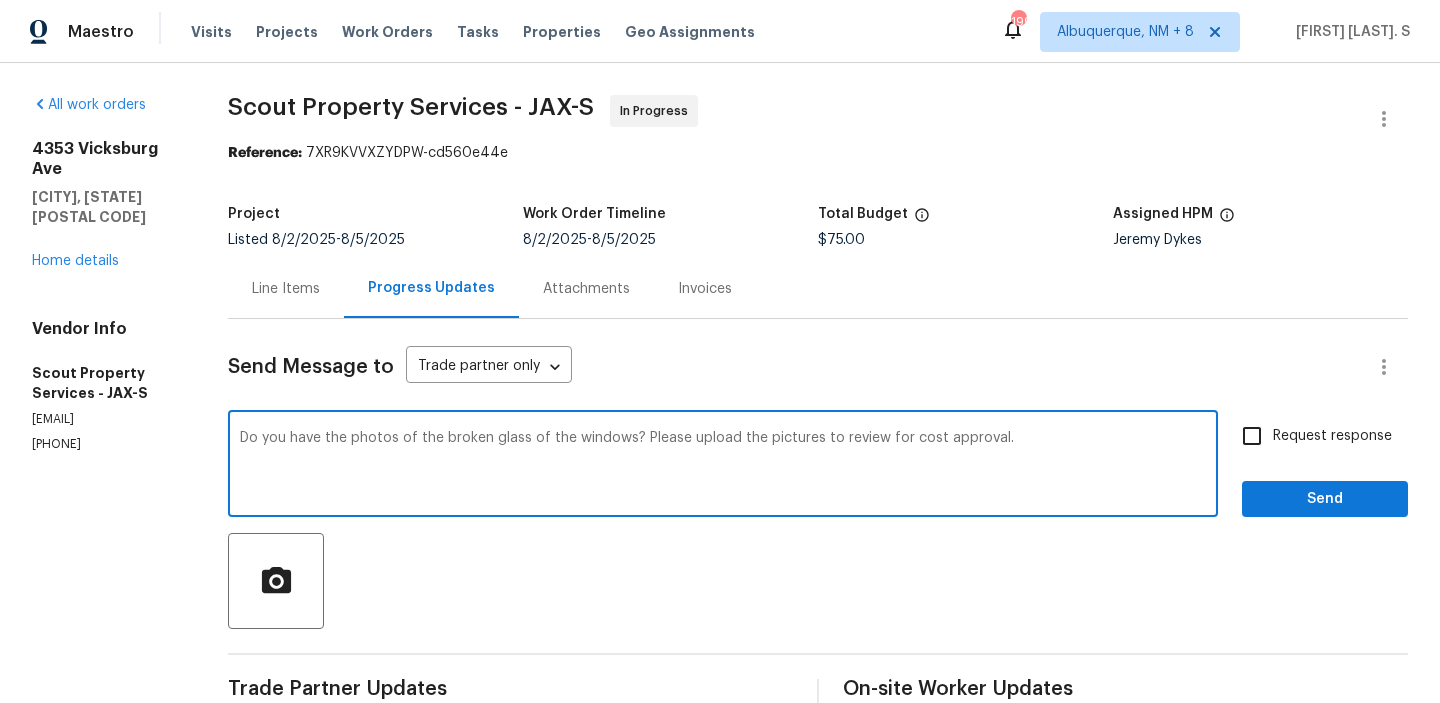 type on "Do you have the photos of the broken glass of the windows? Please upload the pictures to review for cost approval." 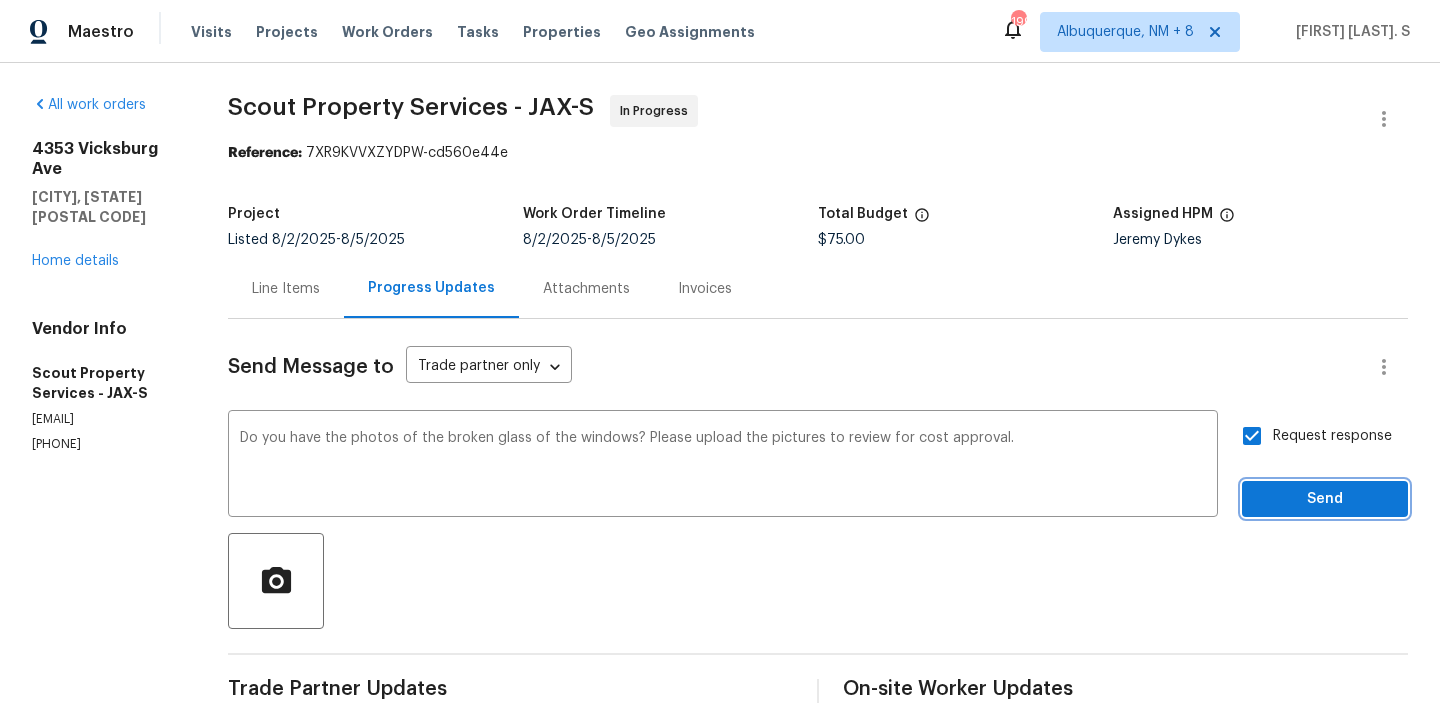 click on "Send" at bounding box center (1325, 499) 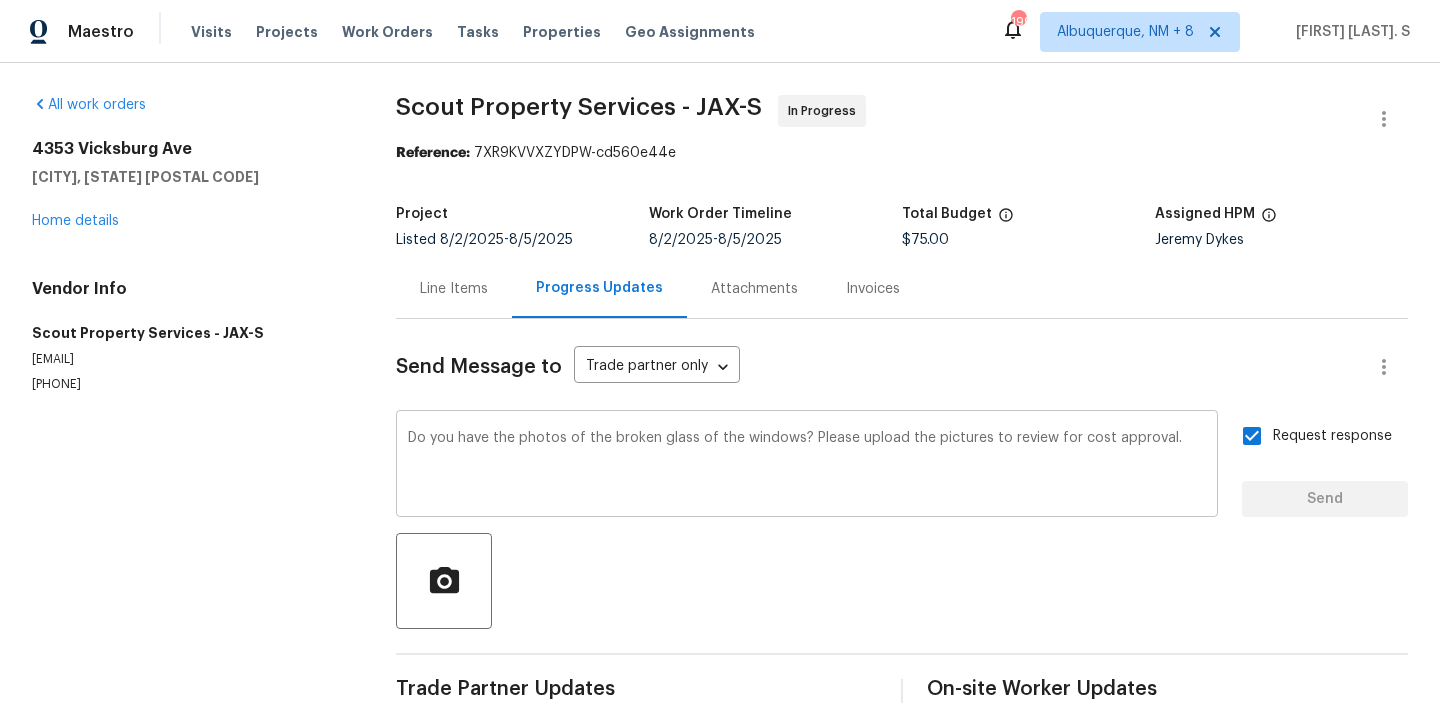 type 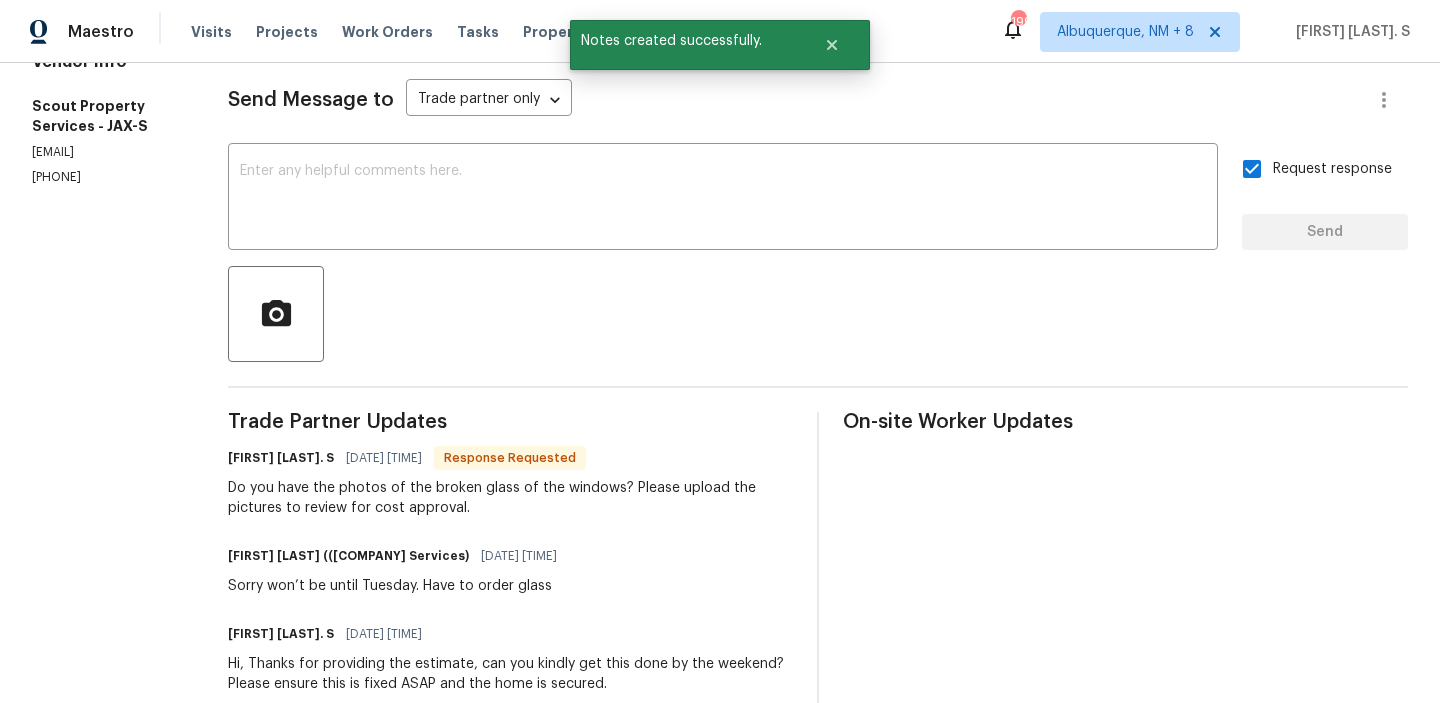 scroll, scrollTop: 327, scrollLeft: 0, axis: vertical 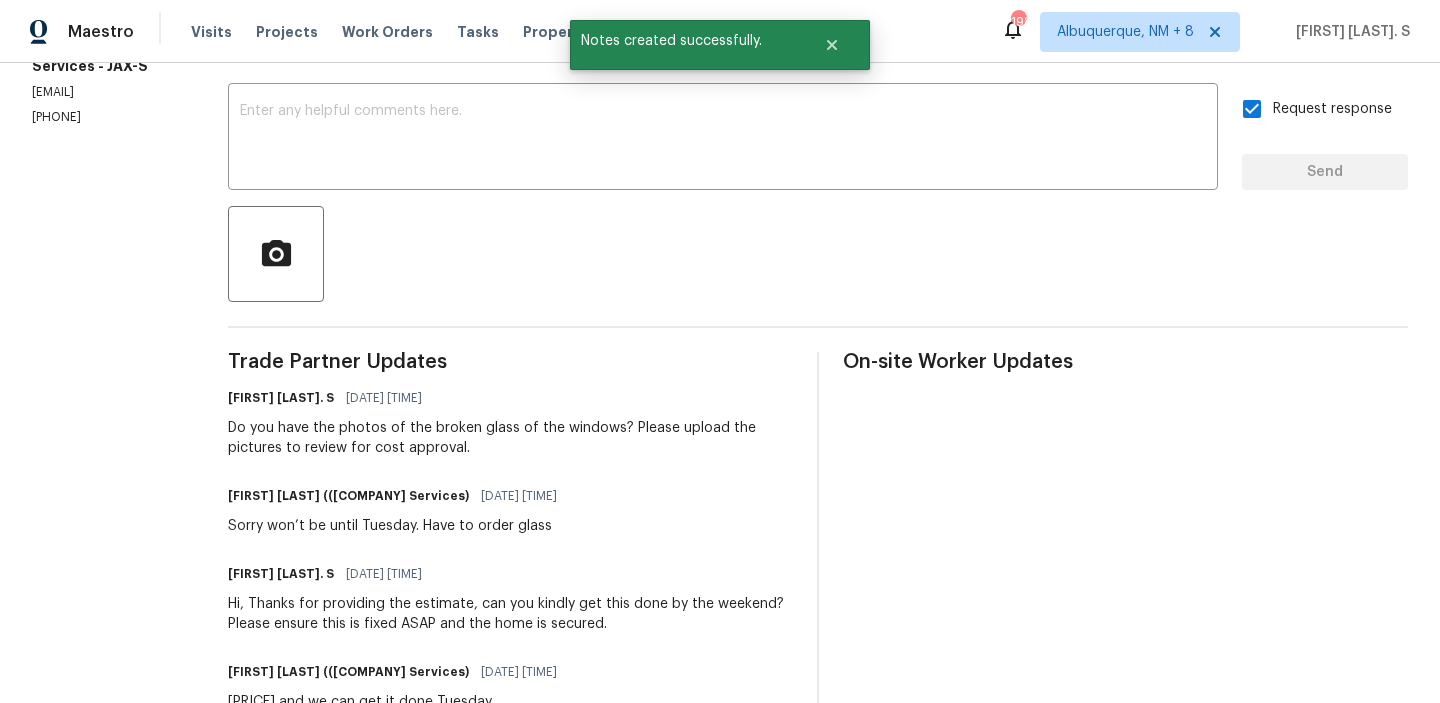 click on "Sorry won’t be until Tuesday. Have to order glass" at bounding box center [398, 526] 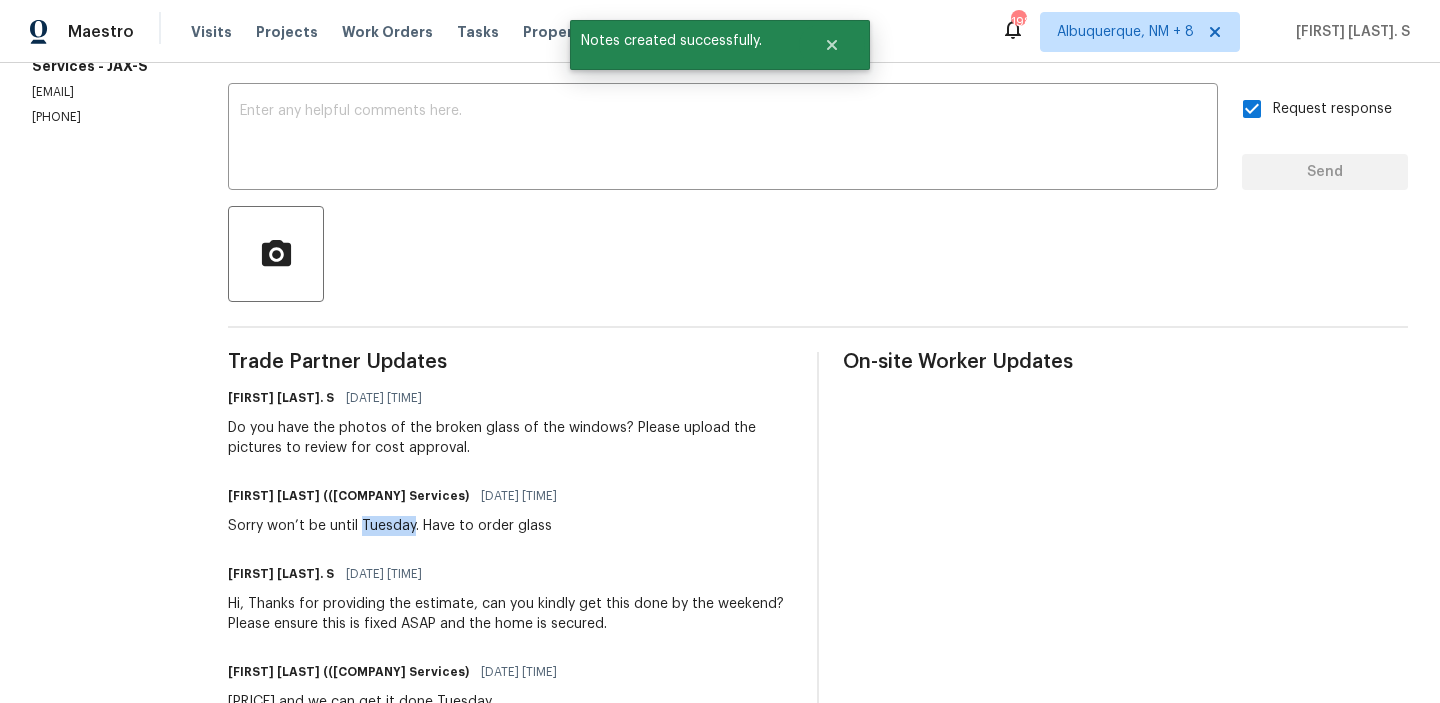 click on "Sorry won’t be until Tuesday. Have to order glass" at bounding box center (398, 526) 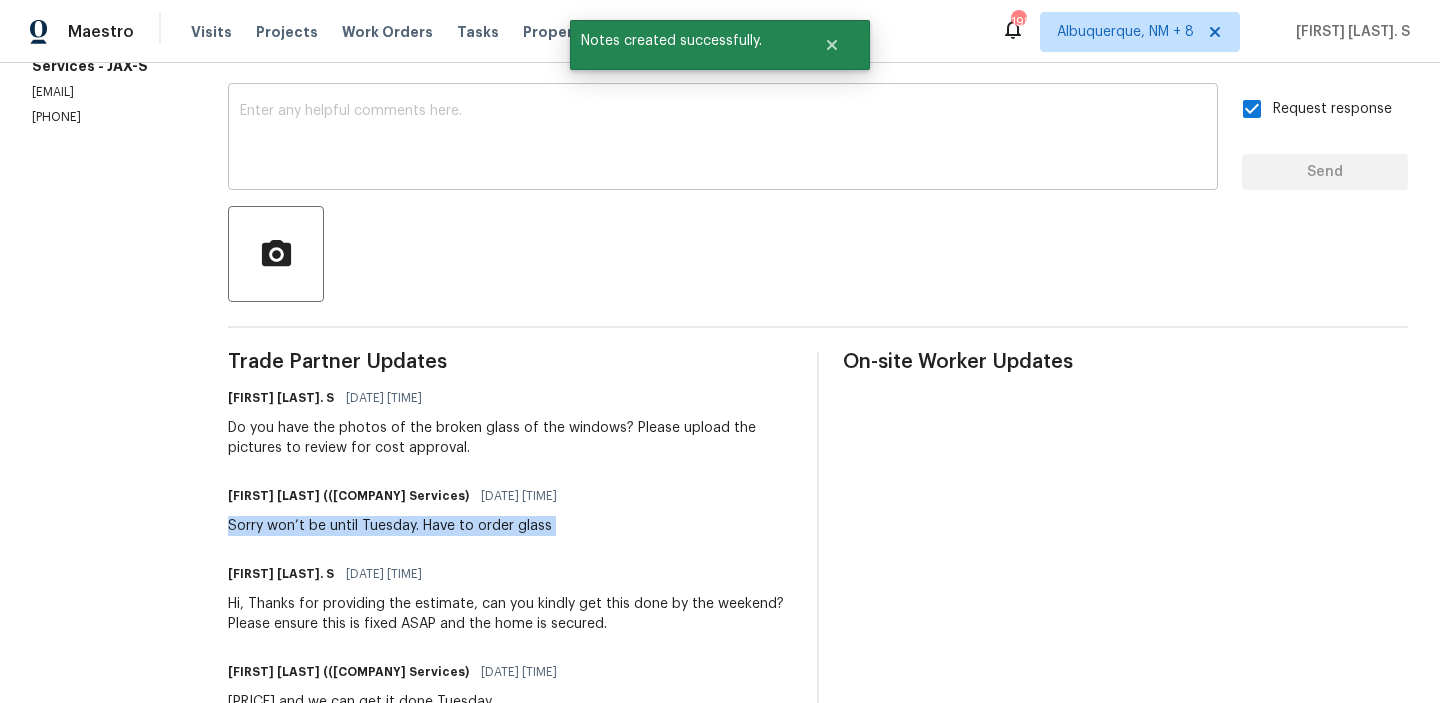 copy on "Sorry won’t be until Tuesday. Have to order glass" 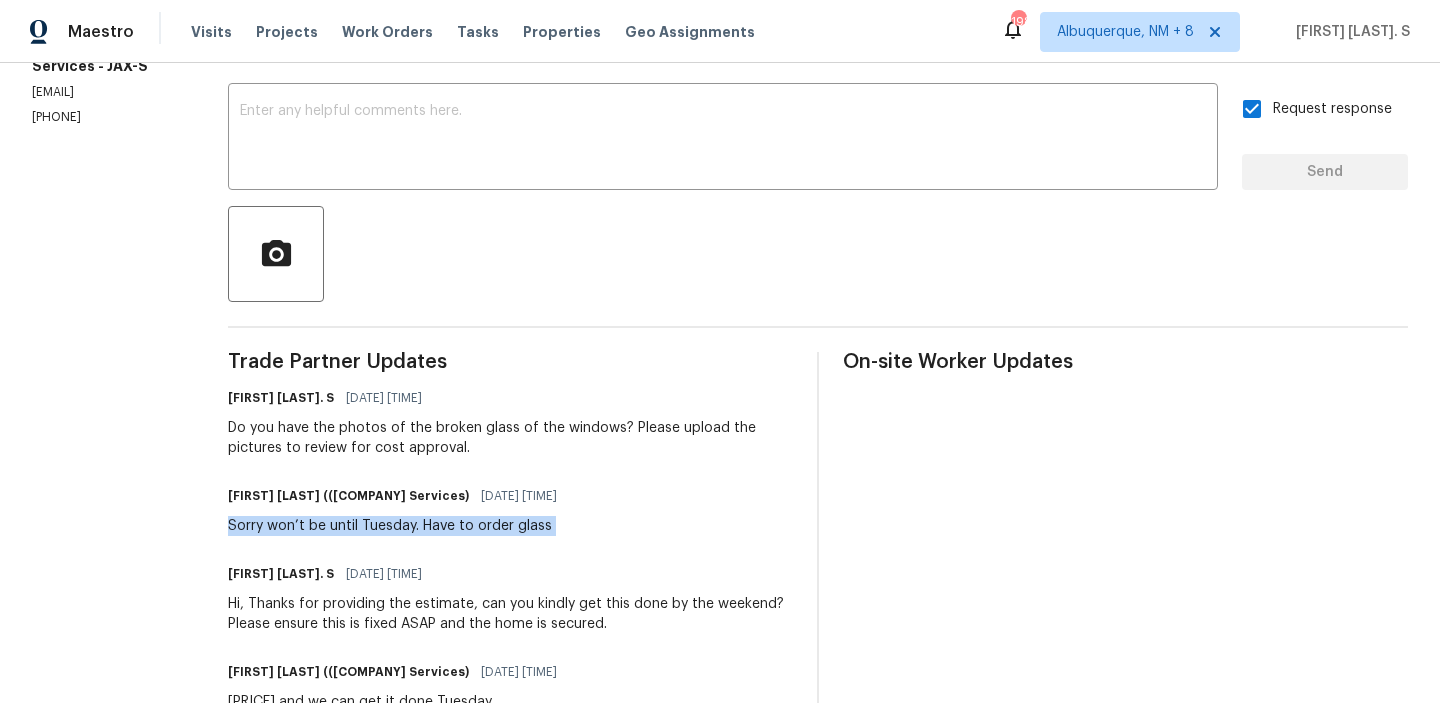 click on "Do you have the photos of the broken glass of the windows? Please upload the pictures to review for cost approval." at bounding box center (510, 438) 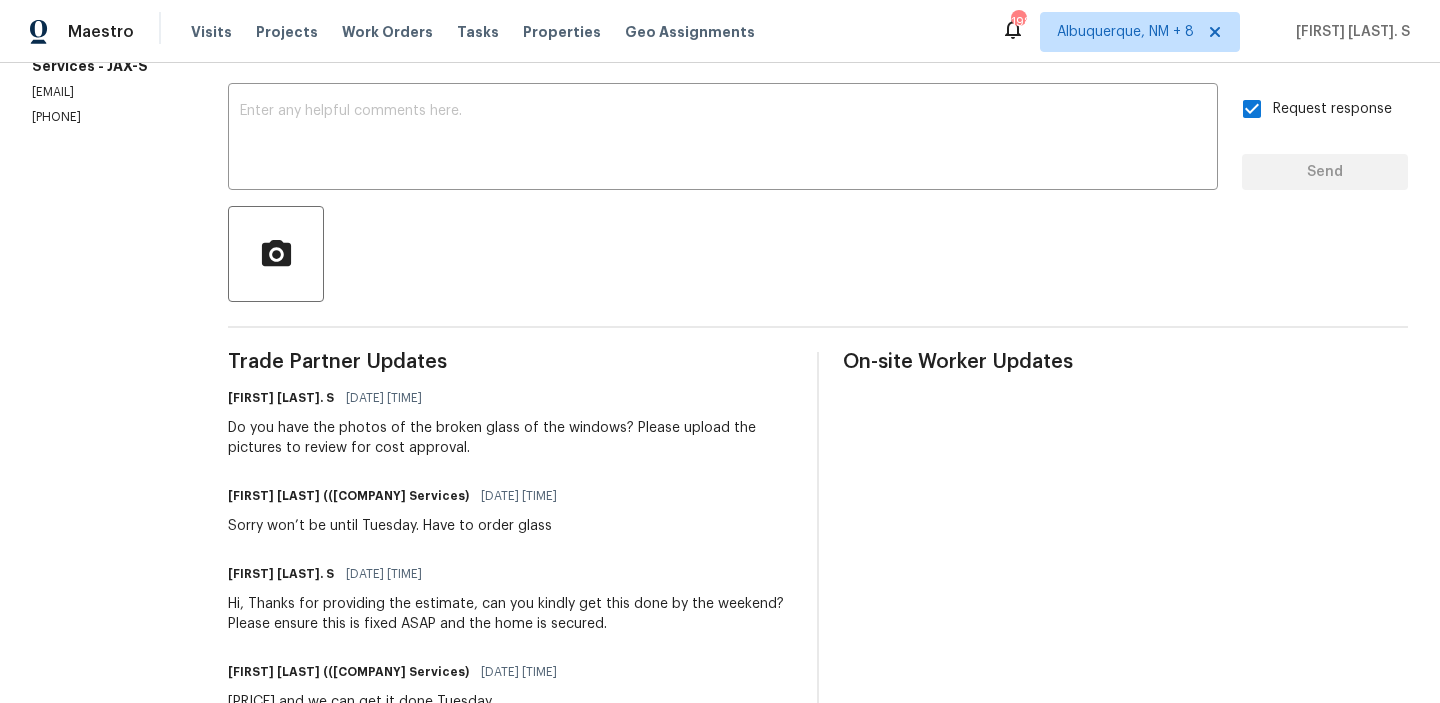 click on "Do you have the photos of the broken glass of the windows? Please upload the pictures to review for cost approval." at bounding box center [510, 438] 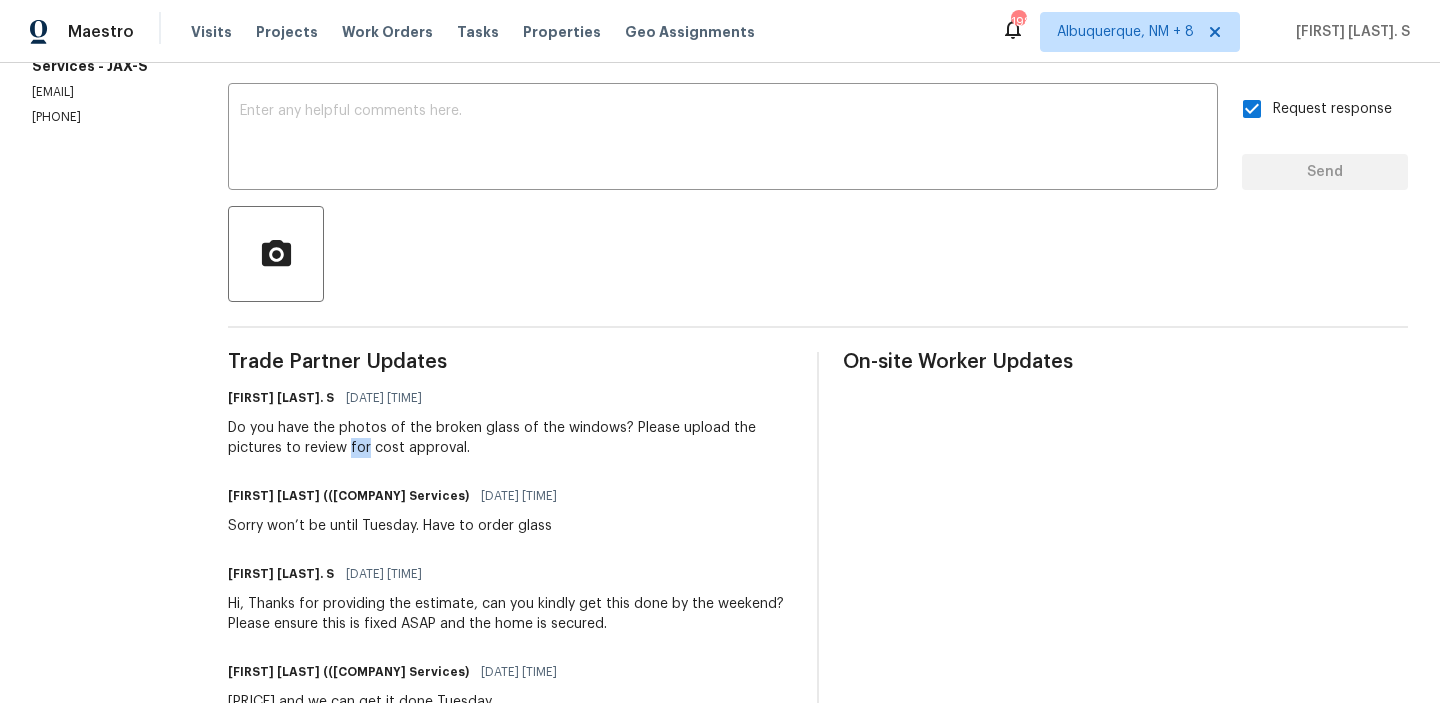 click on "Do you have the photos of the broken glass of the windows? Please upload the pictures to review for cost approval." at bounding box center [510, 438] 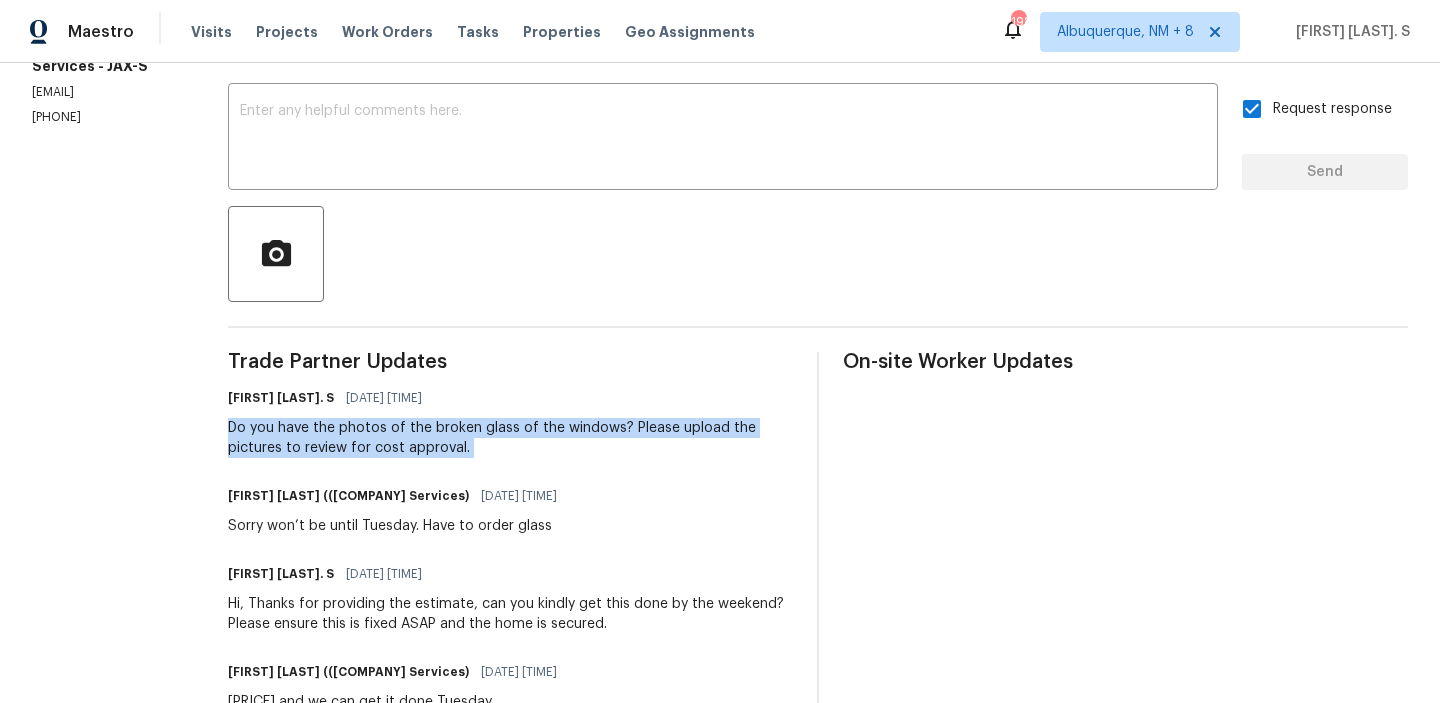 copy on "Do you have the photos of the broken glass of the windows? Please upload the pictures to review for cost approval." 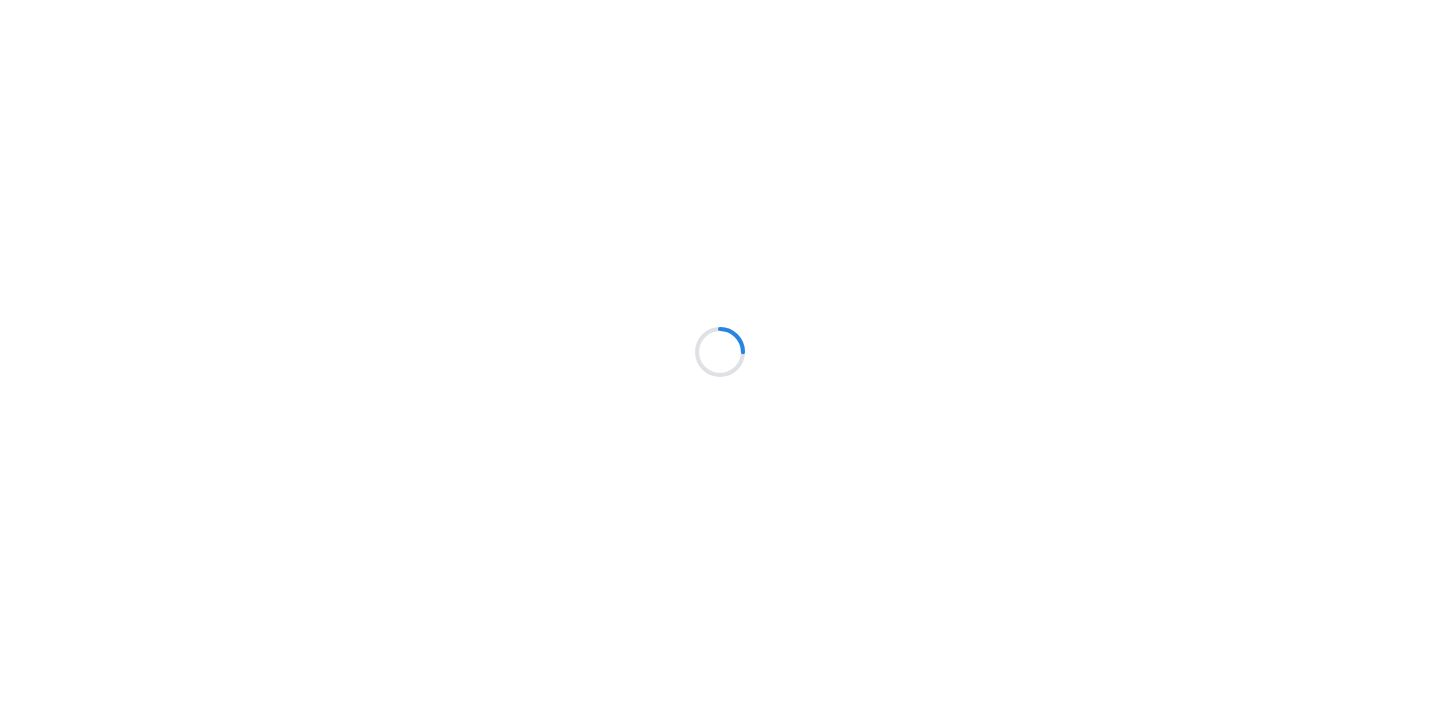 scroll, scrollTop: 0, scrollLeft: 0, axis: both 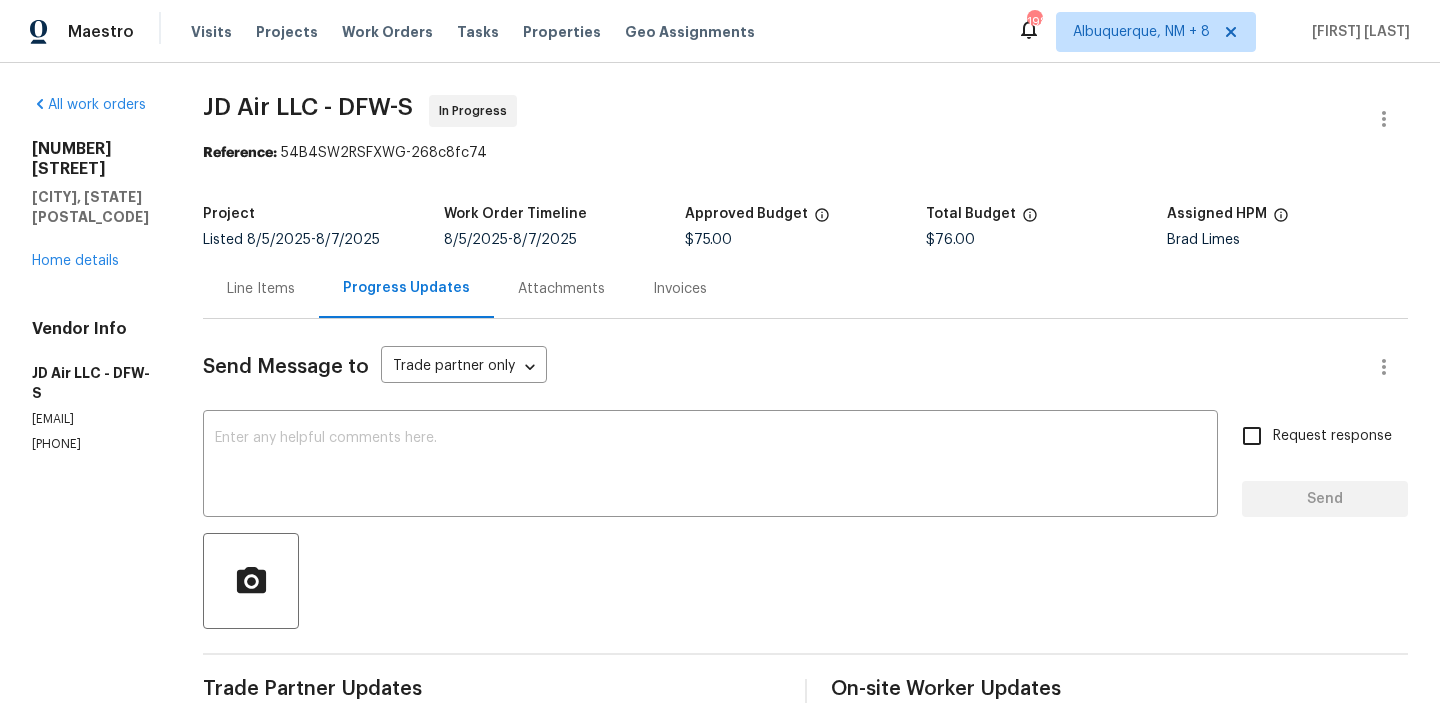 click on "Line Items" at bounding box center [261, 289] 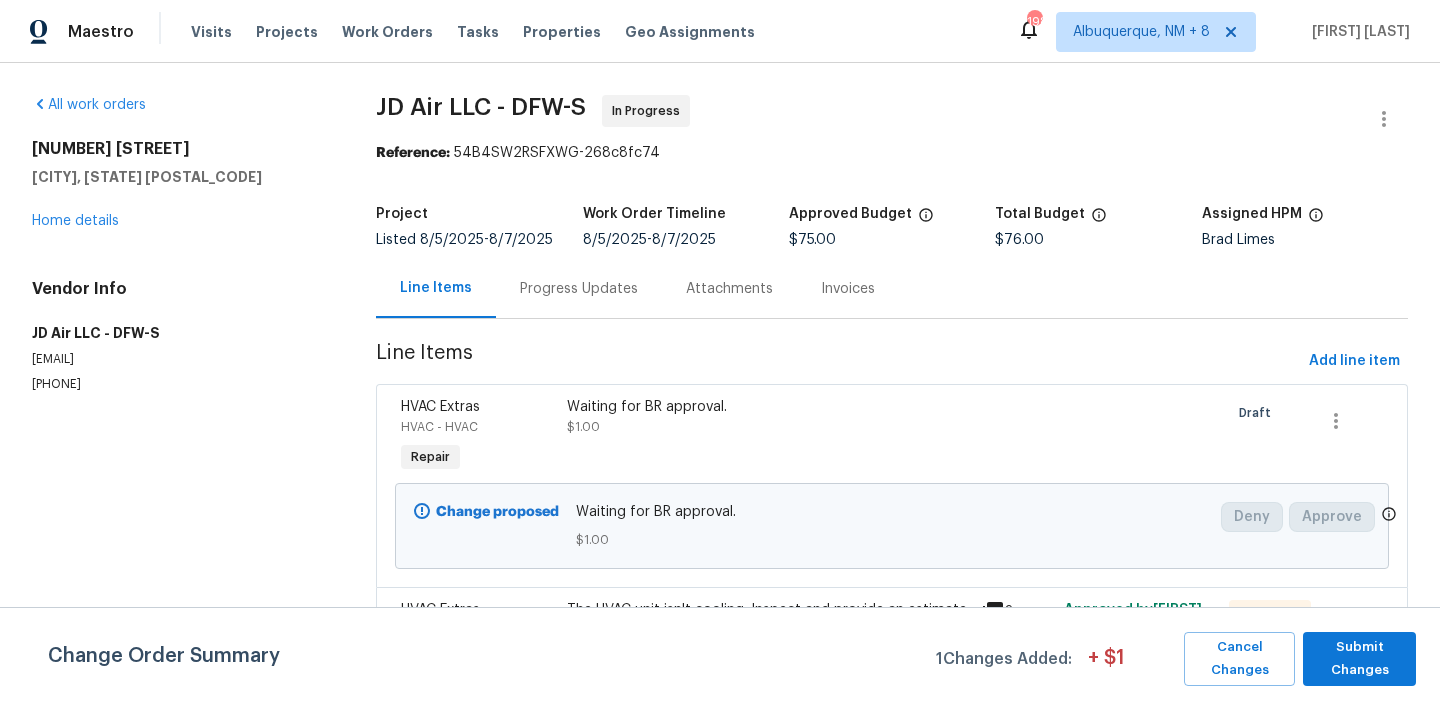 scroll, scrollTop: 145, scrollLeft: 0, axis: vertical 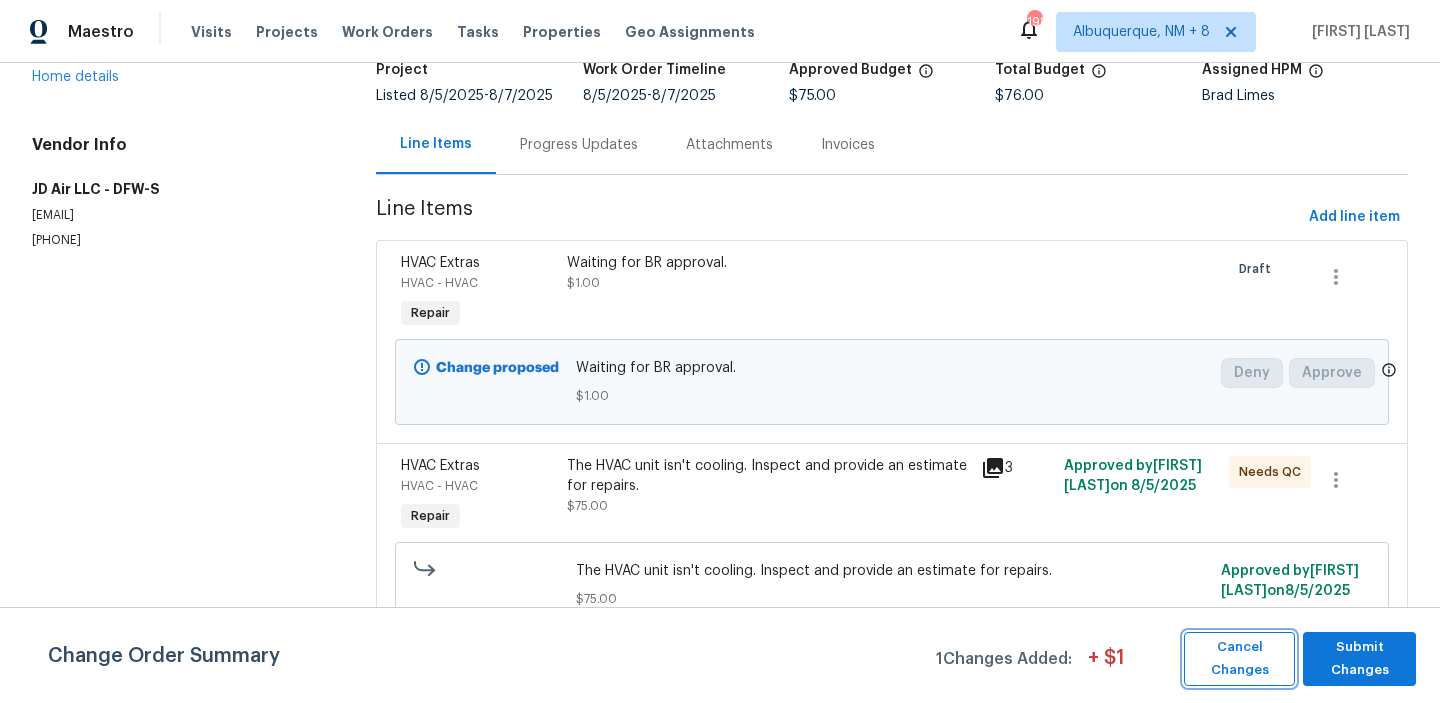 click on "Cancel Changes" at bounding box center [1239, 659] 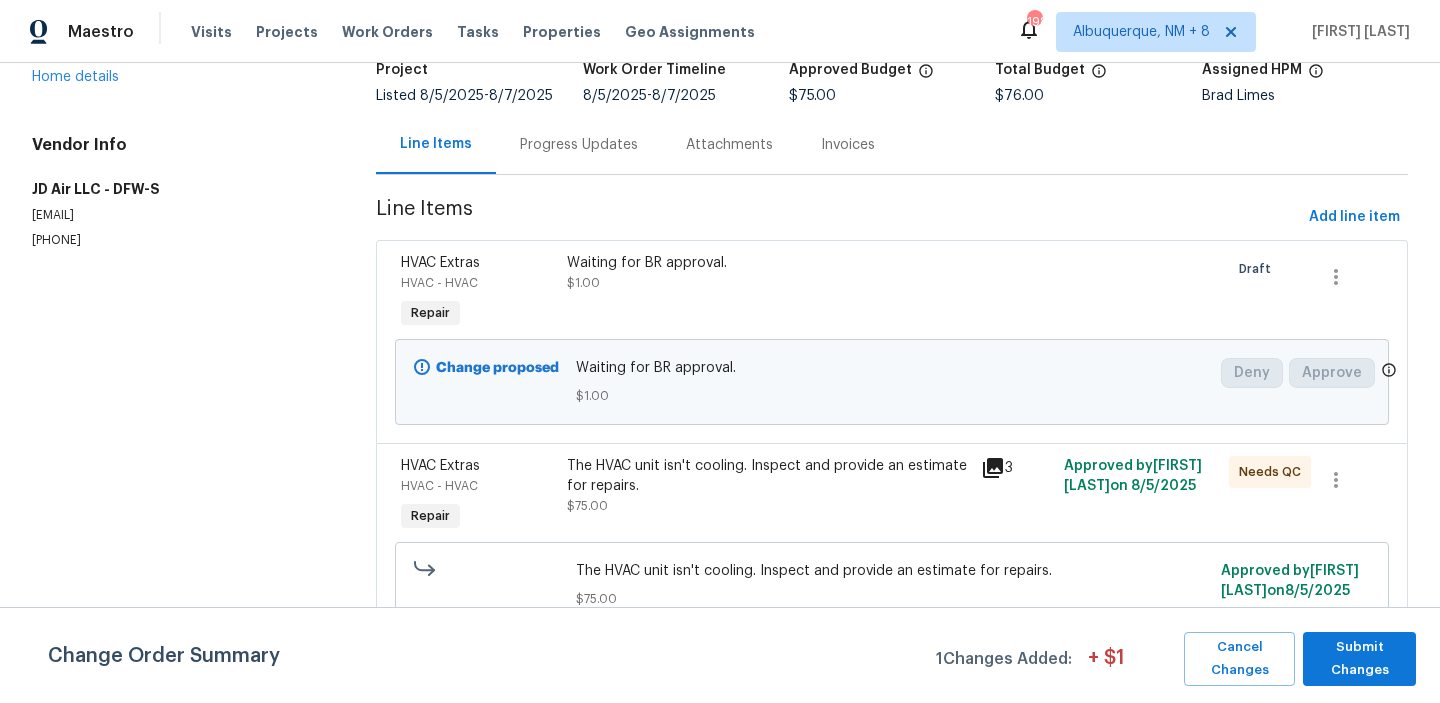 click on "The HVAC unit isn't cooling. Inspect and provide an estimate for repairs. $75.00" at bounding box center (768, 486) 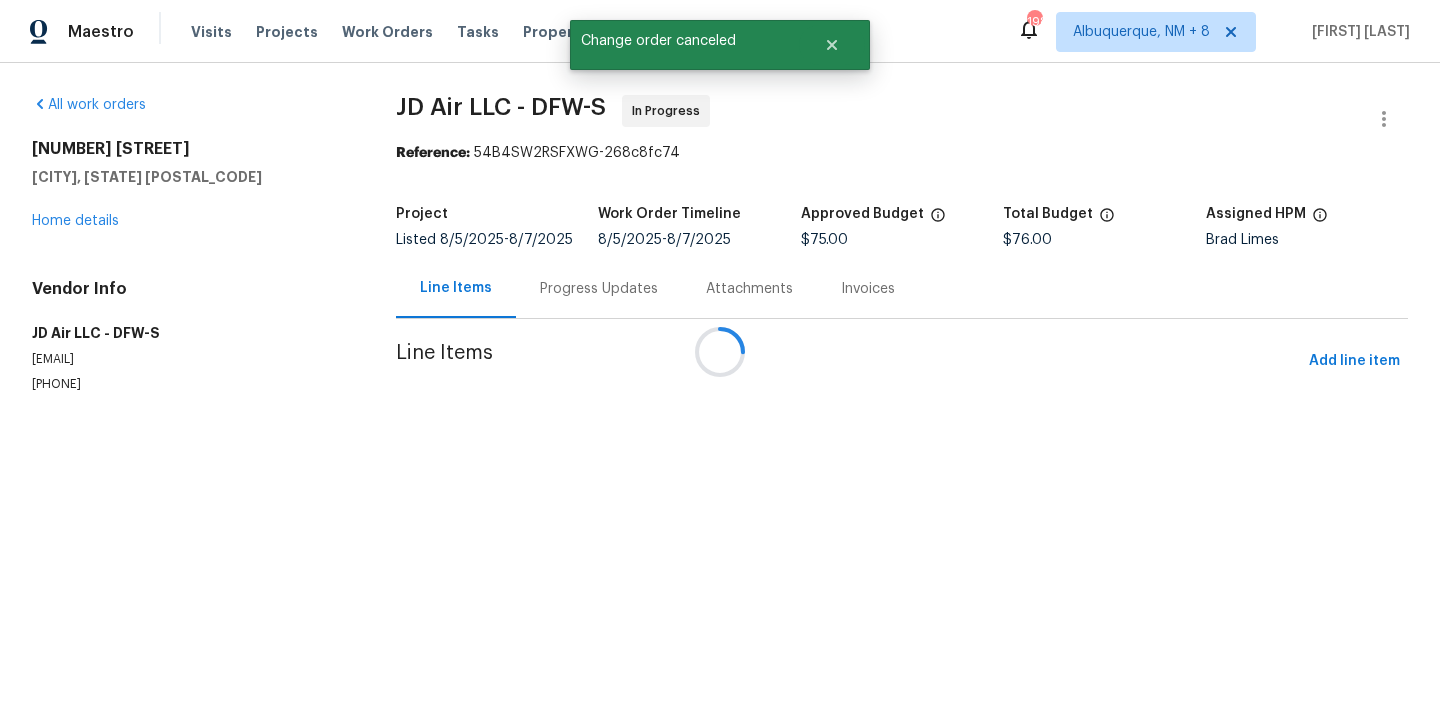scroll, scrollTop: 0, scrollLeft: 0, axis: both 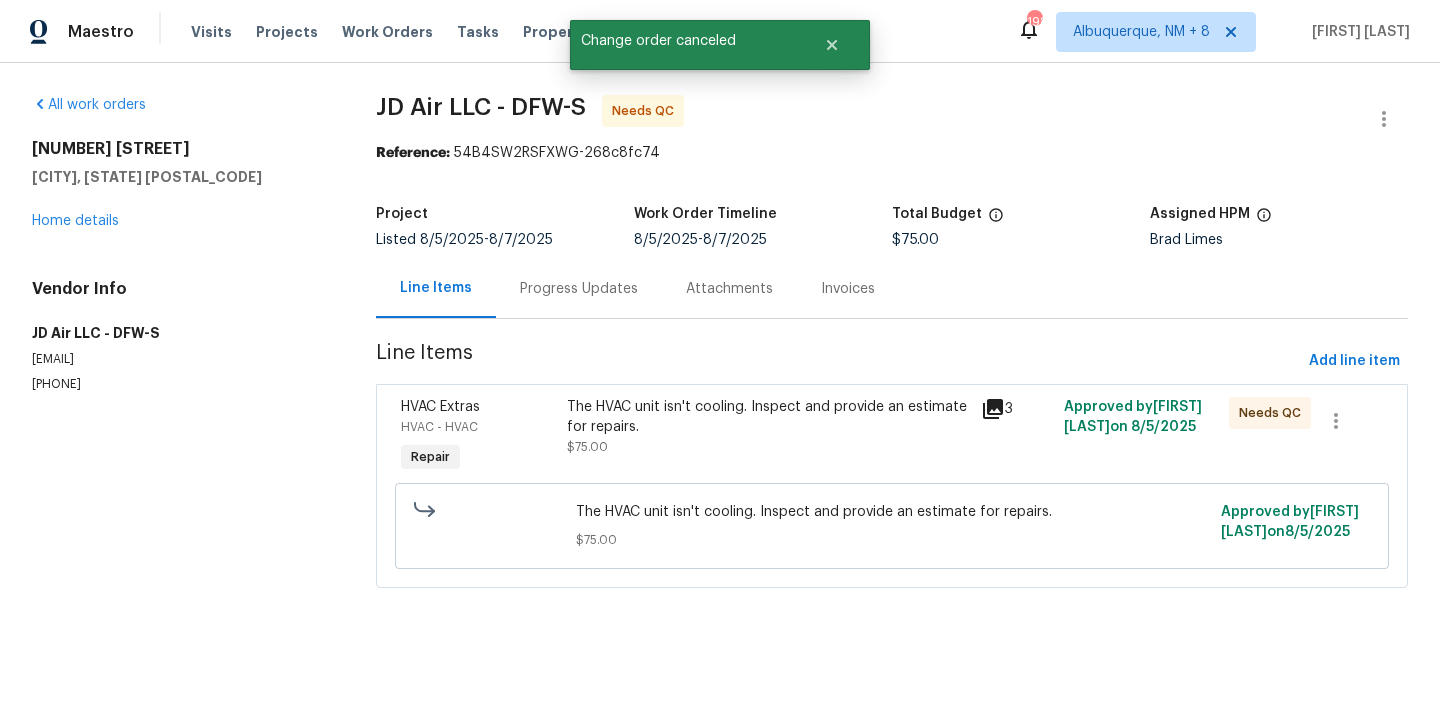 click on "The HVAC unit isn't cooling. Inspect and provide an estimate for repairs." at bounding box center (768, 417) 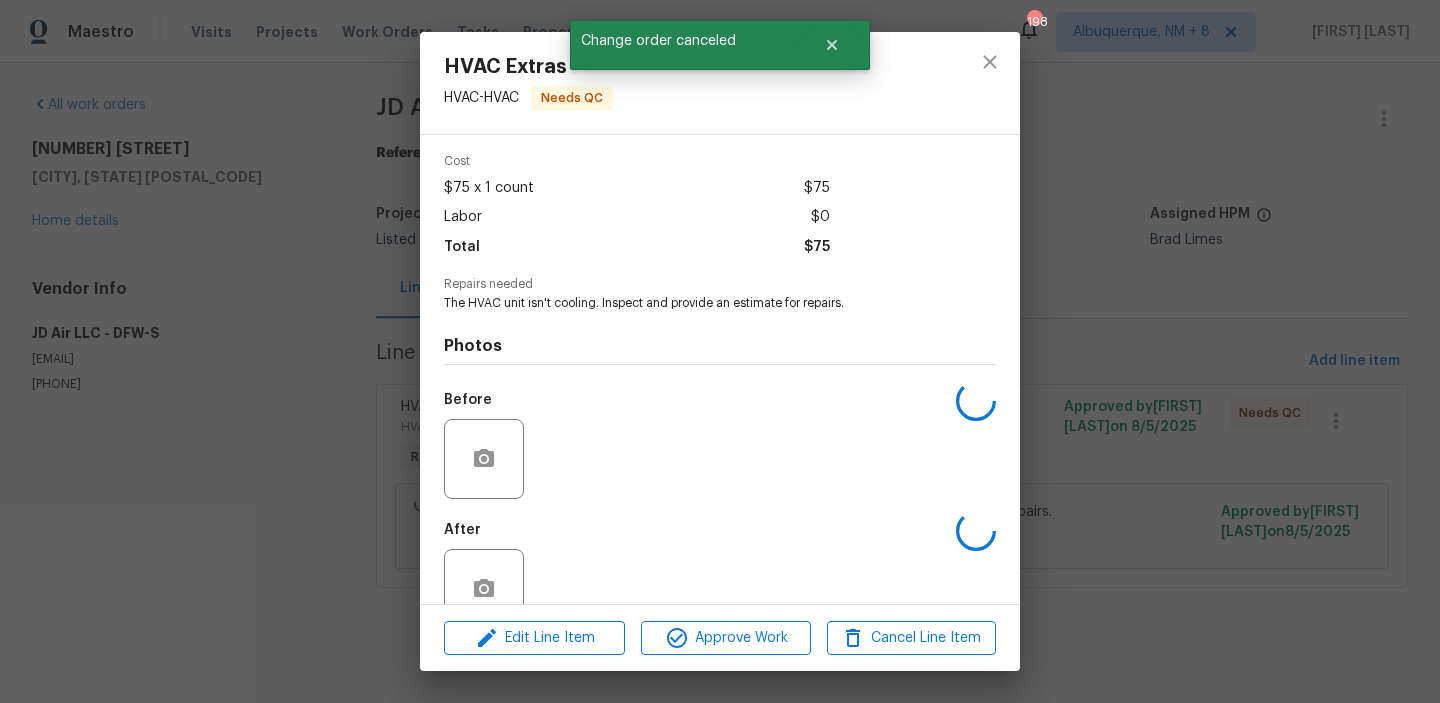 scroll, scrollTop: 118, scrollLeft: 0, axis: vertical 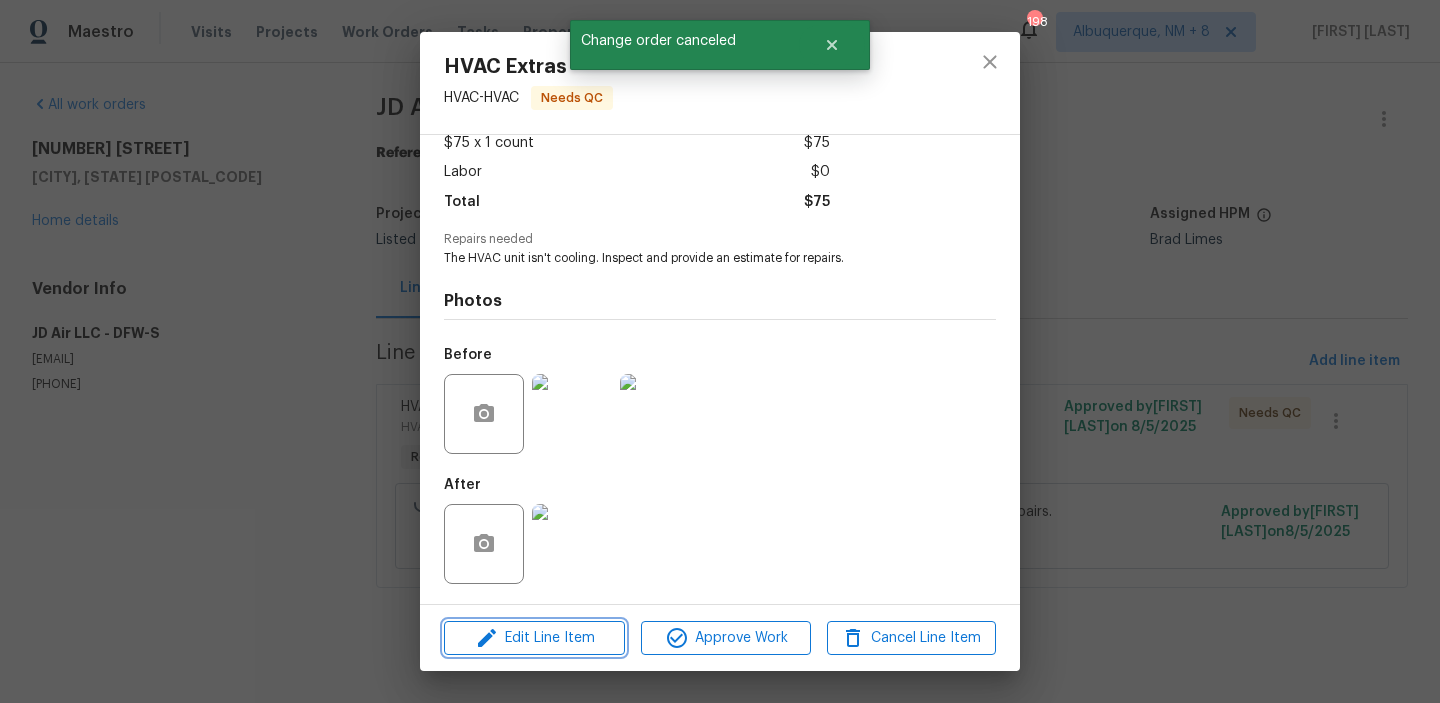 click on "Edit Line Item" at bounding box center [534, 638] 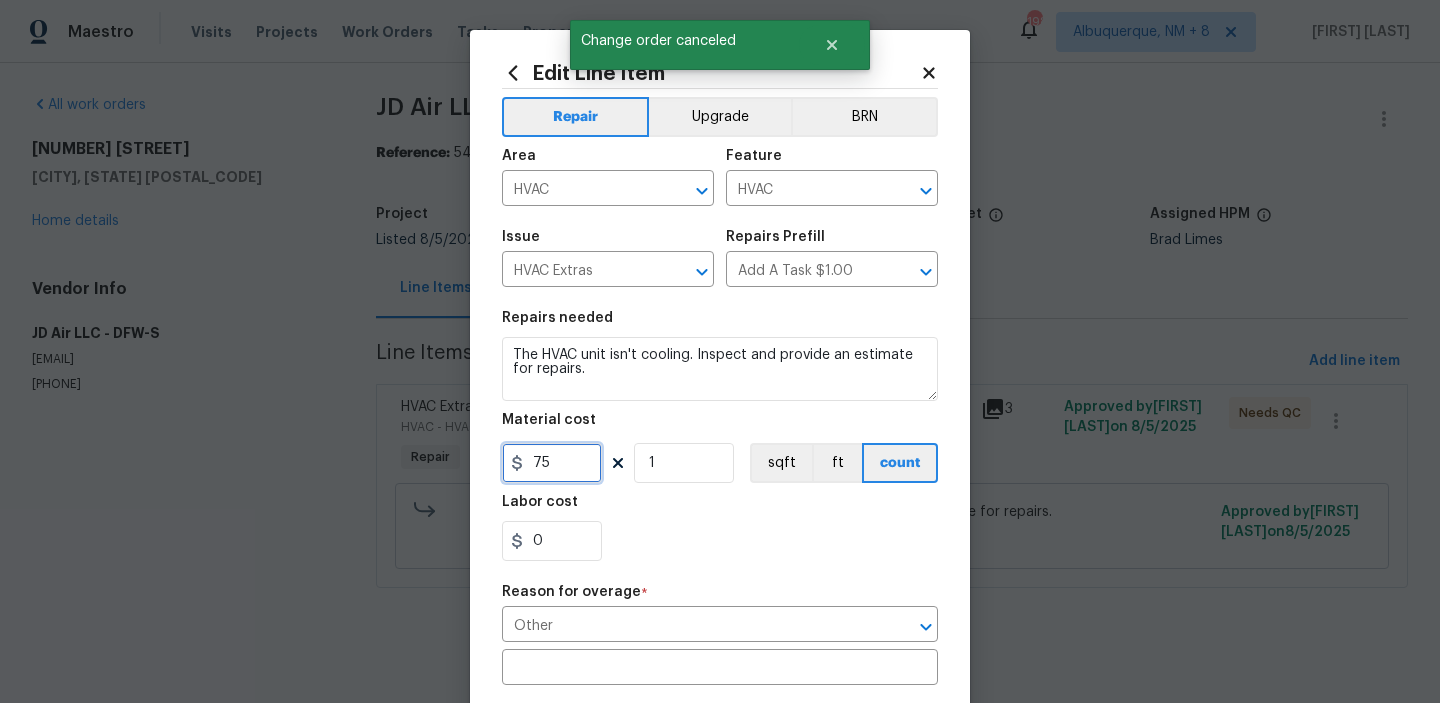 click on "75" at bounding box center [552, 463] 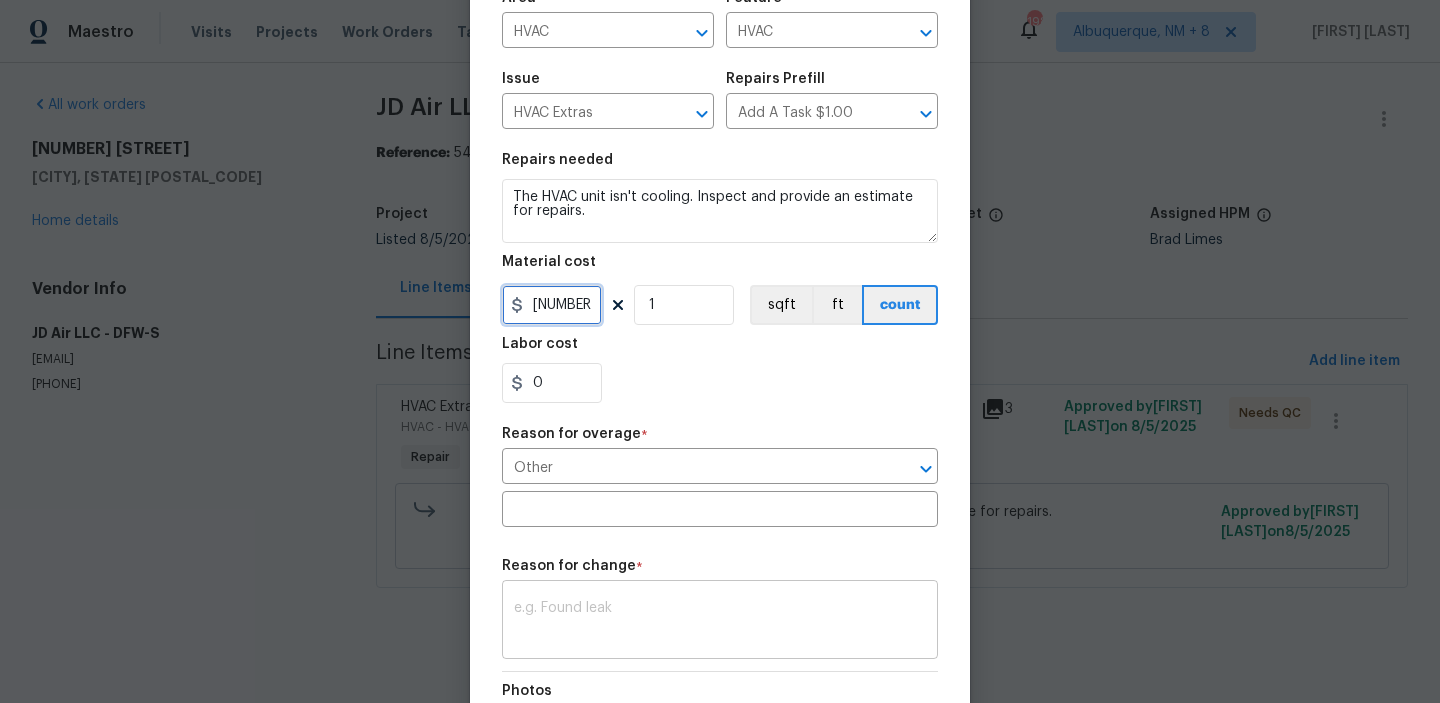 scroll, scrollTop: 270, scrollLeft: 0, axis: vertical 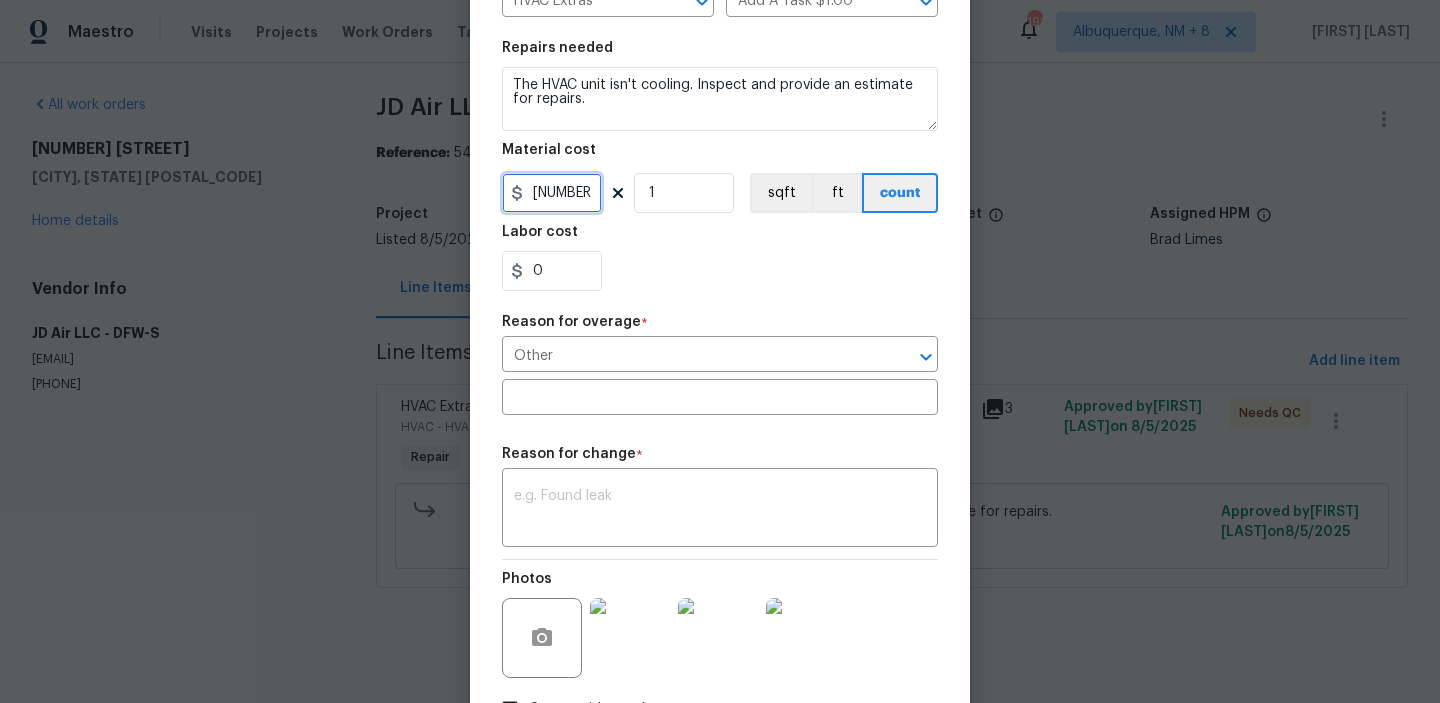 type on "480" 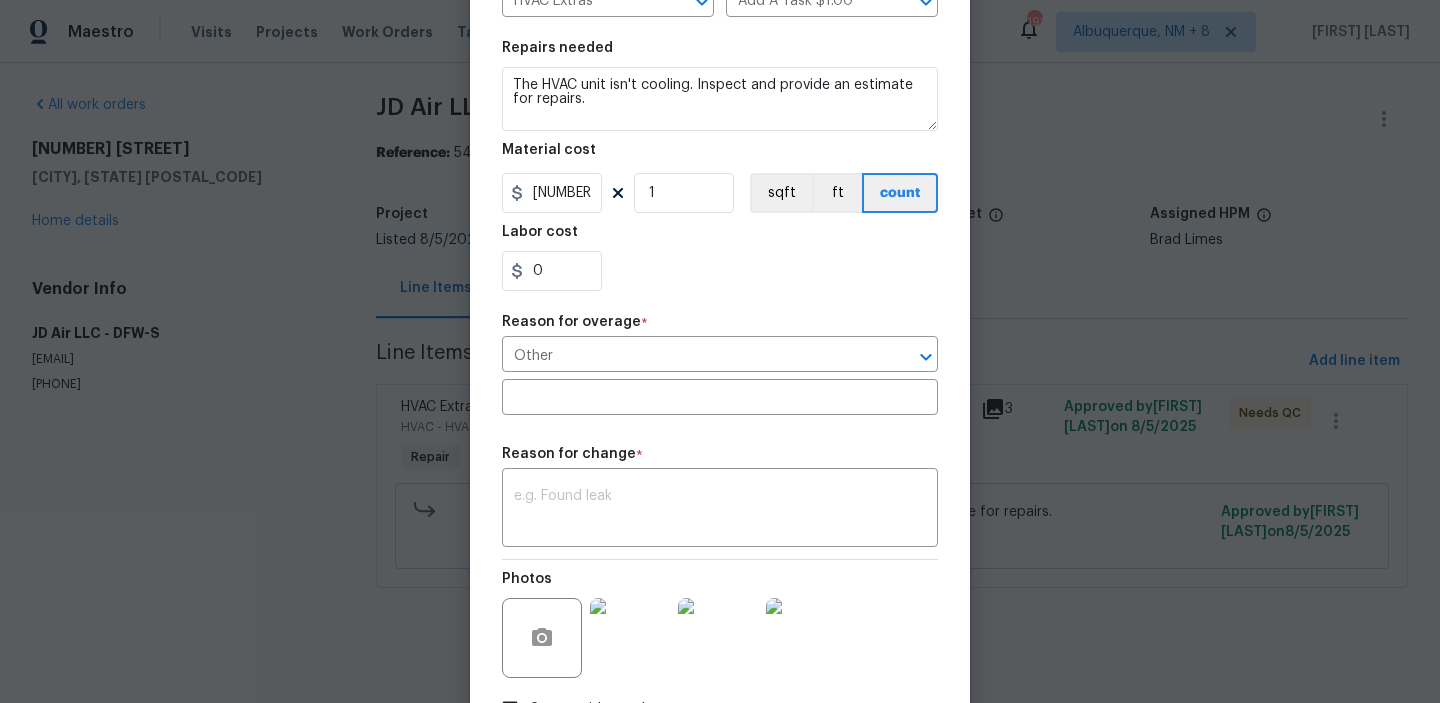 click on "Repair Upgrade BRN Area HVAC ​ Feature HVAC ​ Issue HVAC Extras ​ Repairs Prefill Add A Task $1.00 ​ Repairs needed The HVAC unit isn't cooling. Inspect and provide an estimate for repairs. Material cost 480 1 sqft ft count Labor cost 0 Reason for overage * Other ​ ​ Reason for change * x ​ Photos Create without photos" at bounding box center (720, 273) 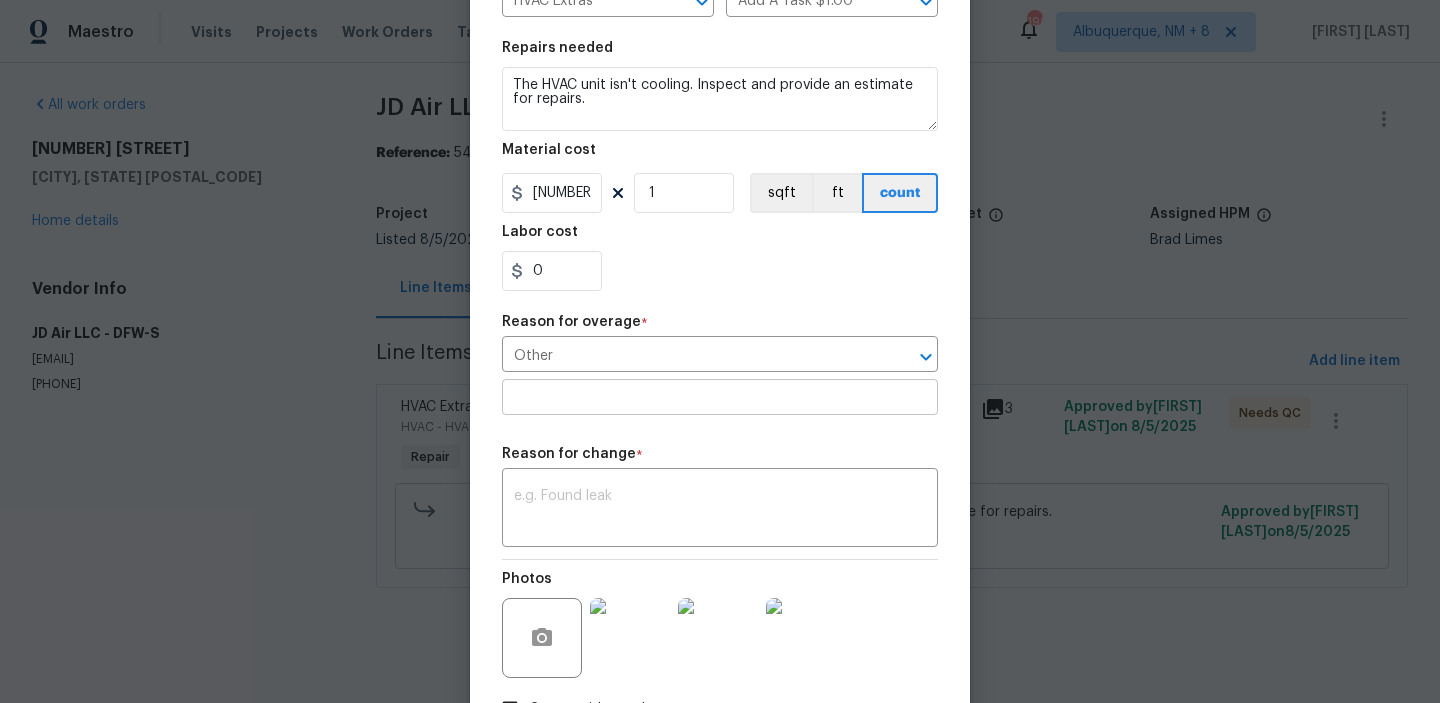 click at bounding box center (720, 399) 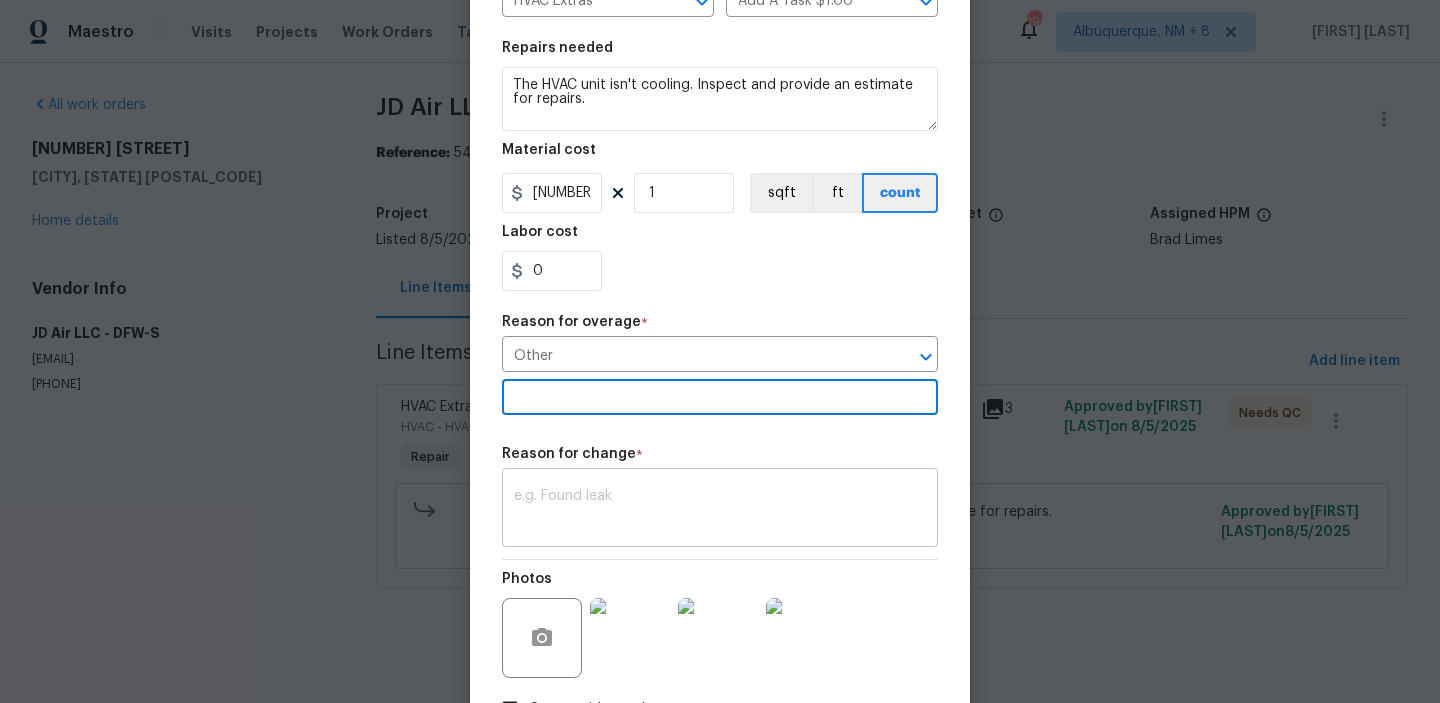 type 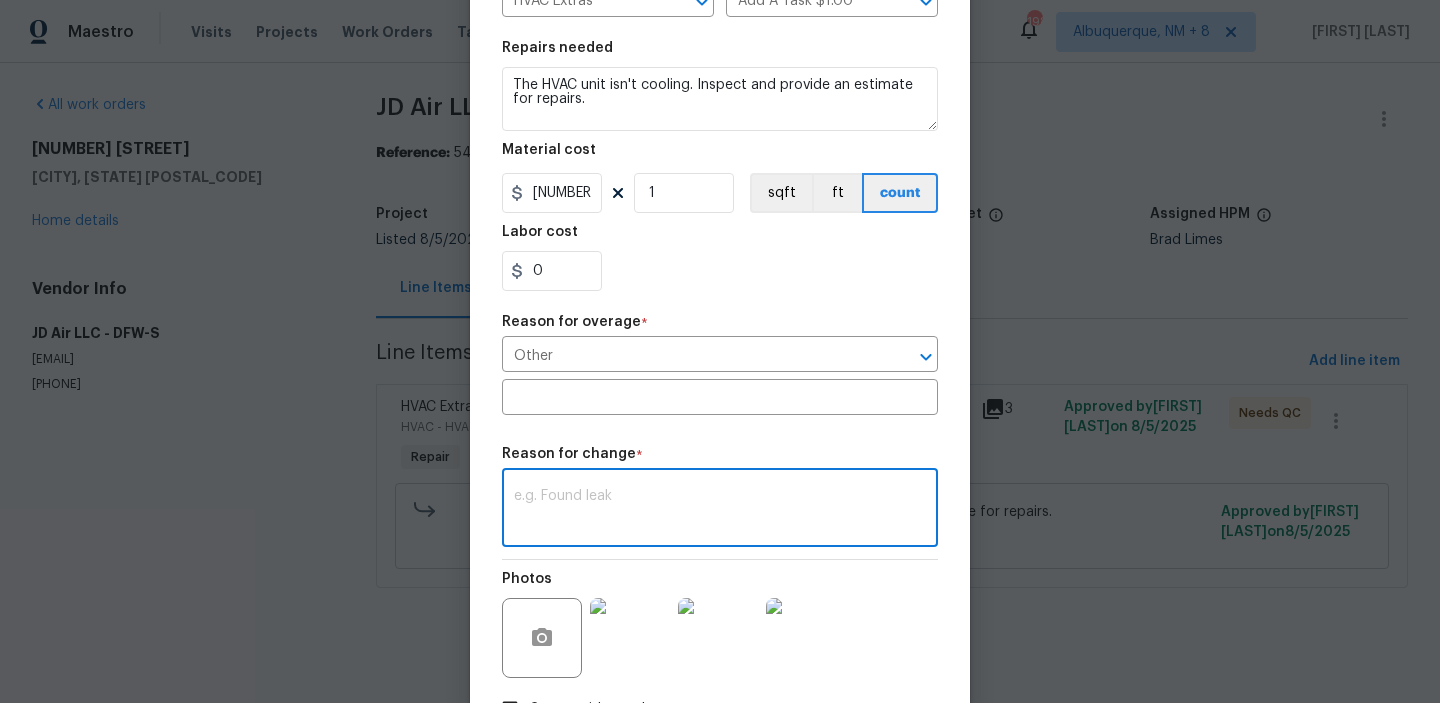 click at bounding box center [720, 510] 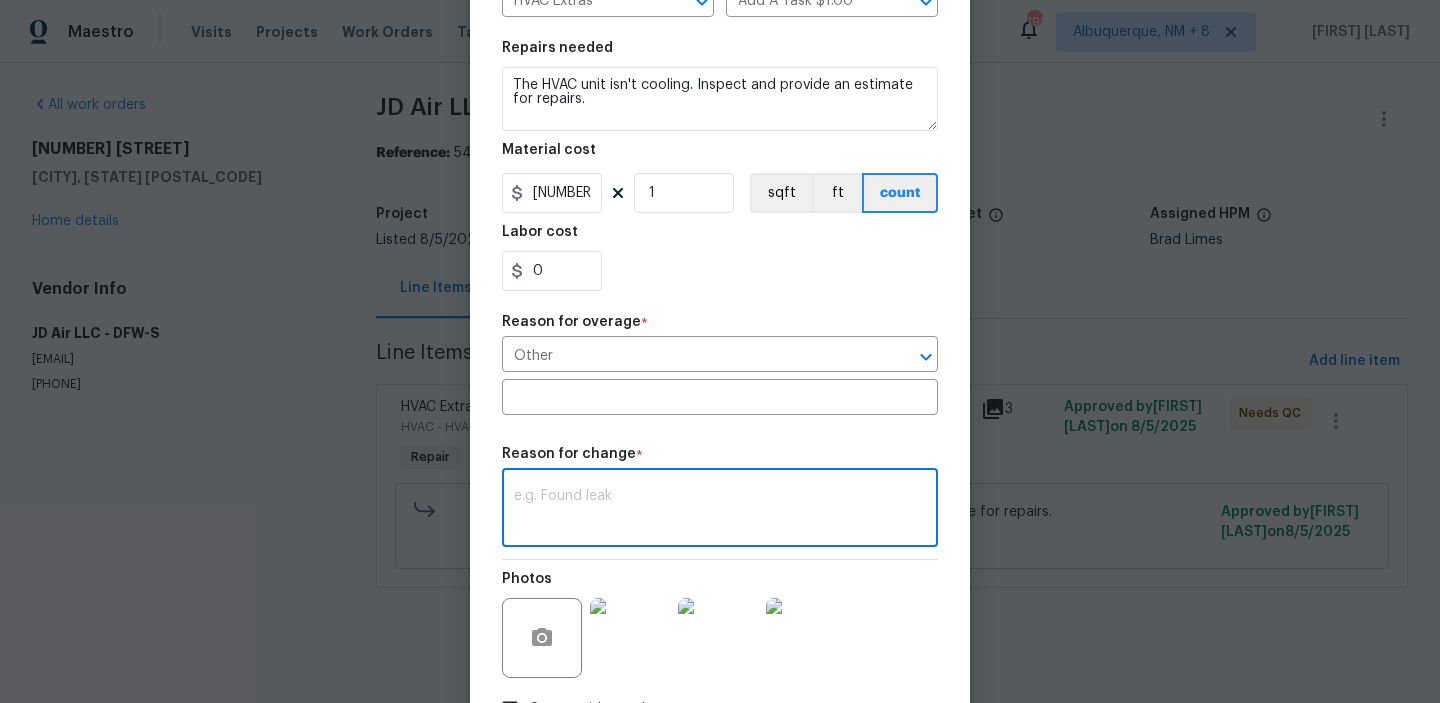 paste on "(GJ) Updated cost per BR team approval." 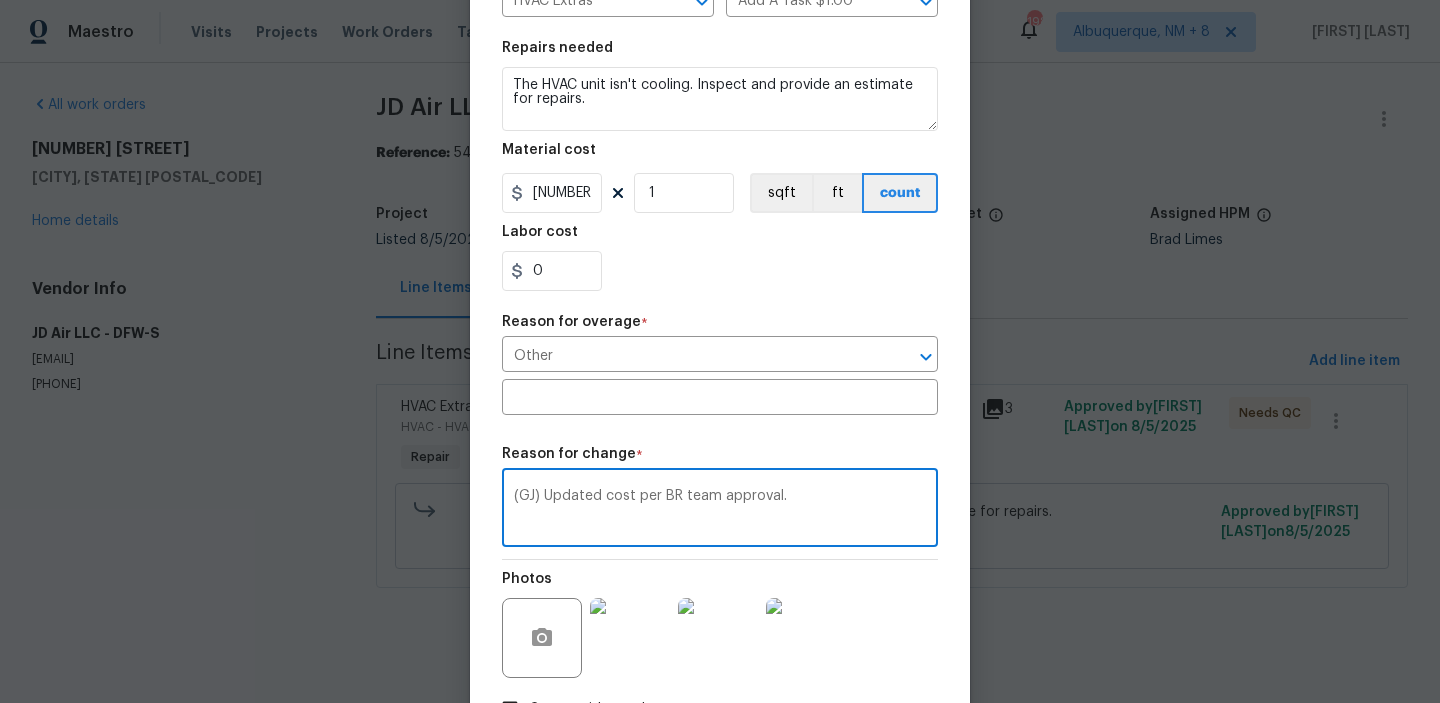 scroll, scrollTop: 416, scrollLeft: 0, axis: vertical 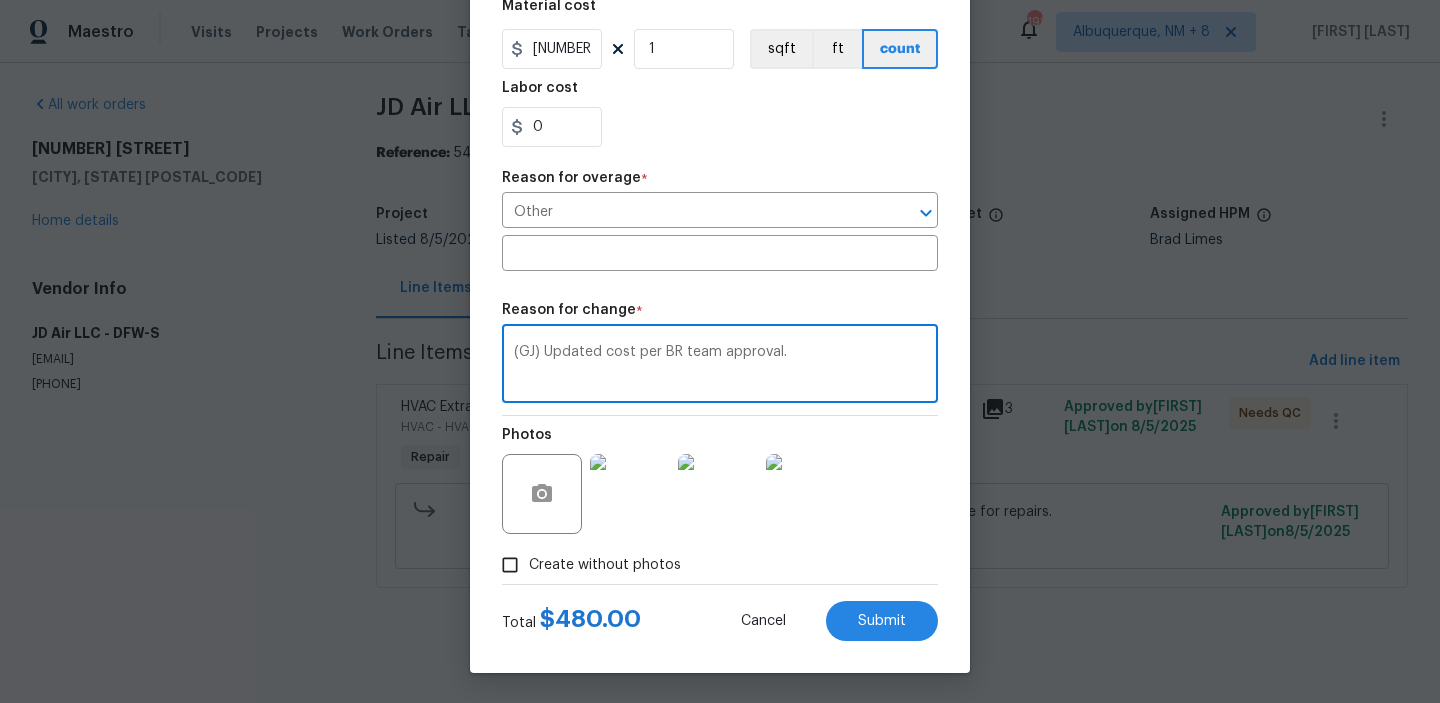 type on "(GJ) Updated cost per BR team approval." 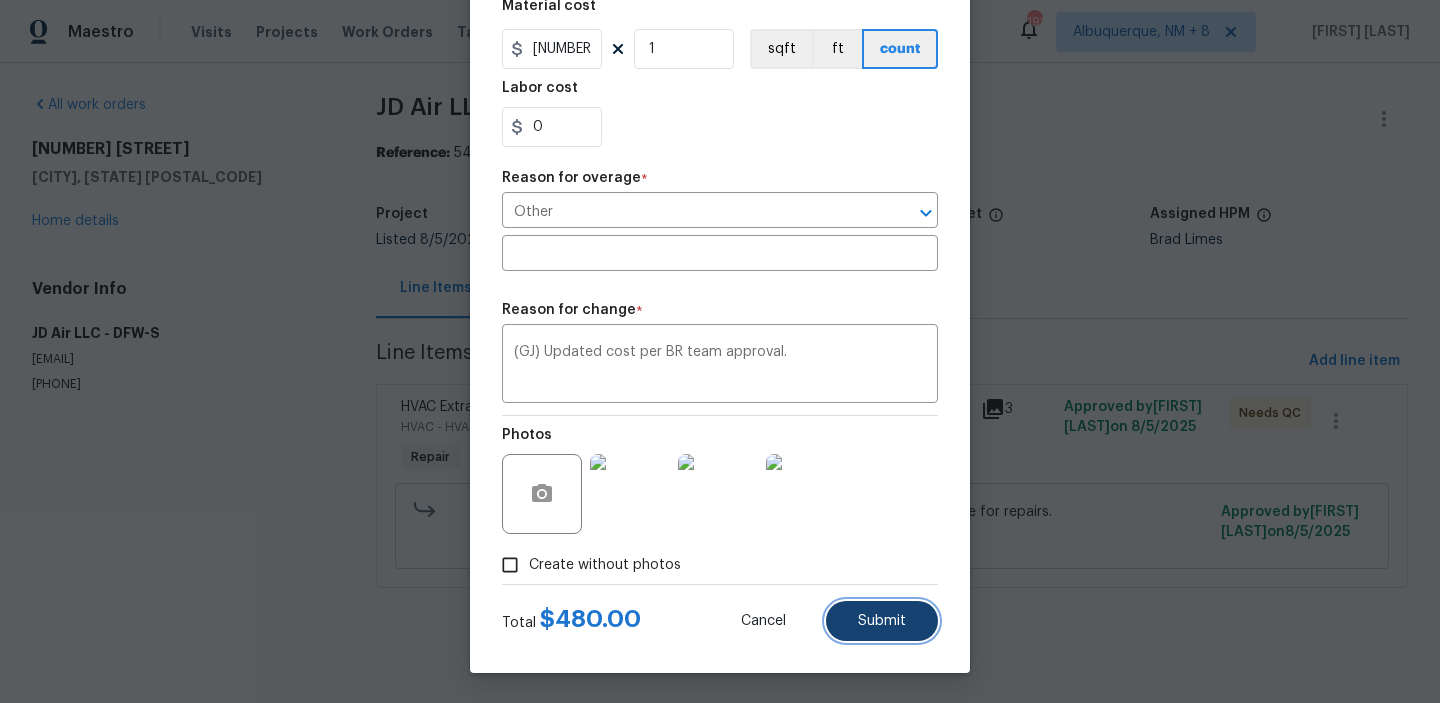 click on "Submit" at bounding box center [882, 621] 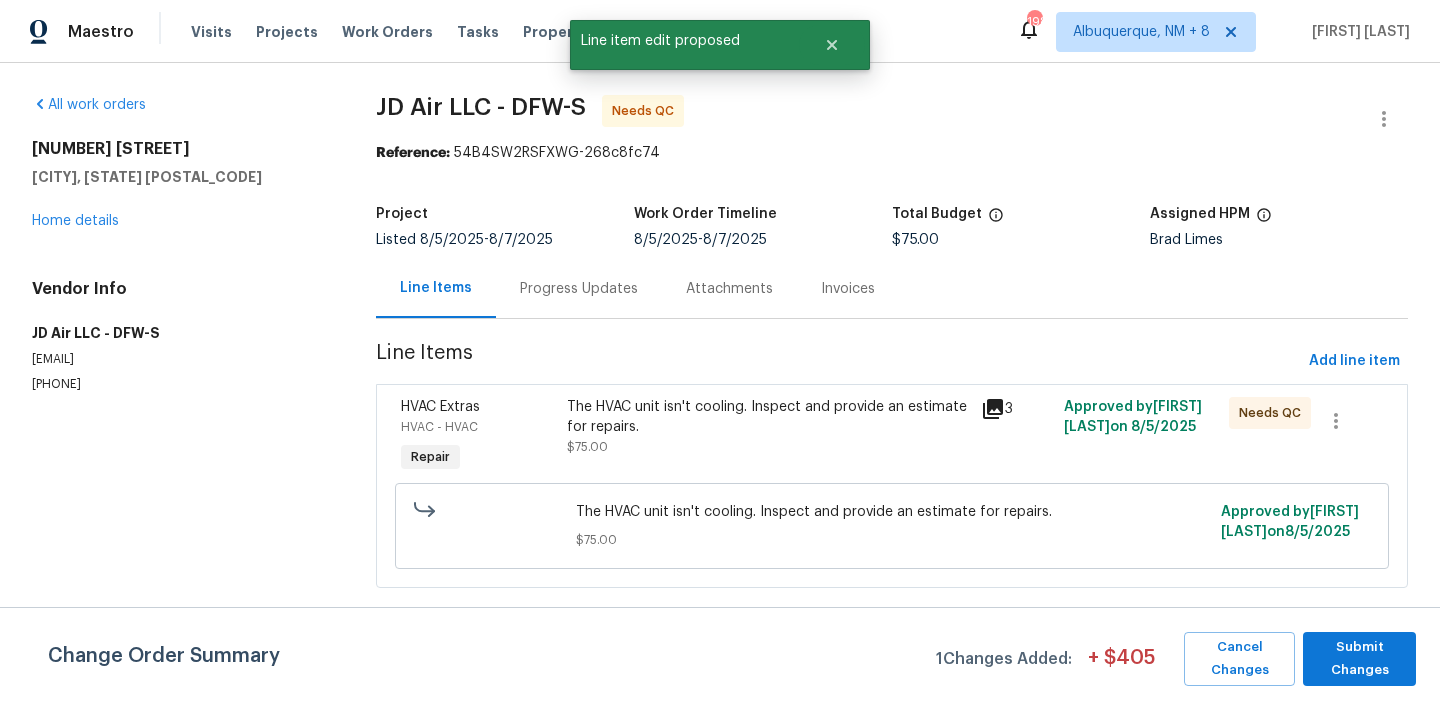 scroll, scrollTop: 0, scrollLeft: 0, axis: both 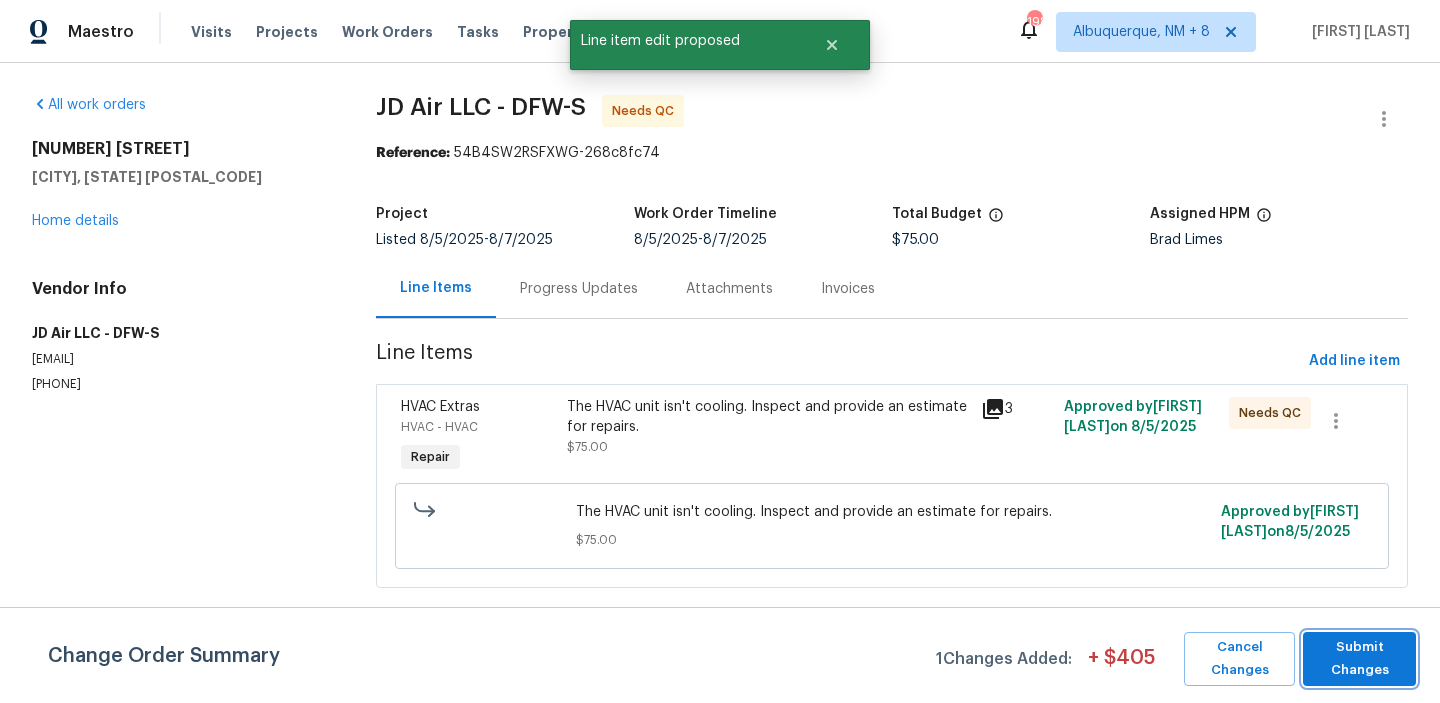 click on "Submit Changes" at bounding box center [1359, 659] 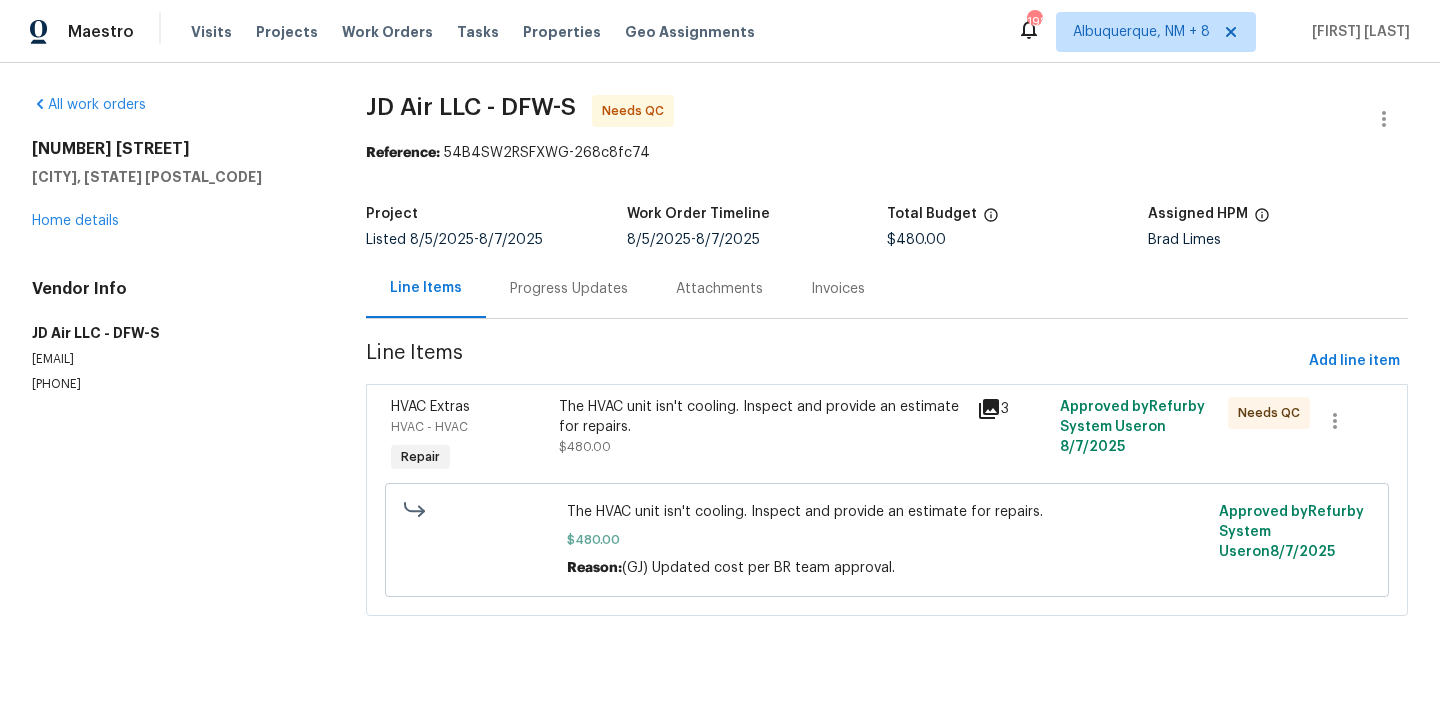 click on "Progress Updates" at bounding box center (569, 288) 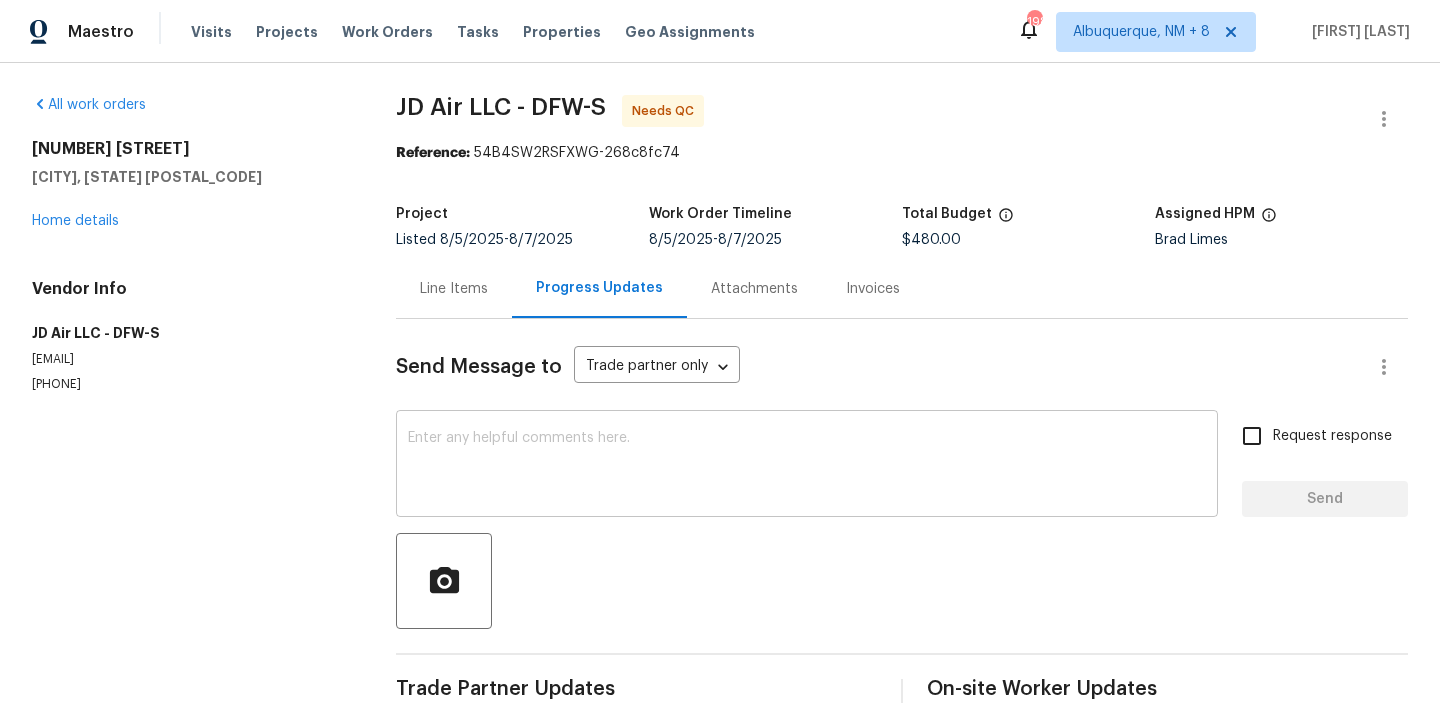 click at bounding box center (807, 466) 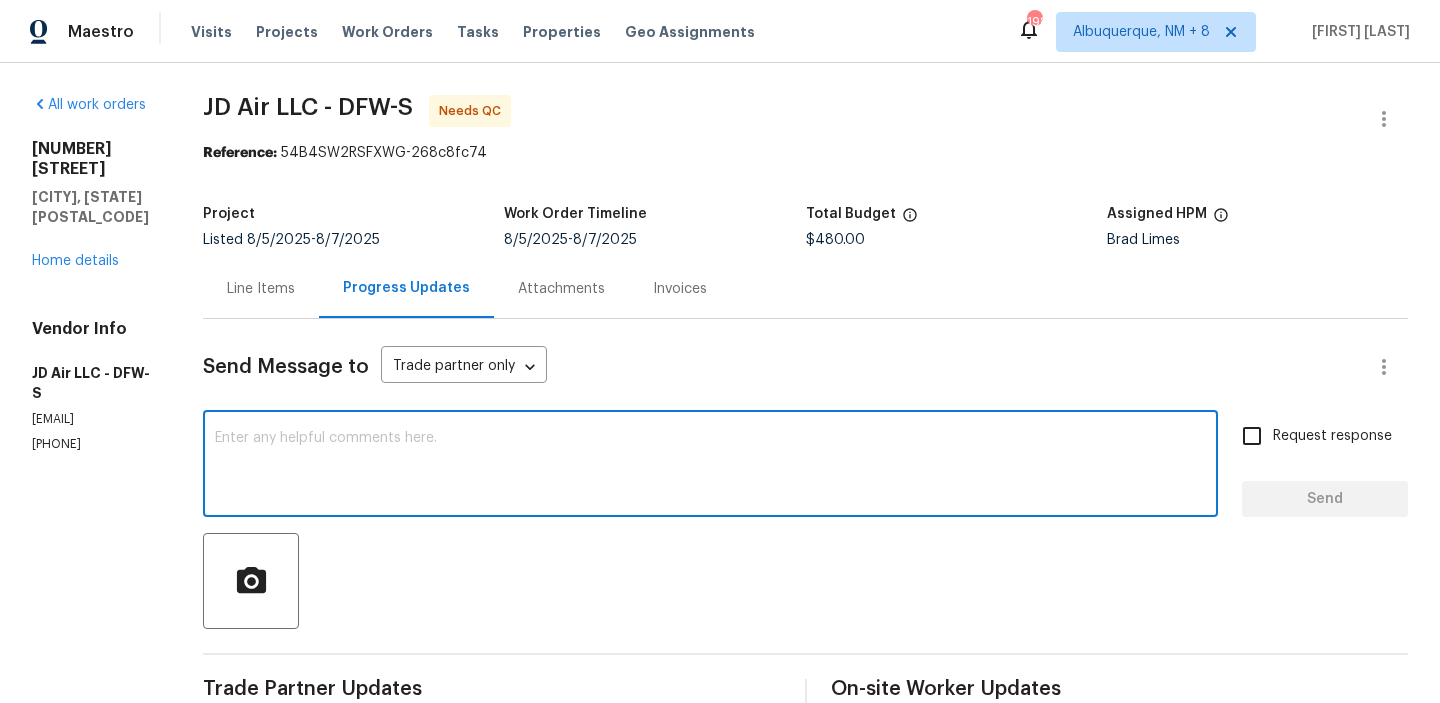 paste on "The BR team has approved the cost, and it has been updated." 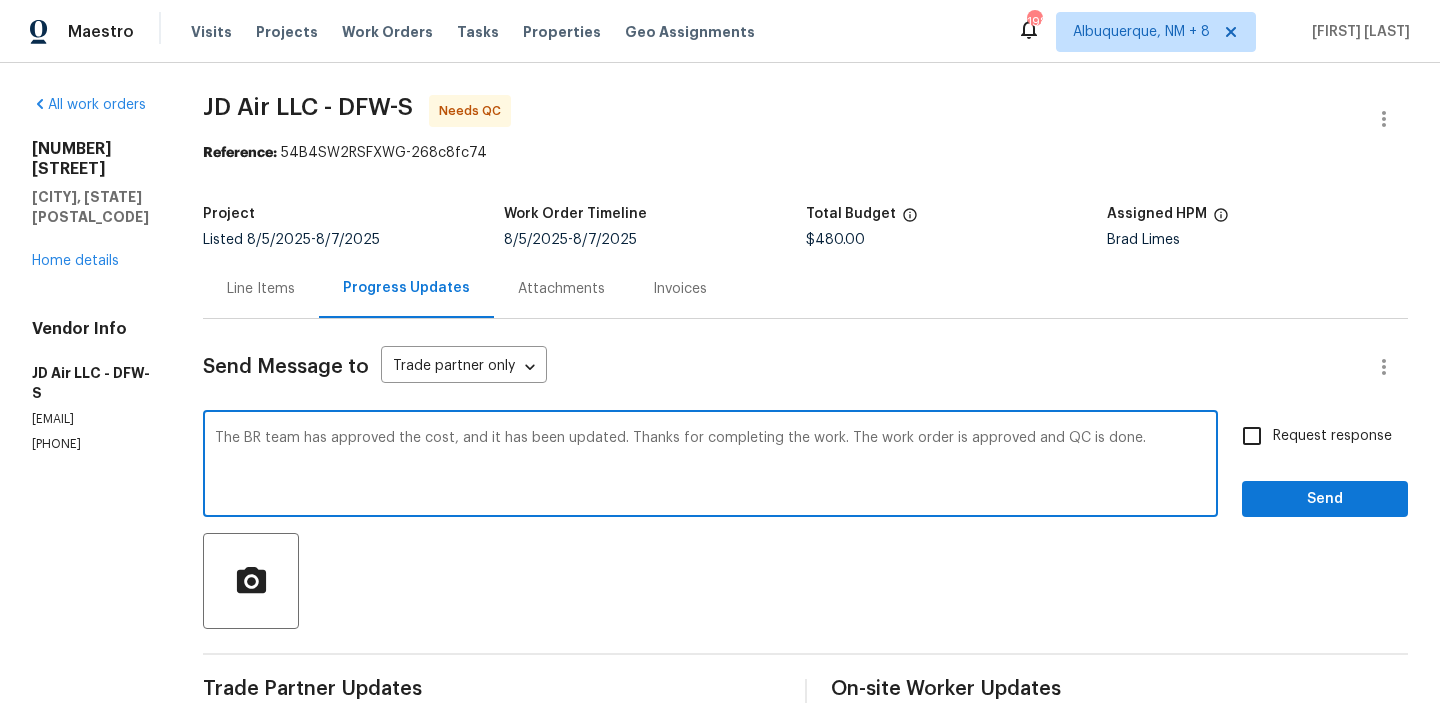 type on "The BR team has approved the cost, and it has been updated. Thanks for completing the work. The work order is approved and QC is done." 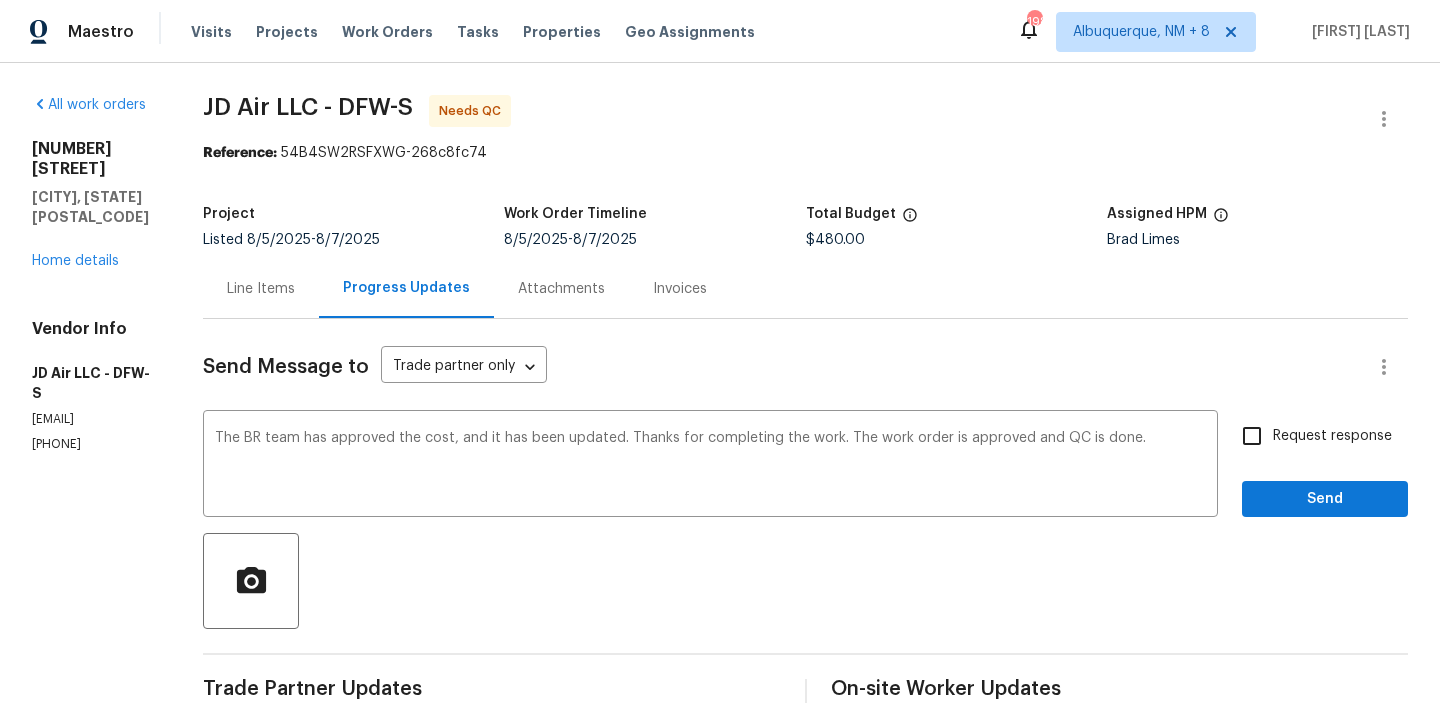 click on "Send Message to Trade partner only Trade partner only ​ The BR team has approved the cost, and it has been updated. Thanks for completing the work. The work order is approved and QC is done. x ​ Request response Send Trade Partner Updates Glory Joyce. S 08/07/2025 7:39 AM Thanks for letting us know that. Let me check with the BR team and will get back. Gerardo Gonzalez 08/06/2025 7:08 PM $480 for work done Gerardo Gonzalez 08/06/2025 7:07 PM System was running when we got there. After inspection, found system under charged on refrigerant and condenser a bit dirty. We went ahead and cleaned condenser and filled system up. I believe the system maybe undersized for the home. Glory Joyce. S 08/06/2025 8:59 AM Thanks for accepting the work order and for scheduling it for today. Kindly keep us posted with the updates today. Gerardo Gonzalez 08/05/2025 6:37 PM We will be there tomorrow Glory Joyce. S 08/05/2025 11:17 AM On-site Worker Updates" at bounding box center (805, 819) 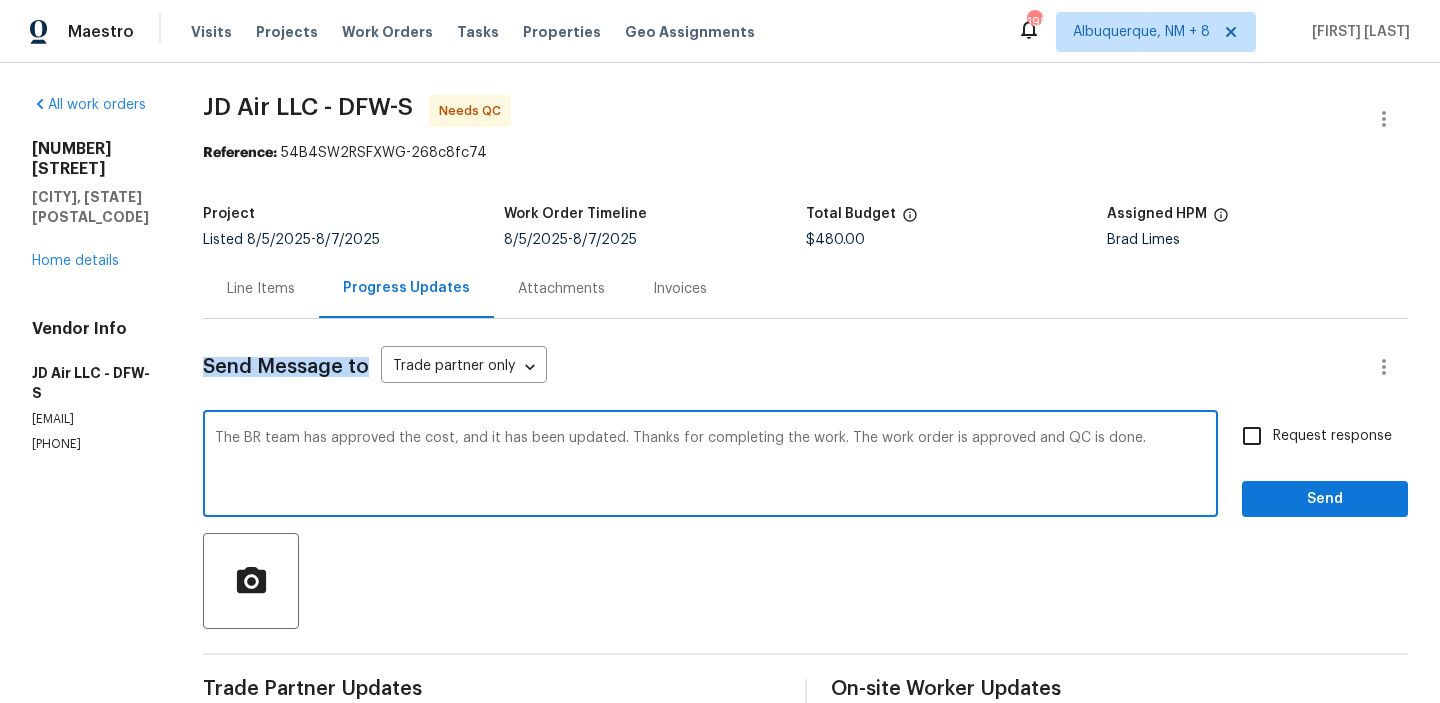 click on "The BR team has approved the cost, and it has been updated. Thanks for completing the work. The work order is approved and QC is done." at bounding box center (710, 466) 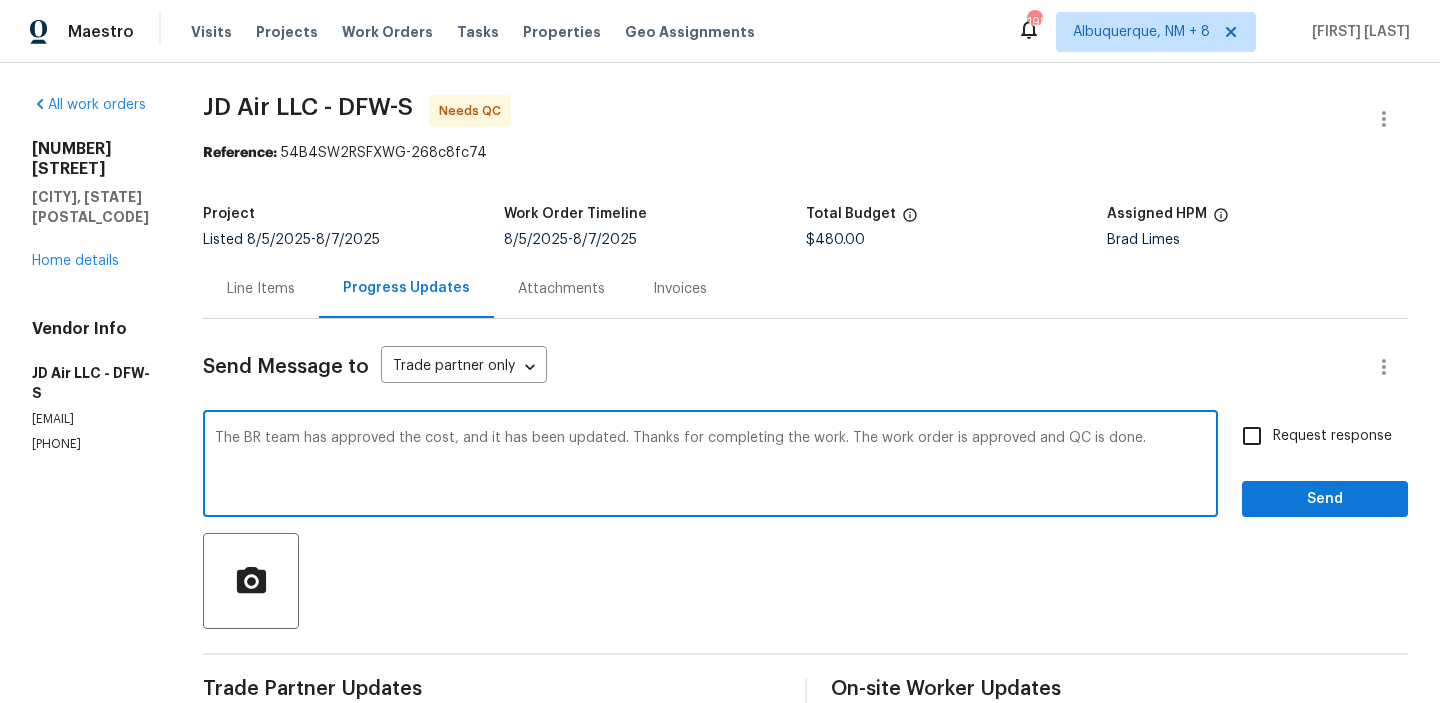 click on "The BR team has approved the cost, and it has been updated. Thanks for completing the work. The work order is approved and QC is done." at bounding box center [710, 466] 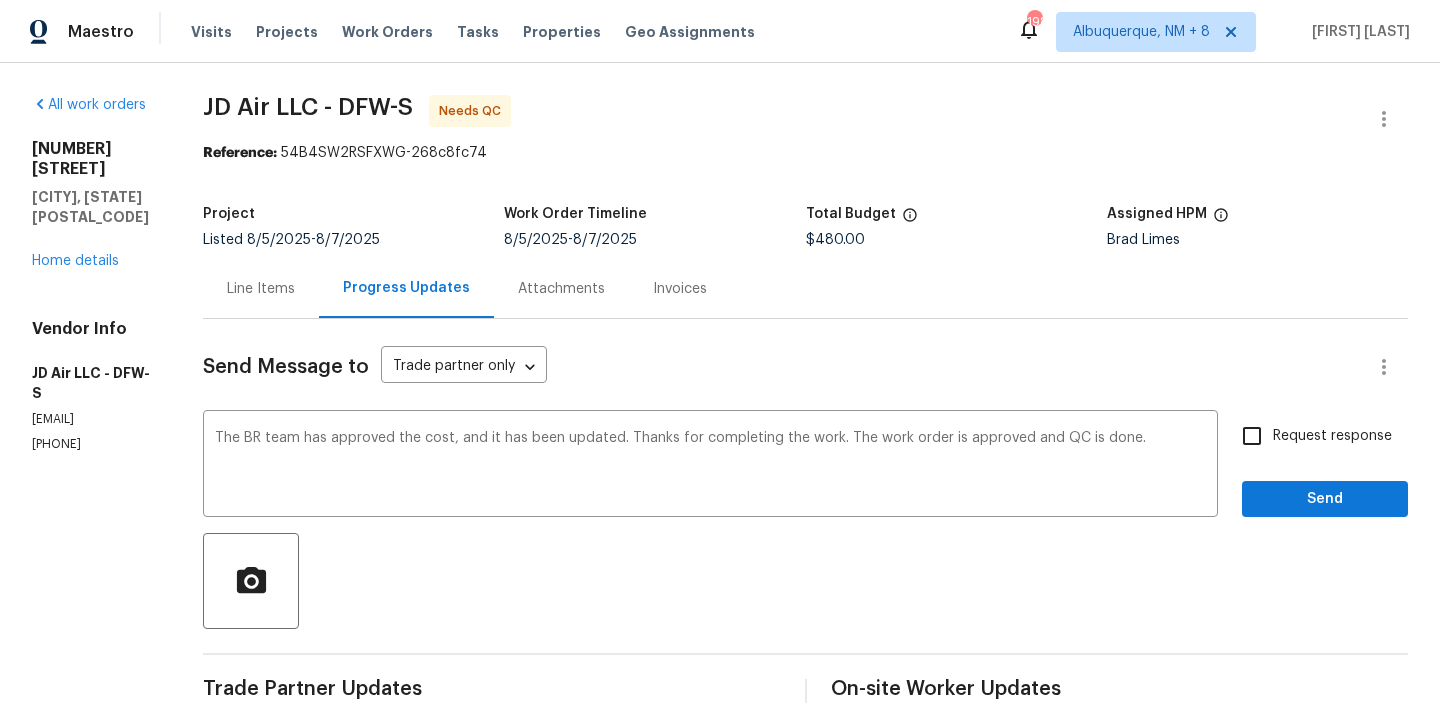 click on "Request response" at bounding box center (1332, 436) 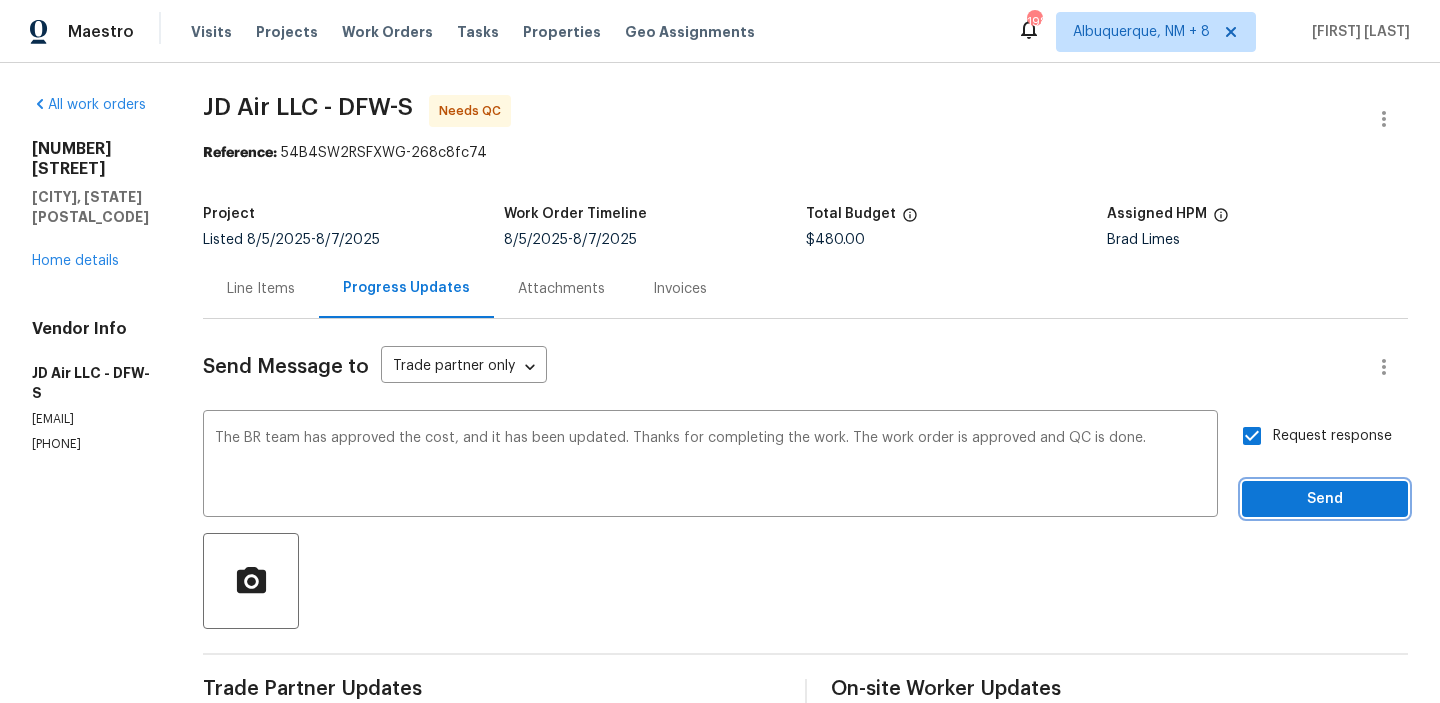 click on "Send" at bounding box center [1325, 499] 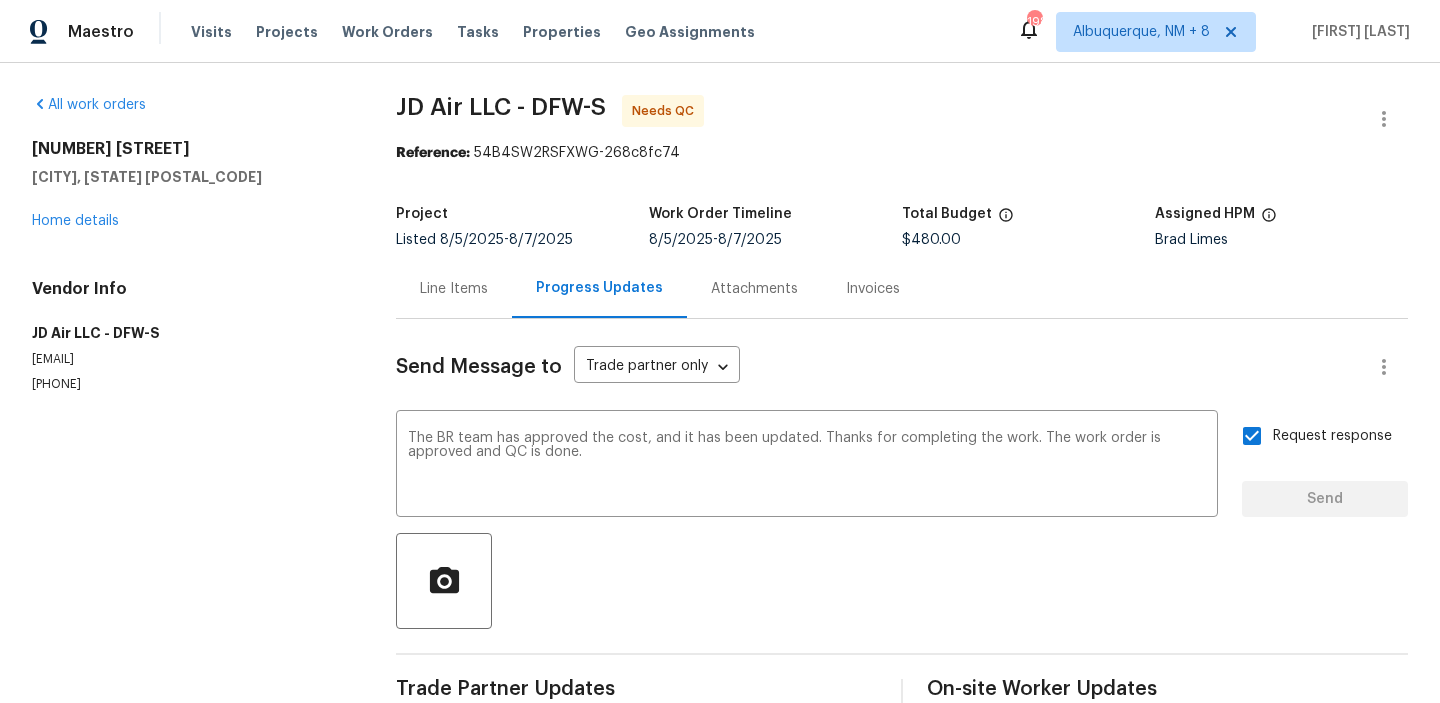 type 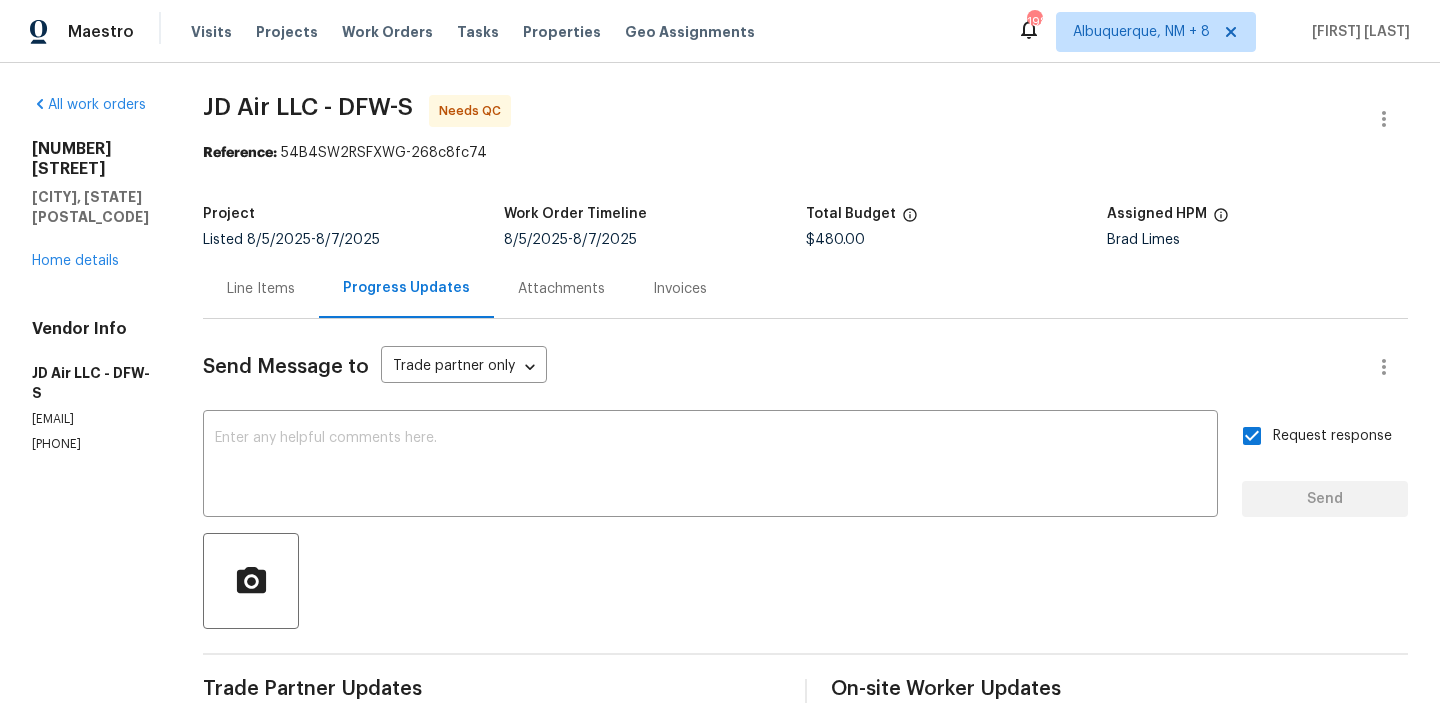 click on "Line Items" at bounding box center [261, 288] 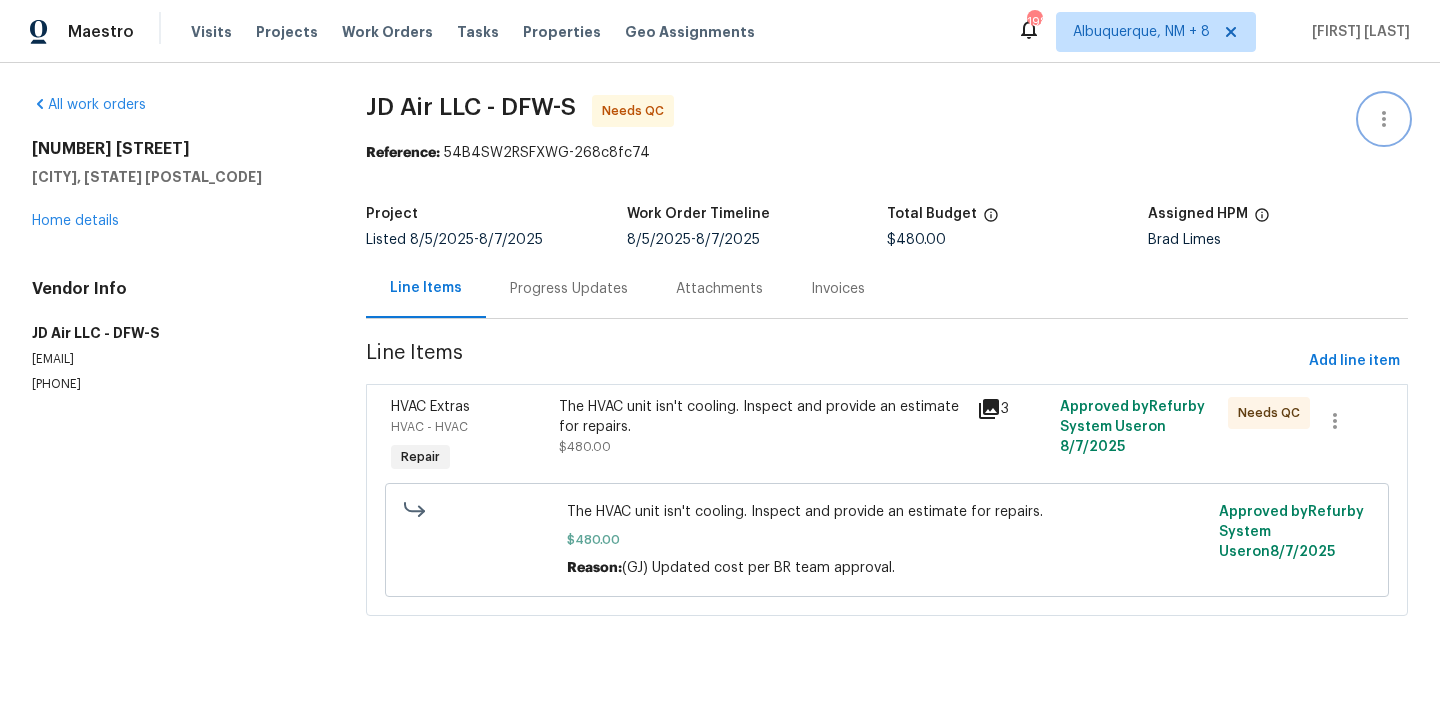 click at bounding box center (1384, 119) 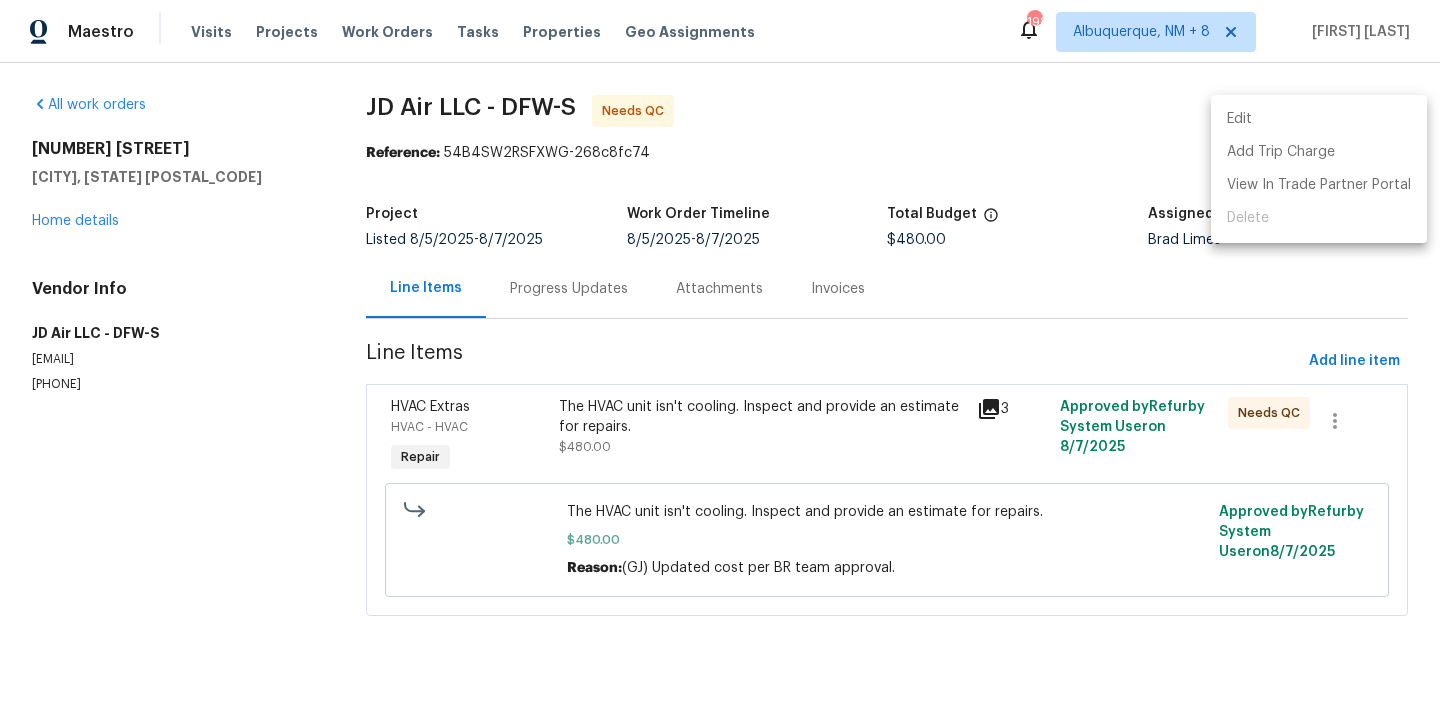 click on "Edit" at bounding box center (1319, 119) 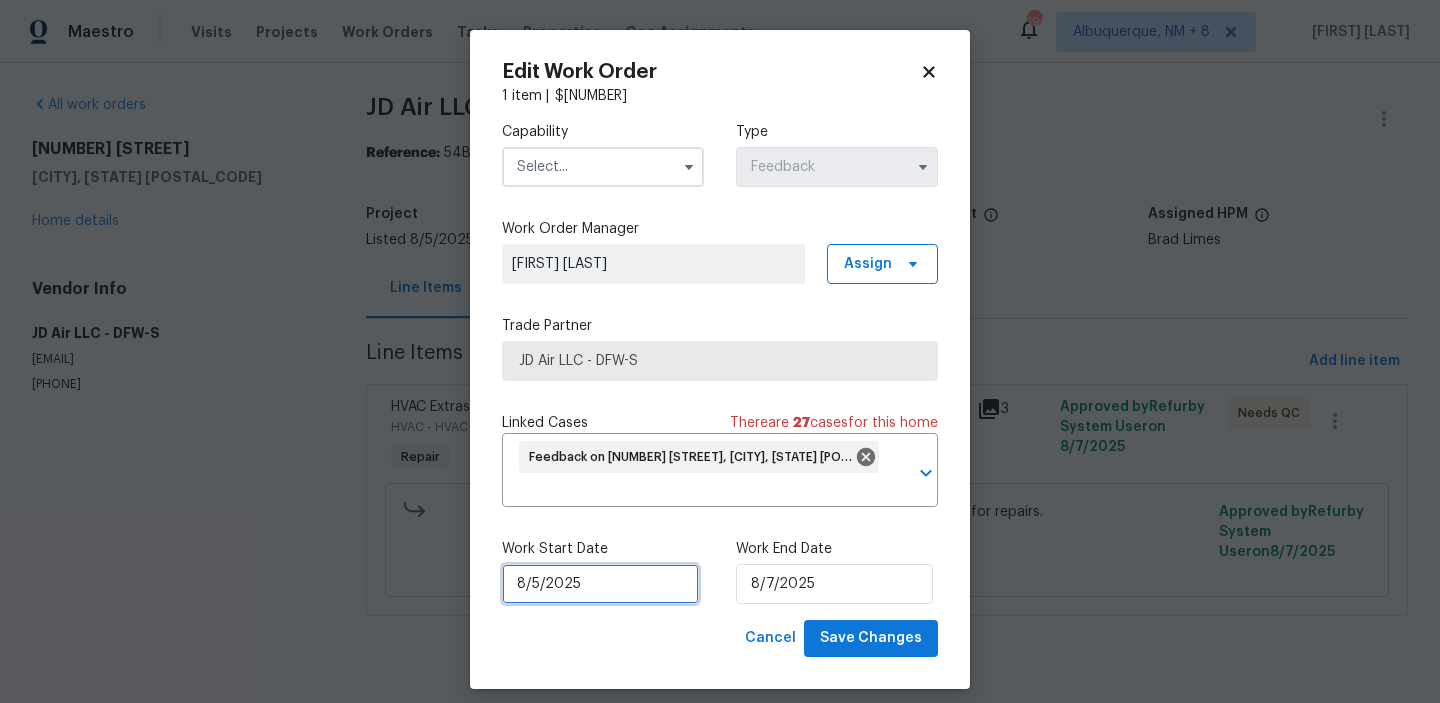 click on "8/5/2025" at bounding box center [600, 584] 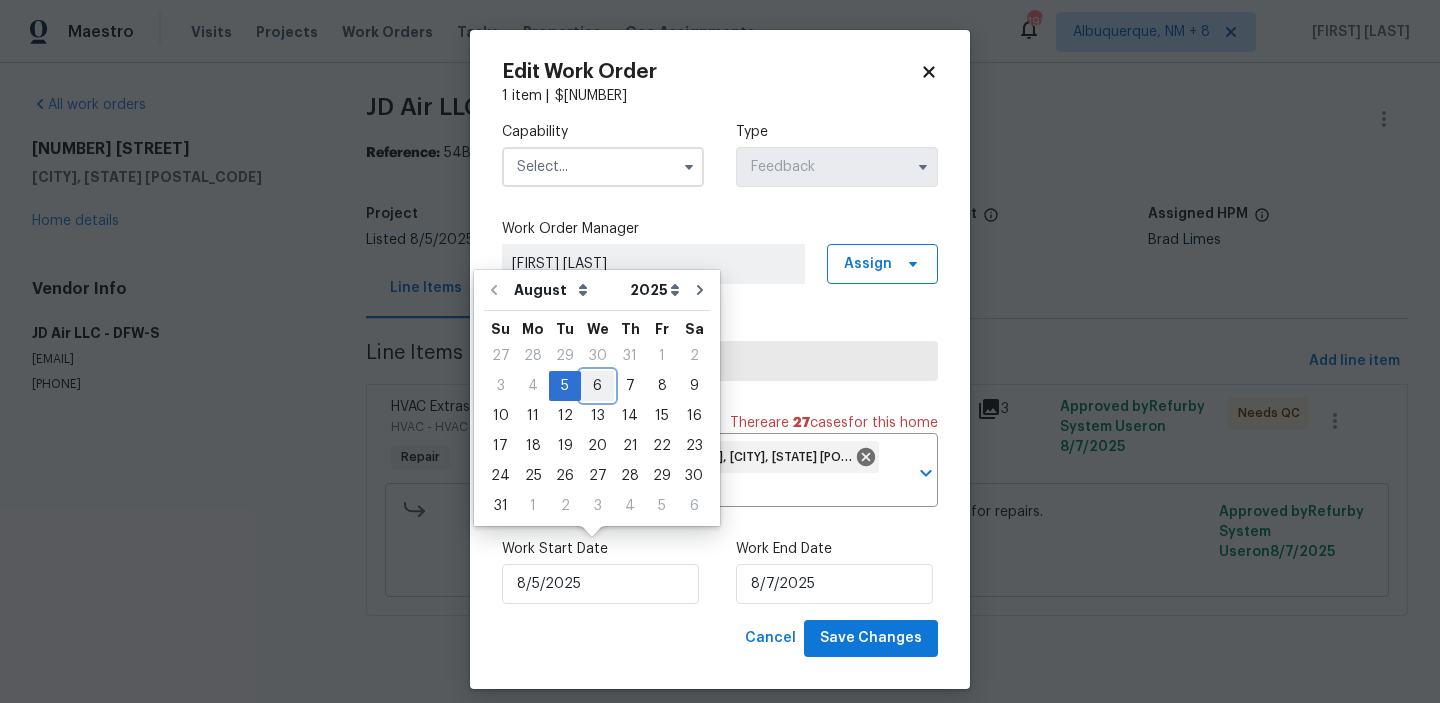 click on "6" at bounding box center (597, 386) 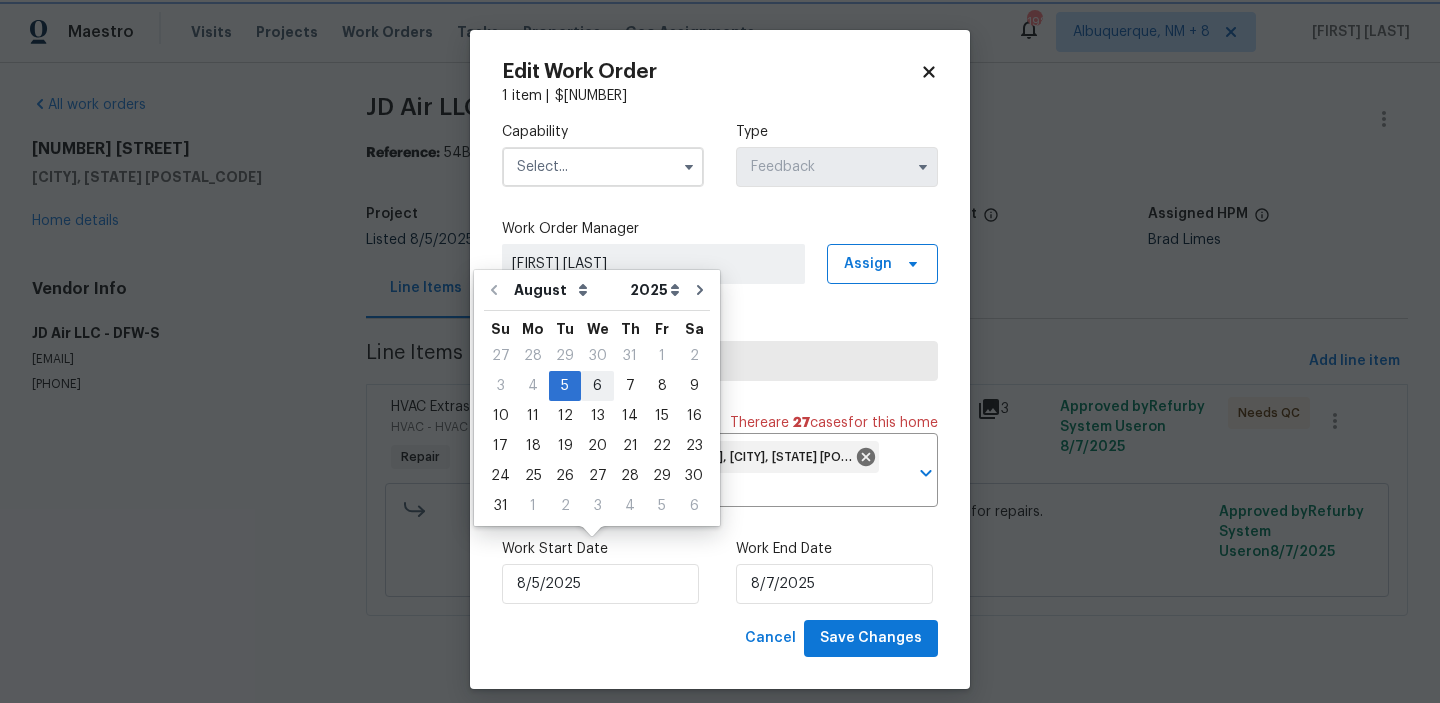 type on "8/6/2025" 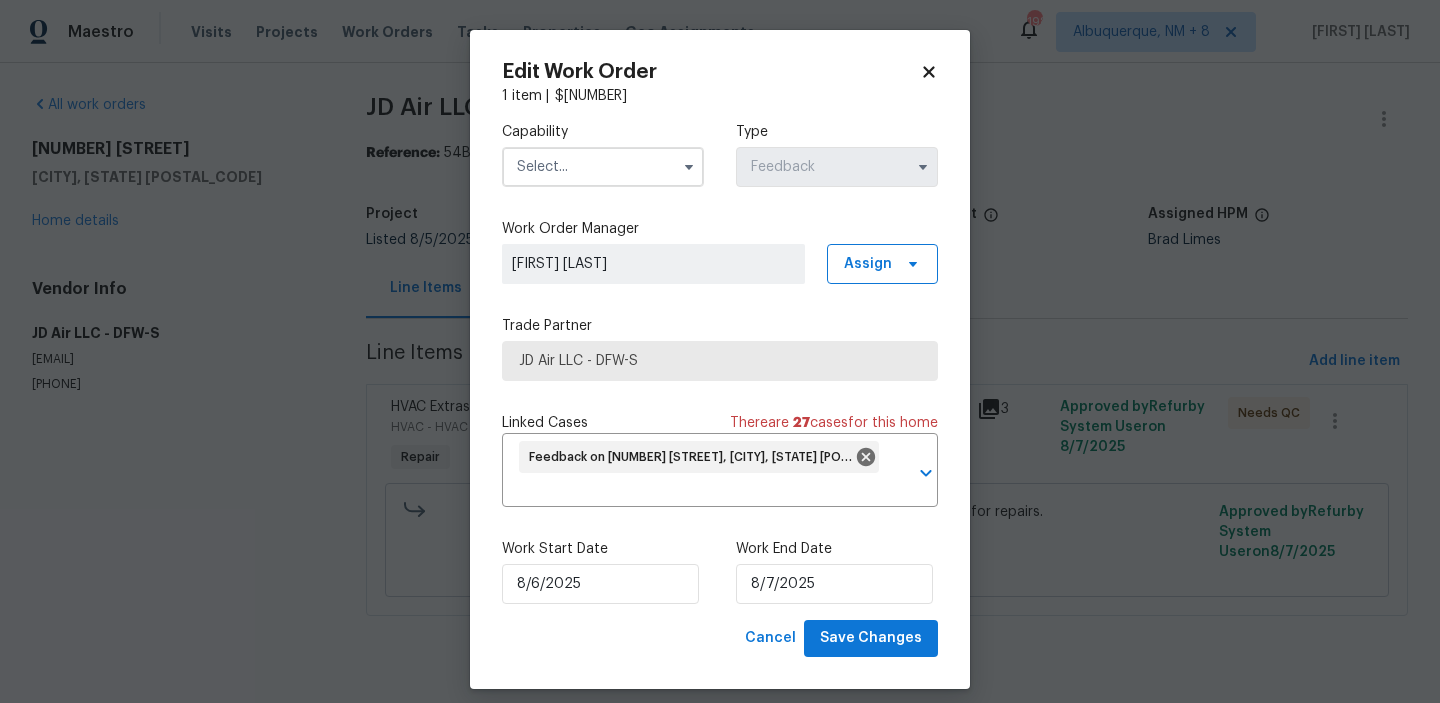 click on "Capability" at bounding box center (603, 132) 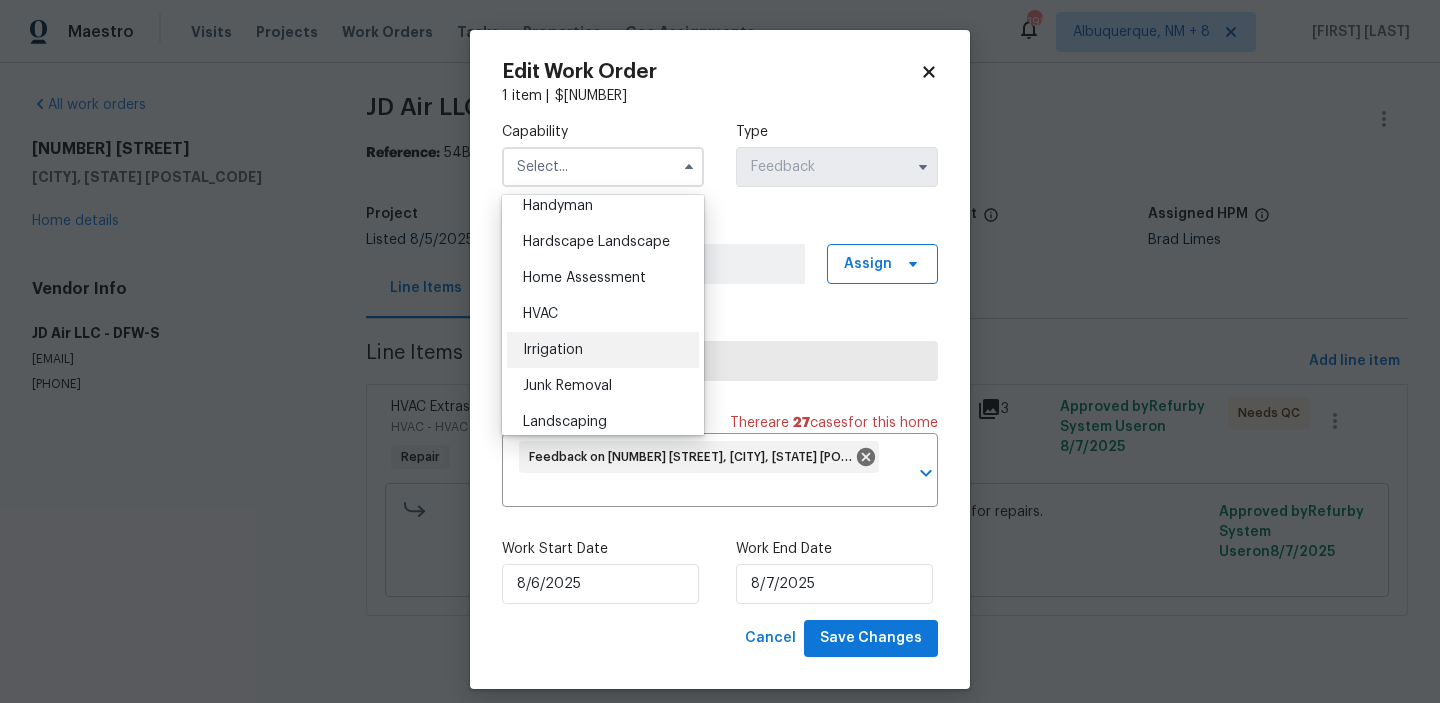 scroll, scrollTop: 1144, scrollLeft: 0, axis: vertical 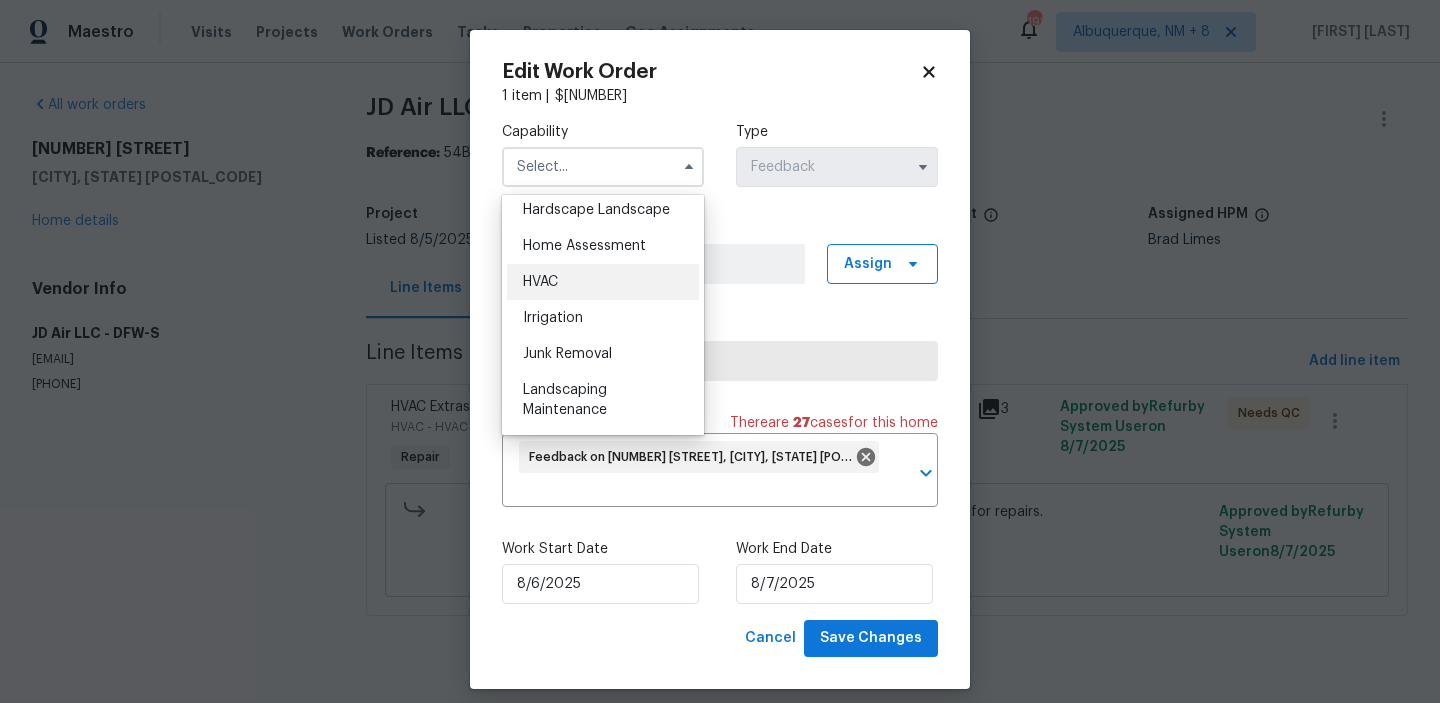 click on "HVAC" at bounding box center [603, 282] 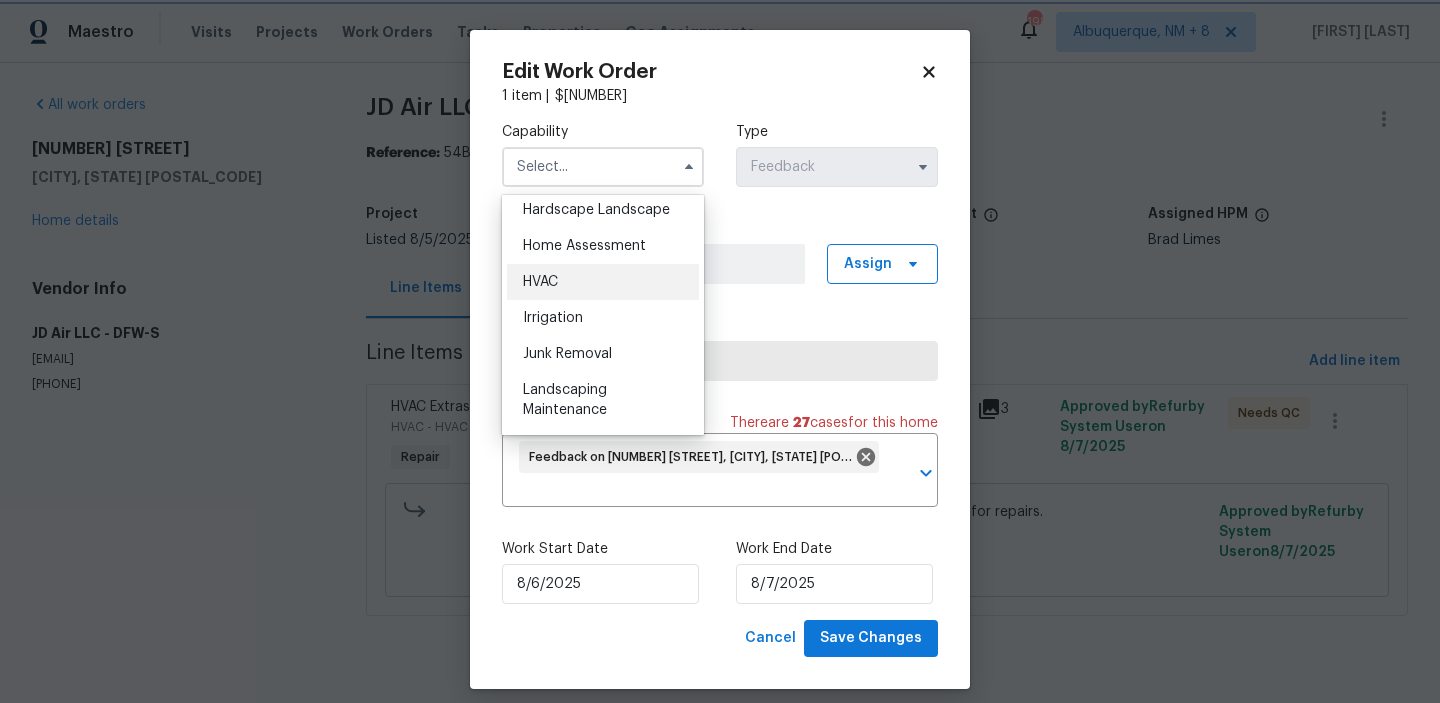 type on "HVAC" 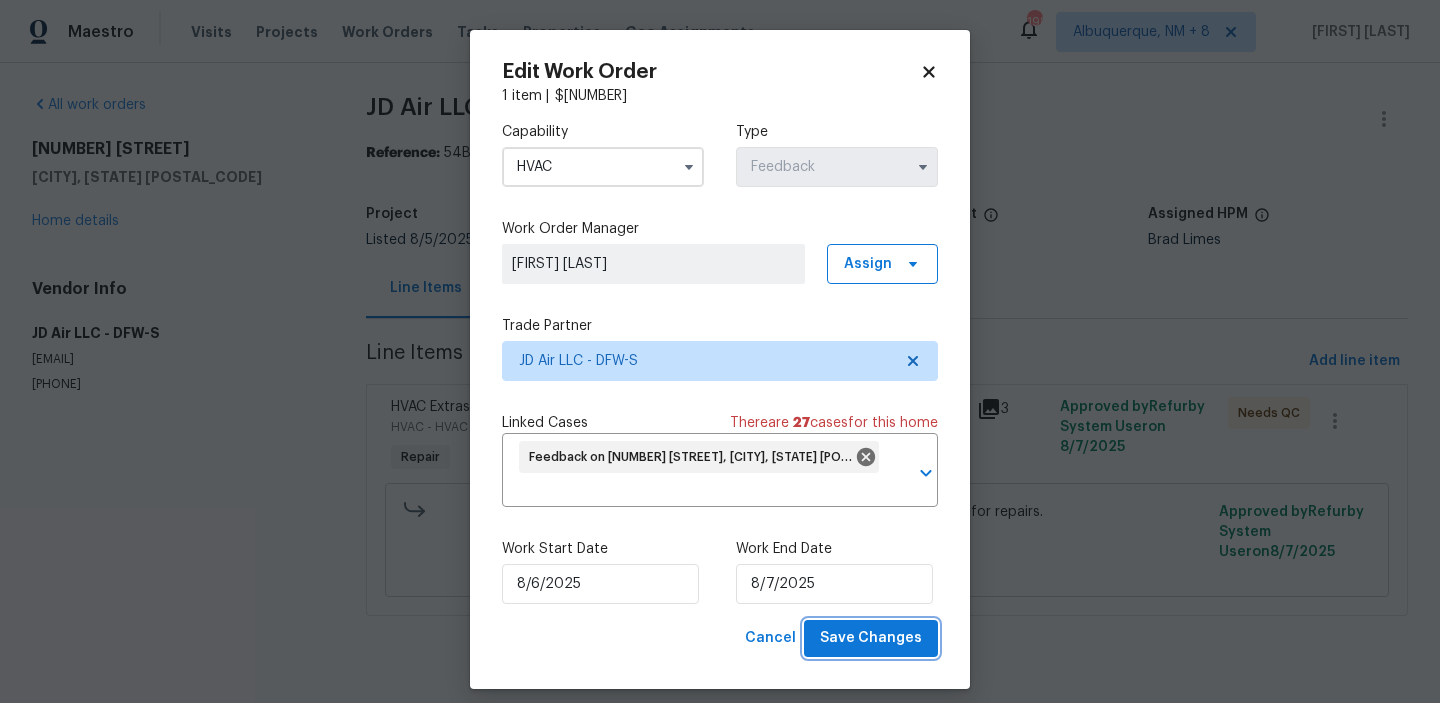 click on "Save Changes" at bounding box center [871, 638] 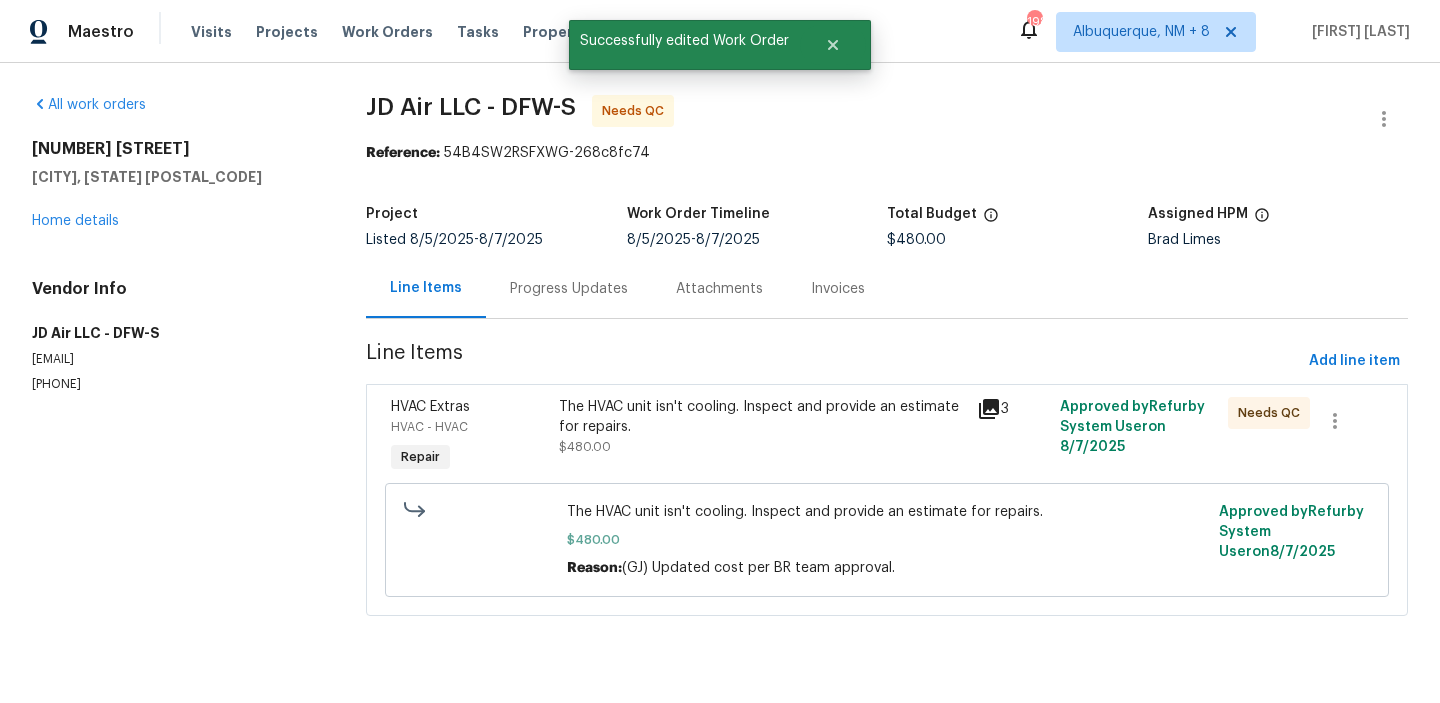 click on "The HVAC unit isn't cooling. Inspect and provide an estimate for repairs. $480.00" at bounding box center (762, 427) 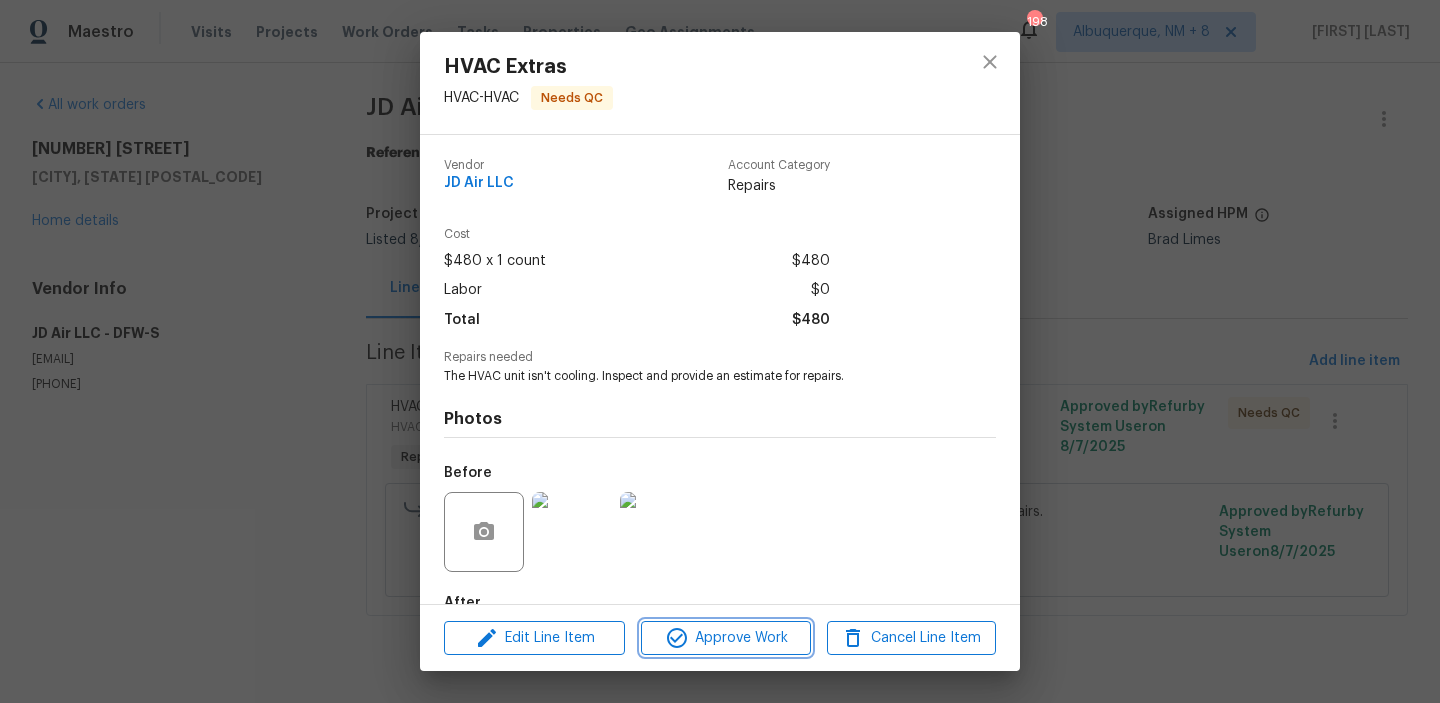 click on "Approve Work" at bounding box center [725, 638] 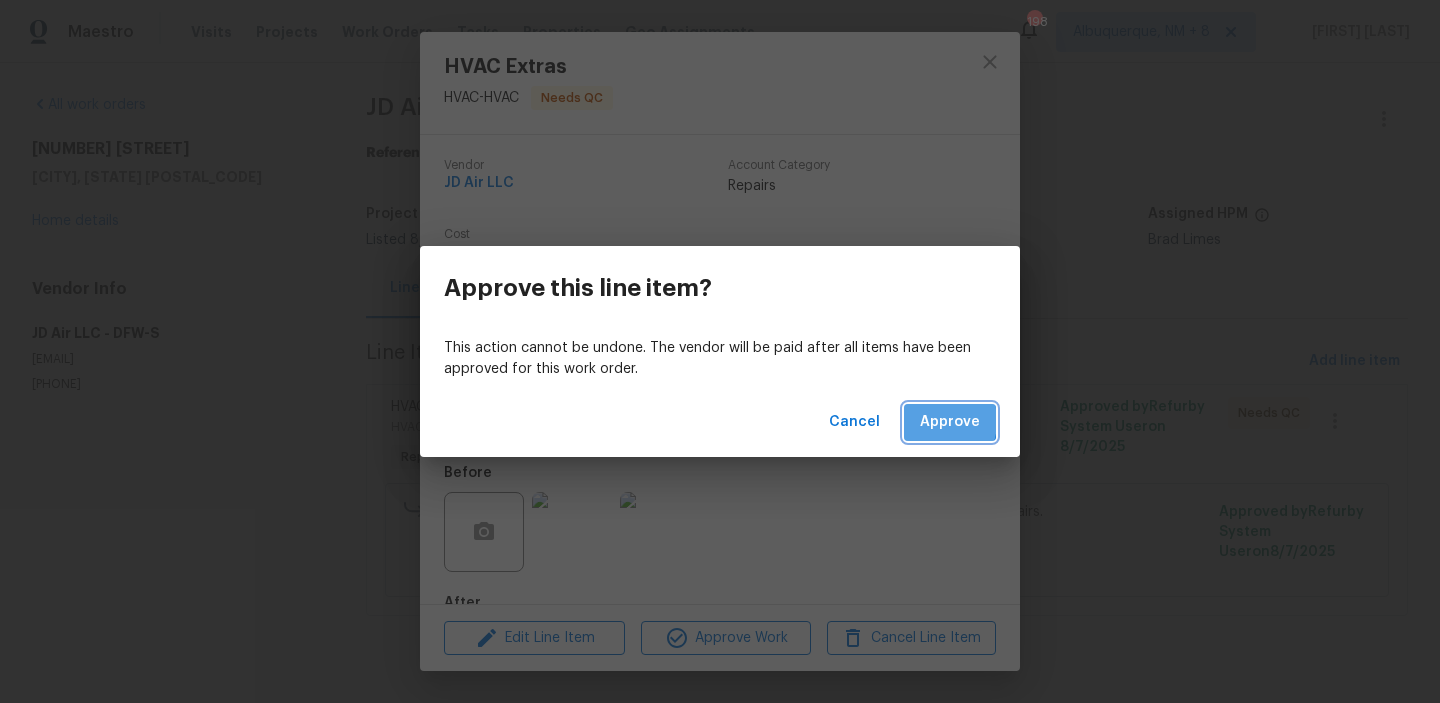 click on "Approve" at bounding box center [950, 422] 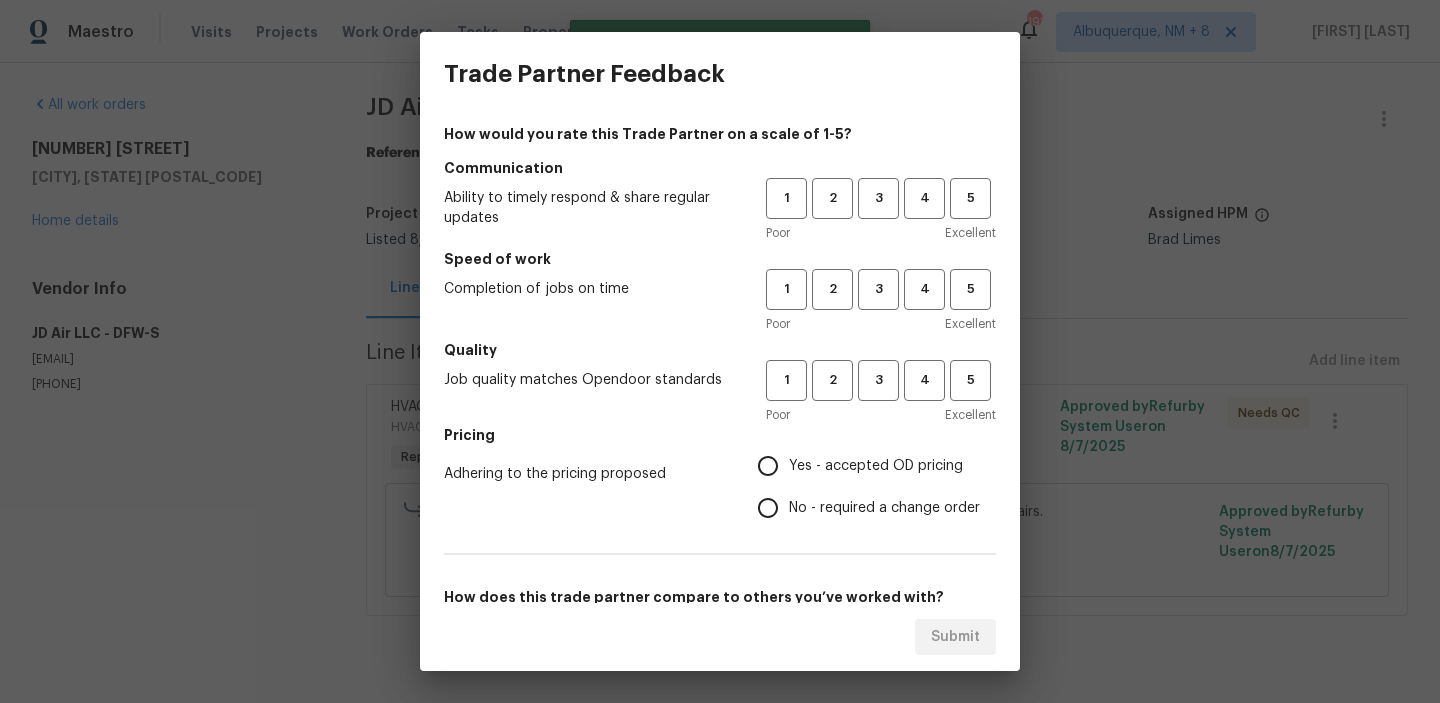 click on "1 2 3 4 5 Poor Excellent" at bounding box center (881, 210) 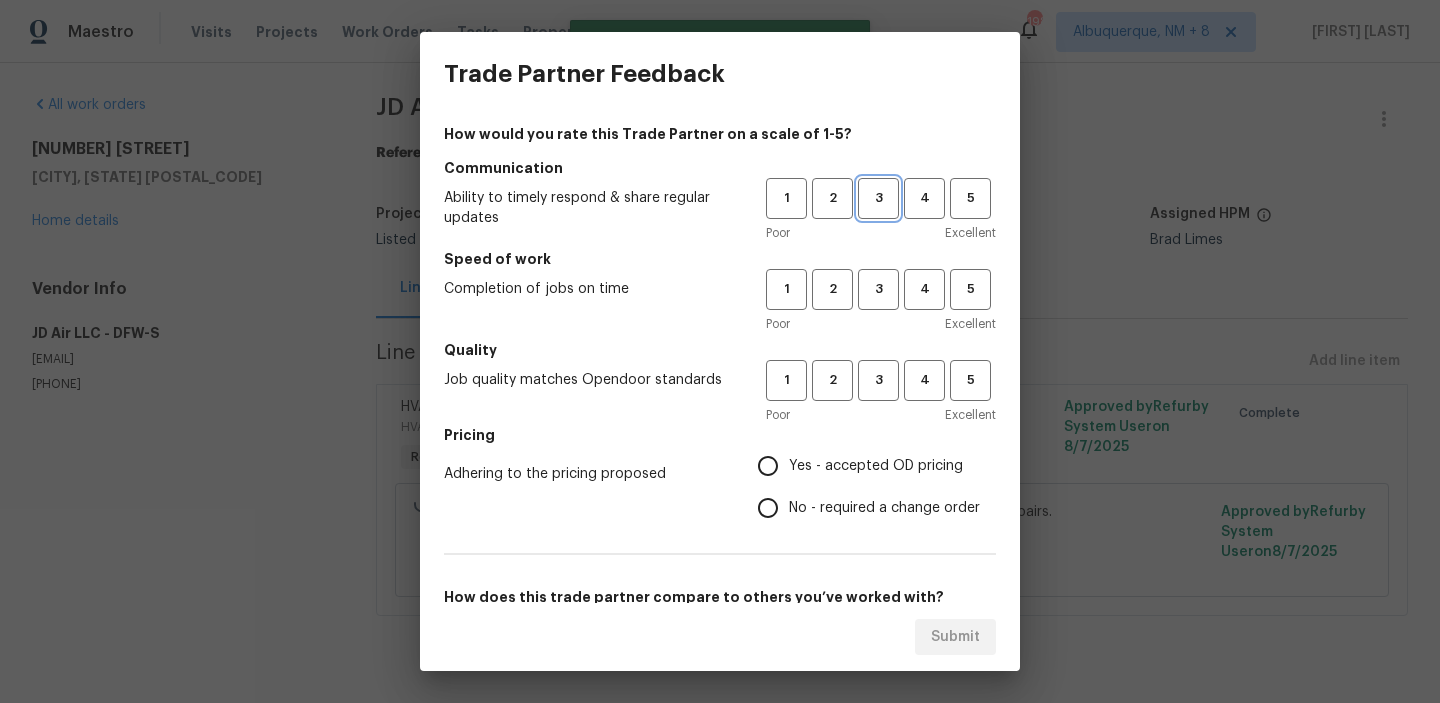 click on "3" at bounding box center (878, 198) 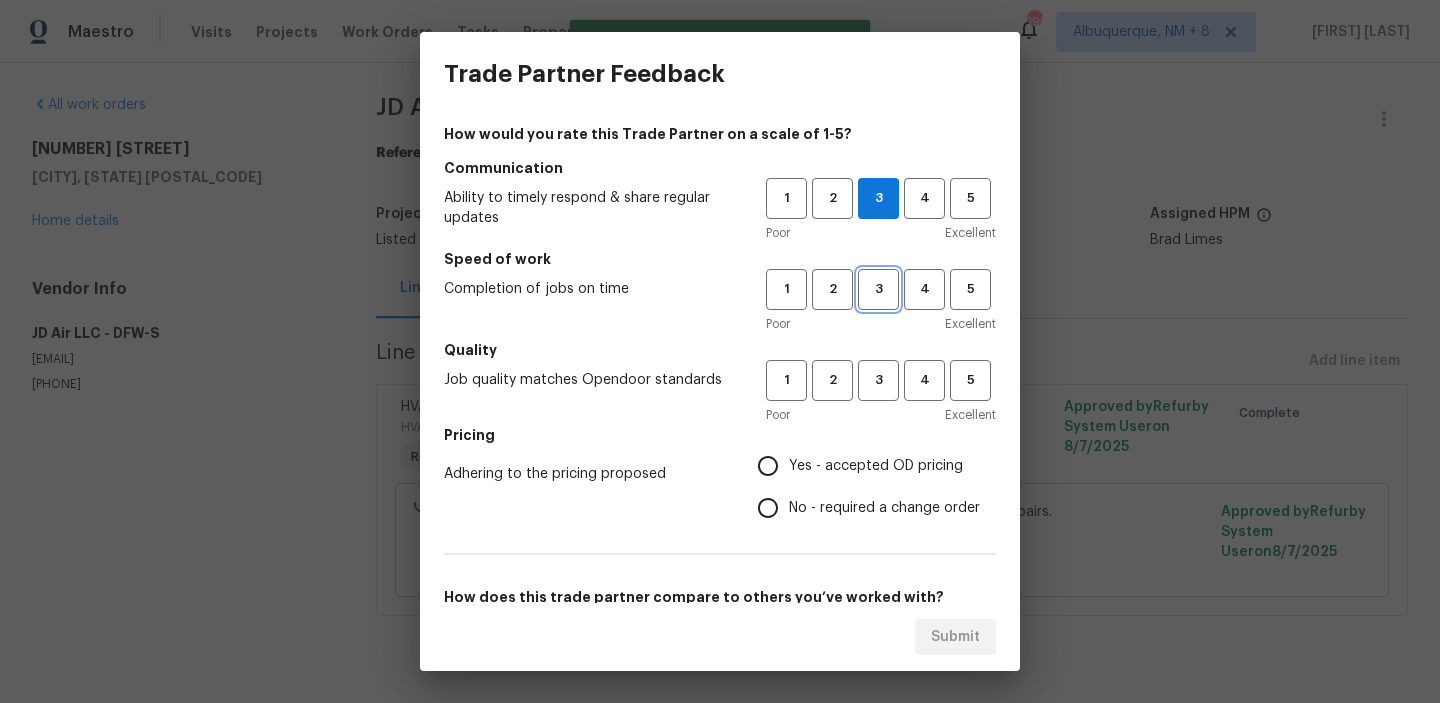click on "3" at bounding box center (878, 289) 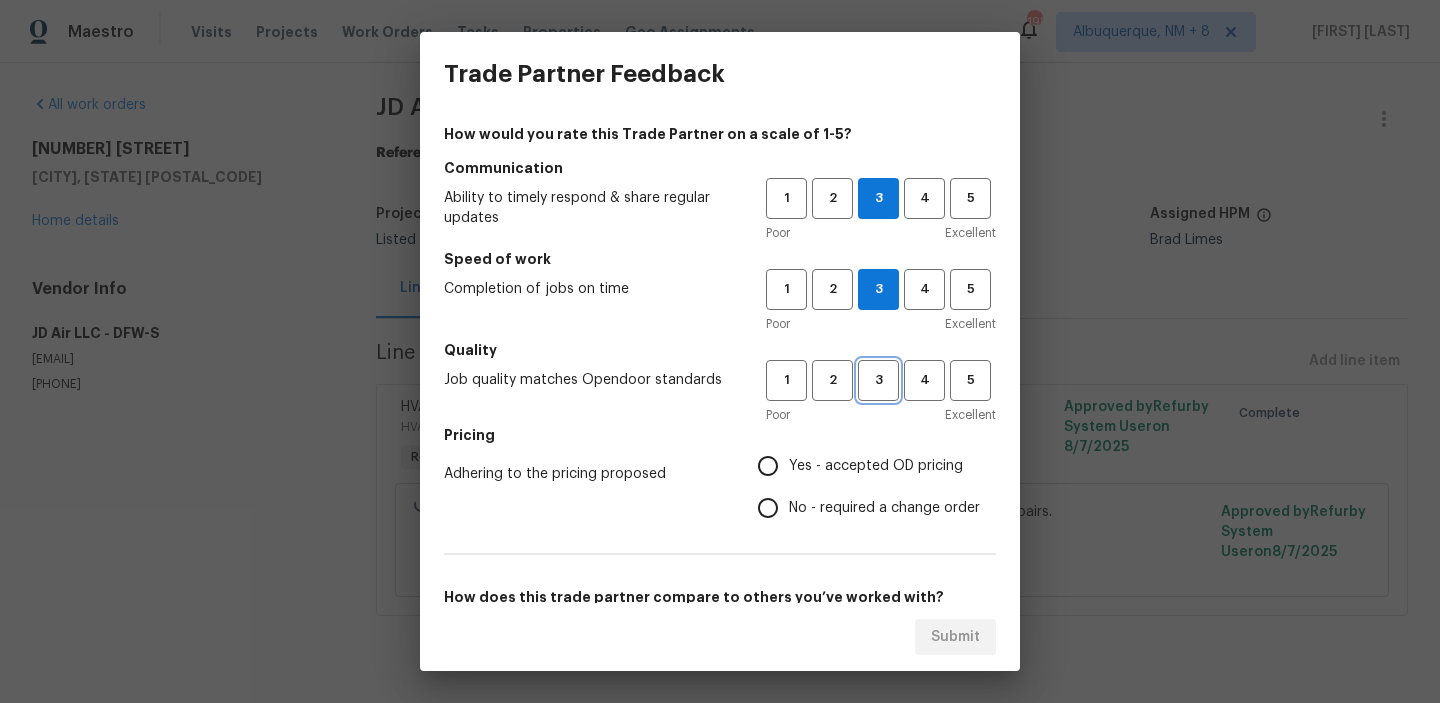click on "3" at bounding box center (878, 380) 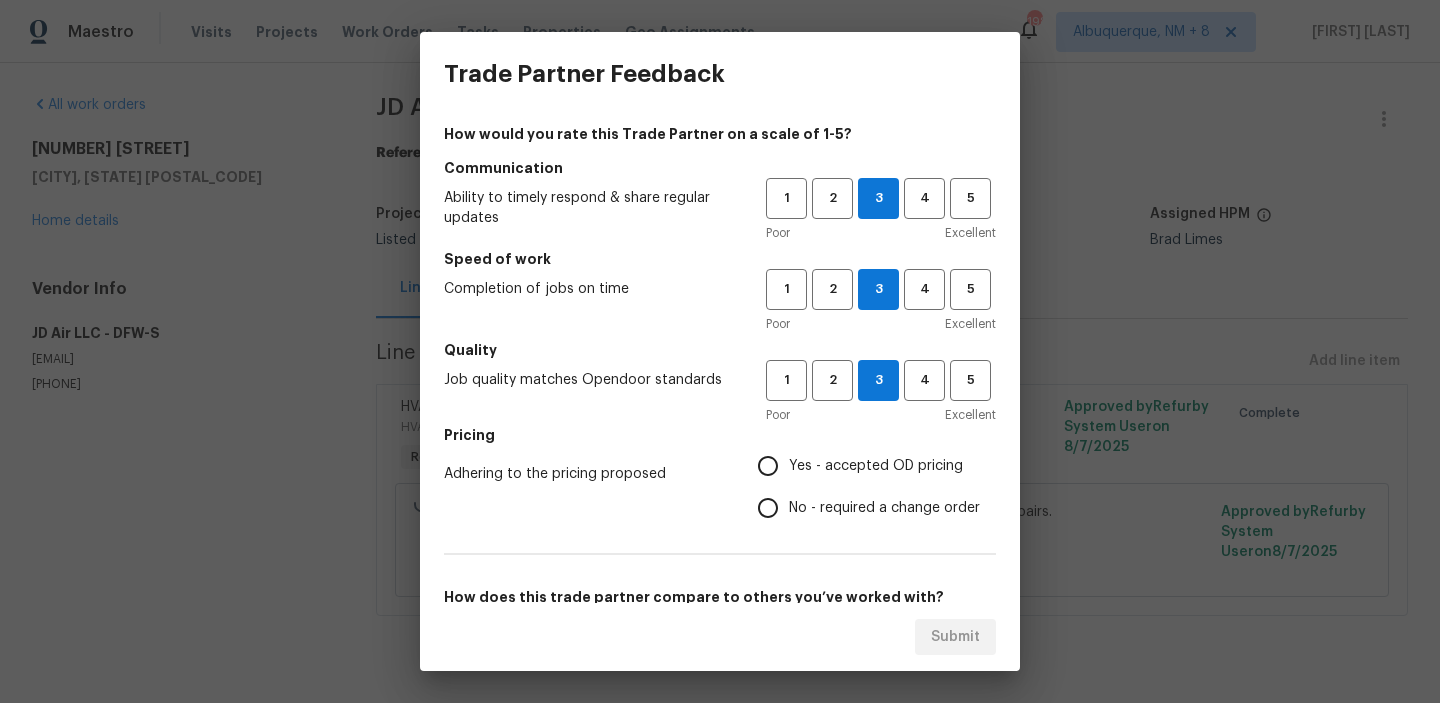 click on "No - required a change order" at bounding box center [863, 508] 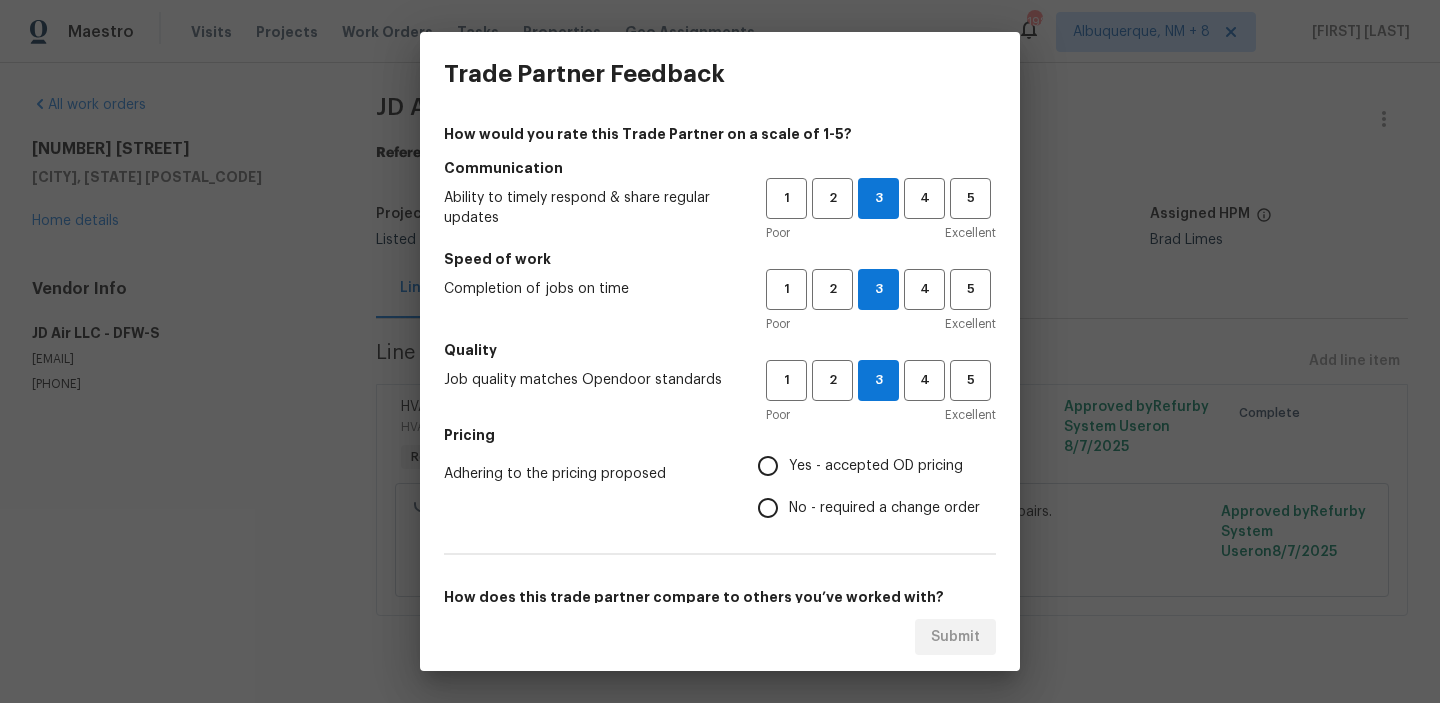 click on "No - required a change order" at bounding box center (768, 508) 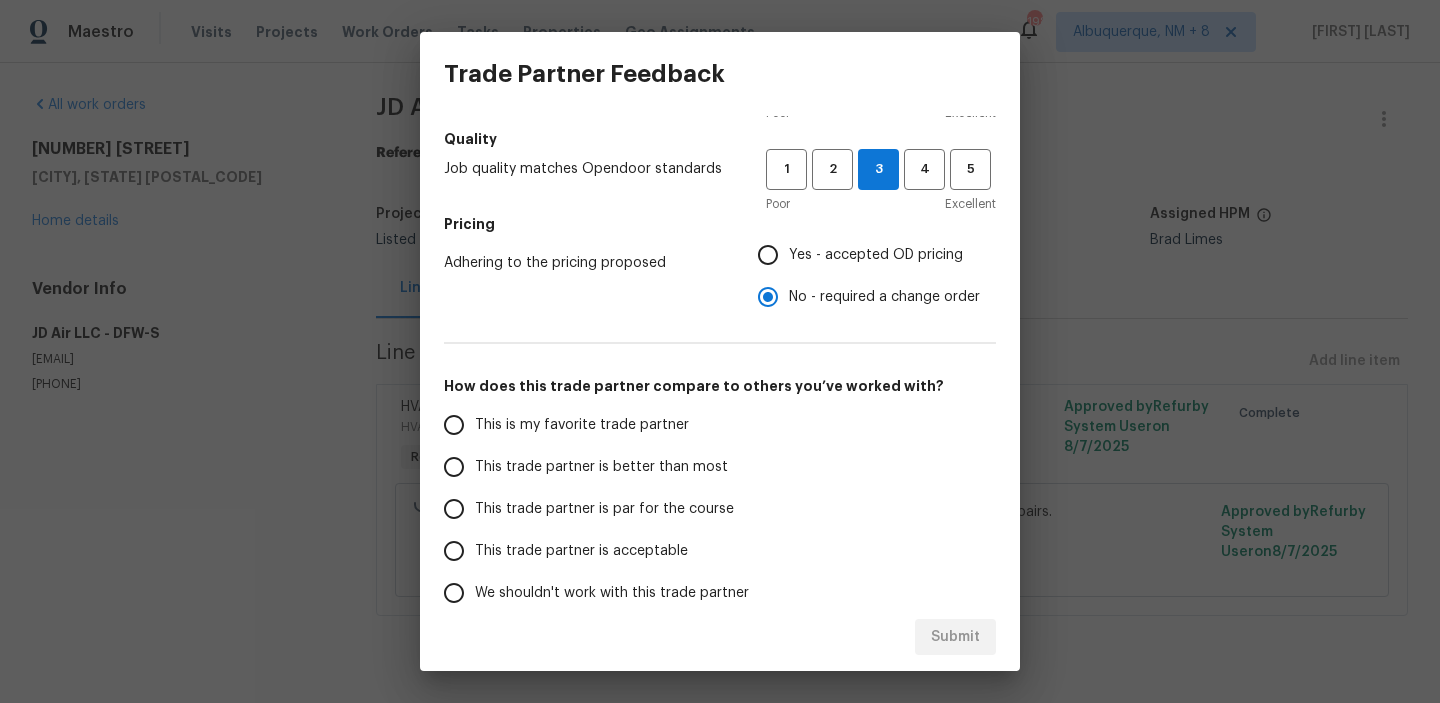 scroll, scrollTop: 257, scrollLeft: 0, axis: vertical 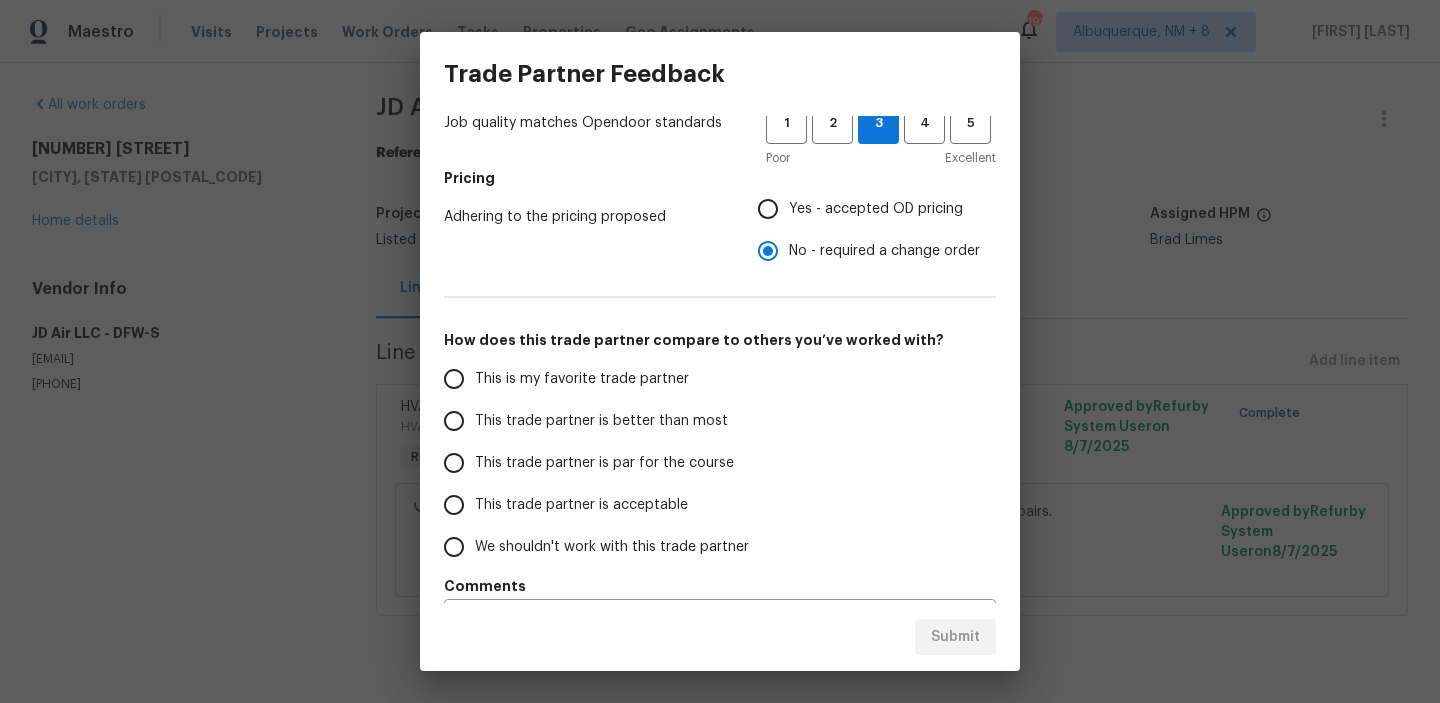 click on "This trade partner is par for the course" at bounding box center (604, 463) 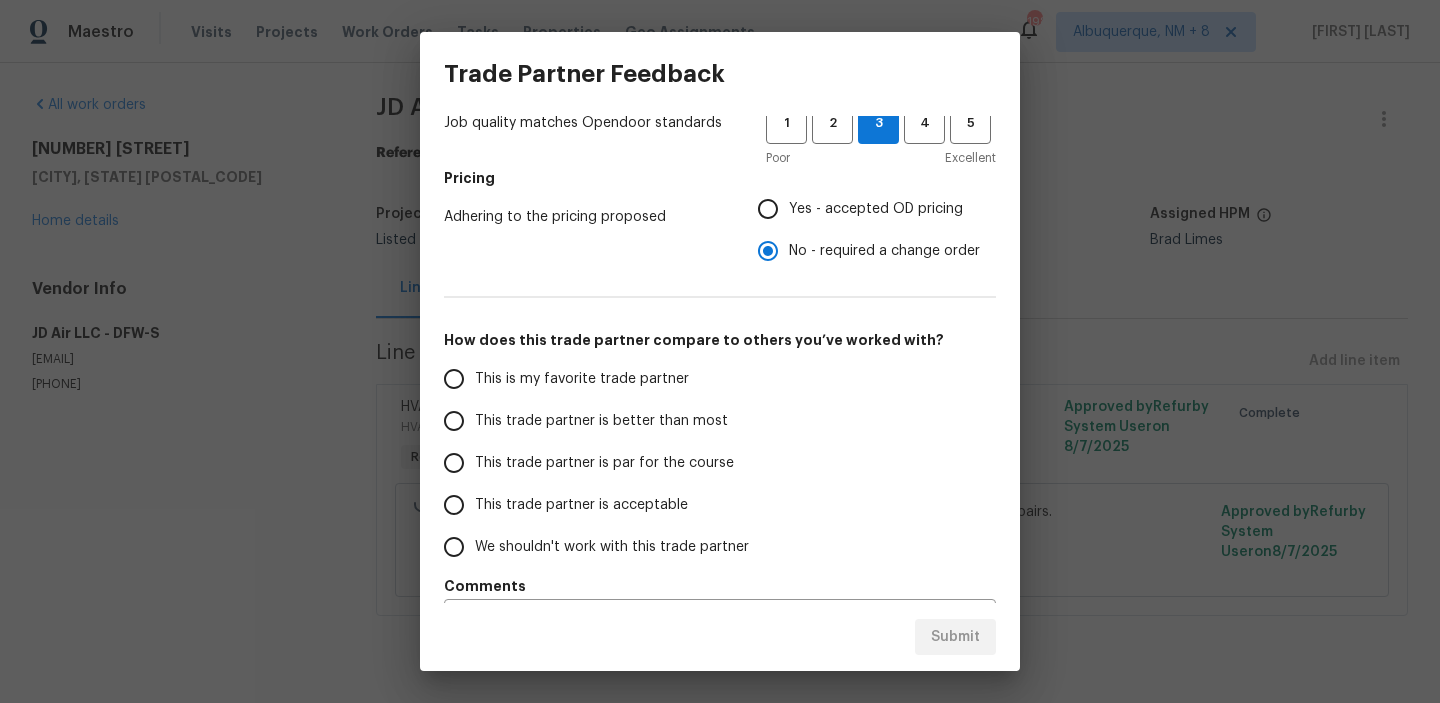 click on "This trade partner is par for the course" at bounding box center [454, 463] 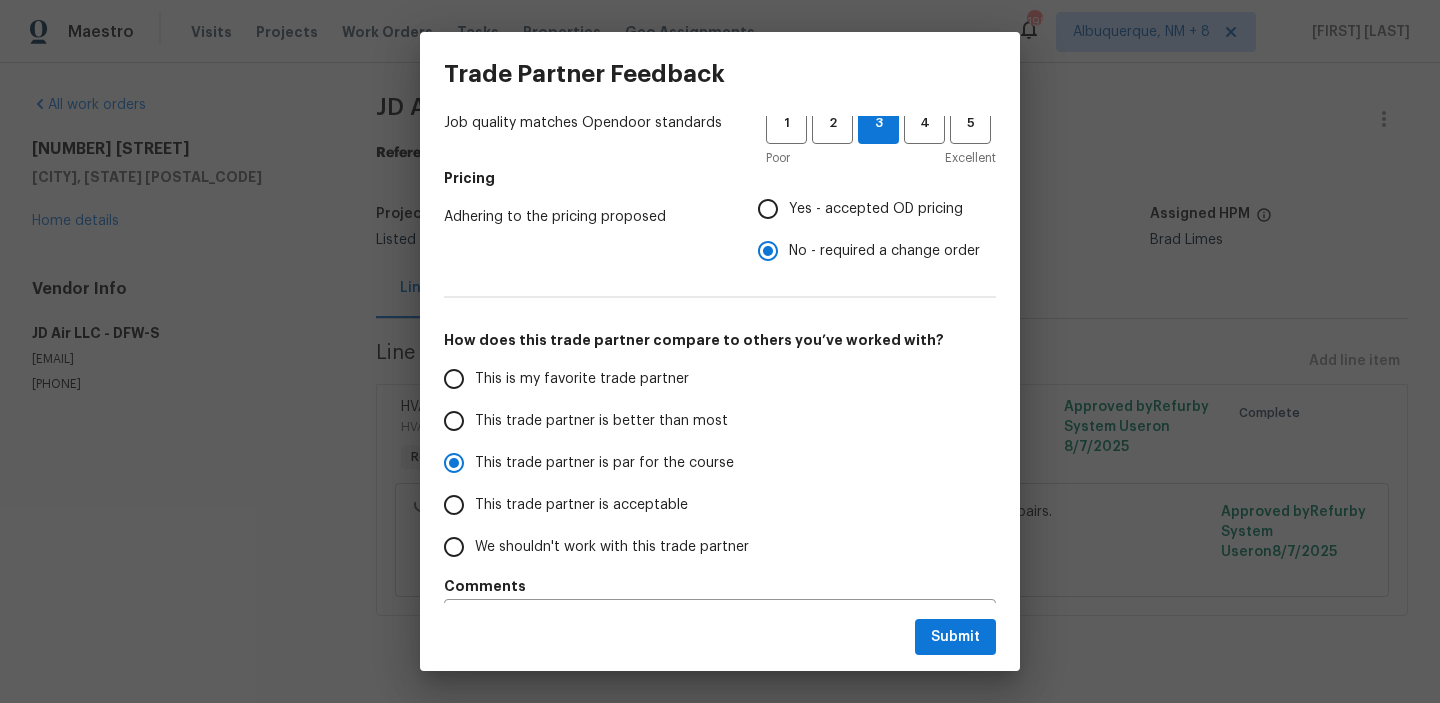 scroll, scrollTop: 312, scrollLeft: 0, axis: vertical 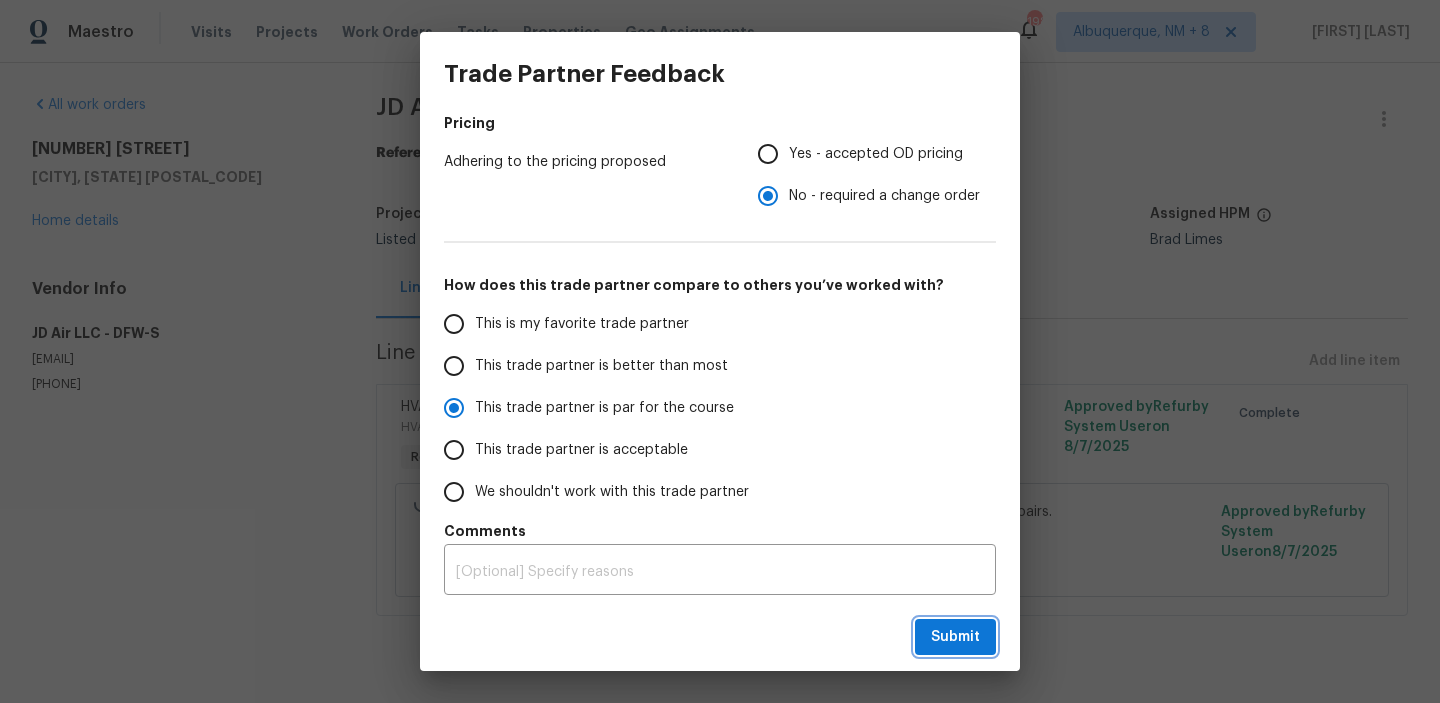 click on "Submit" at bounding box center [955, 637] 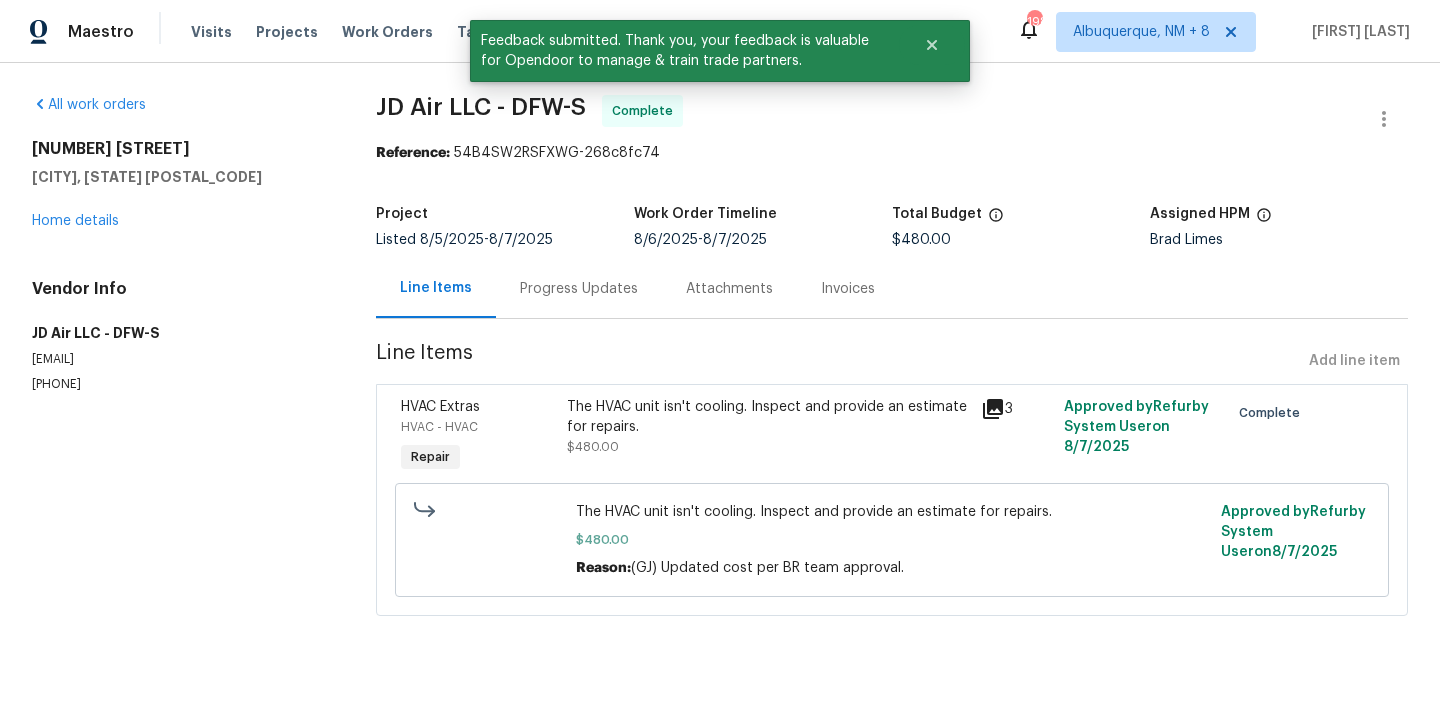 click on "Progress Updates" at bounding box center [579, 288] 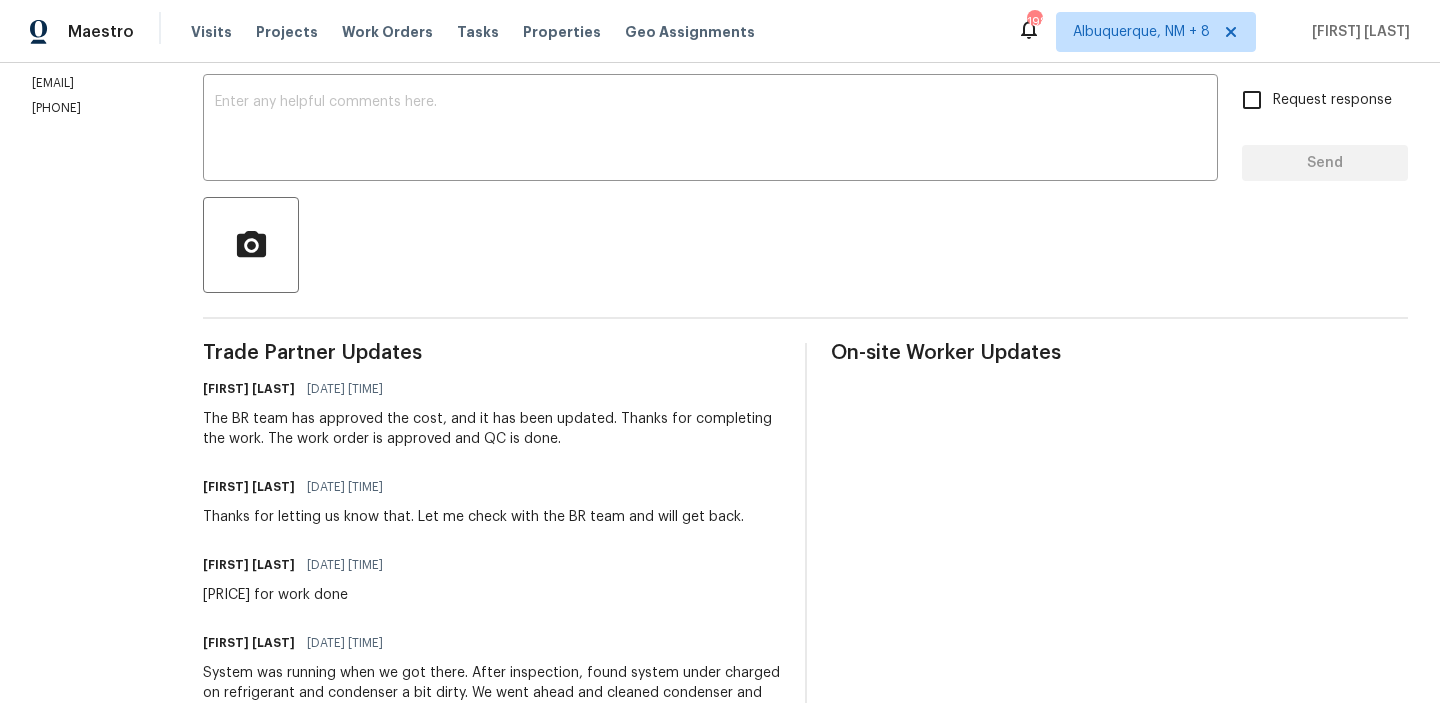 scroll, scrollTop: 0, scrollLeft: 0, axis: both 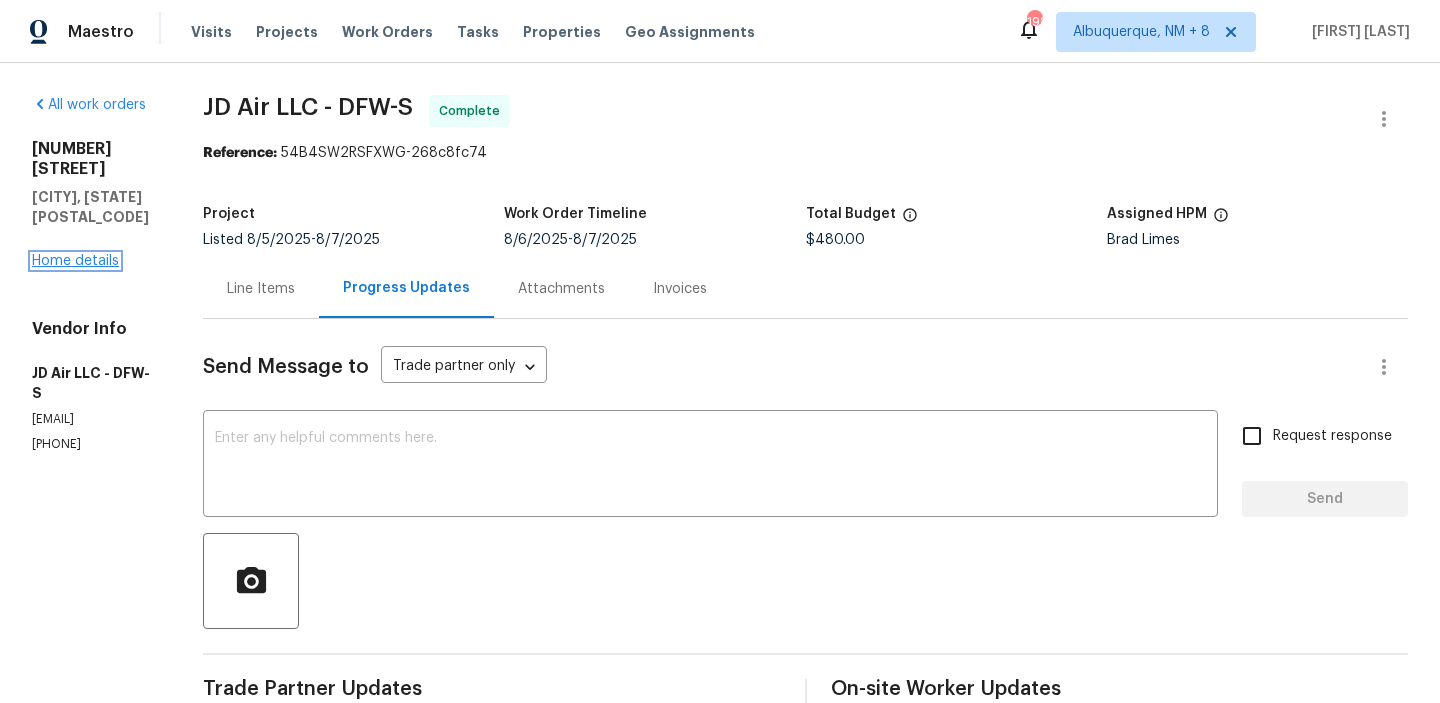 click on "Home details" at bounding box center [75, 261] 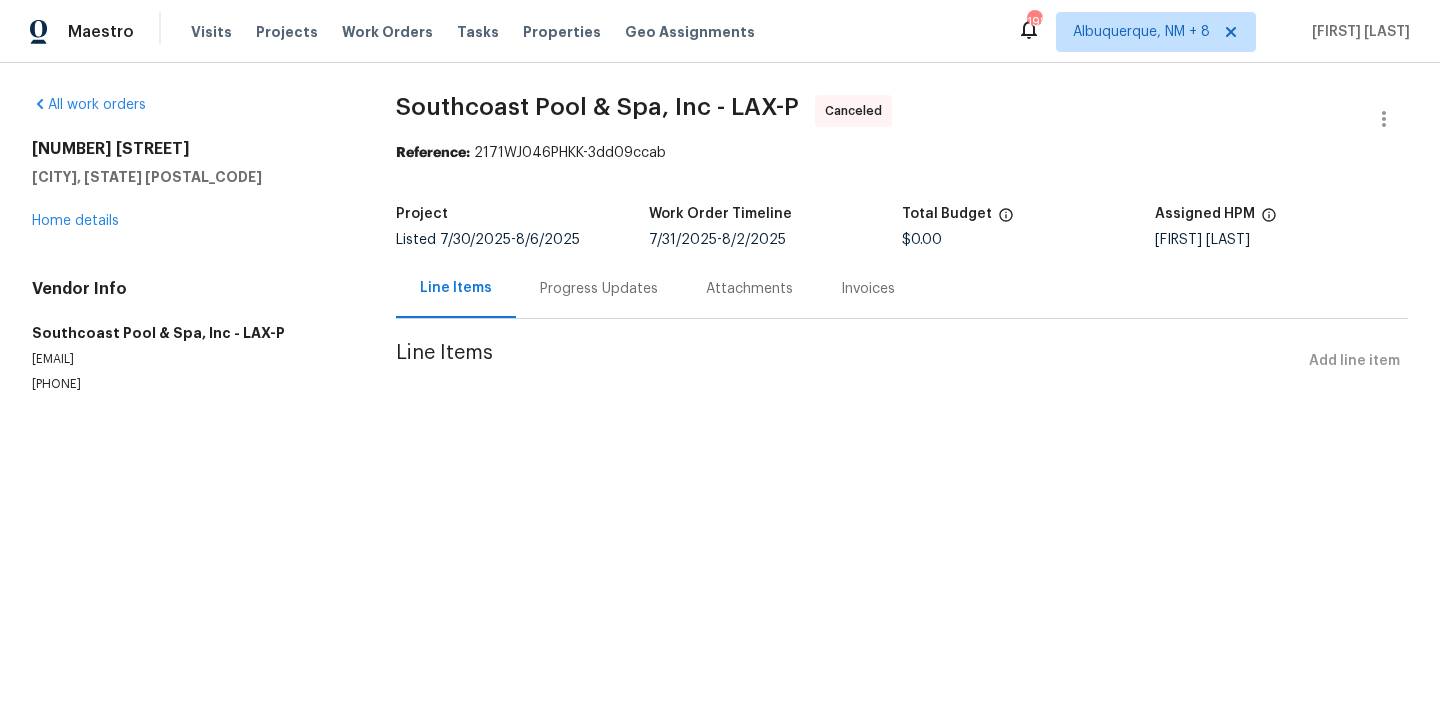 scroll, scrollTop: 0, scrollLeft: 0, axis: both 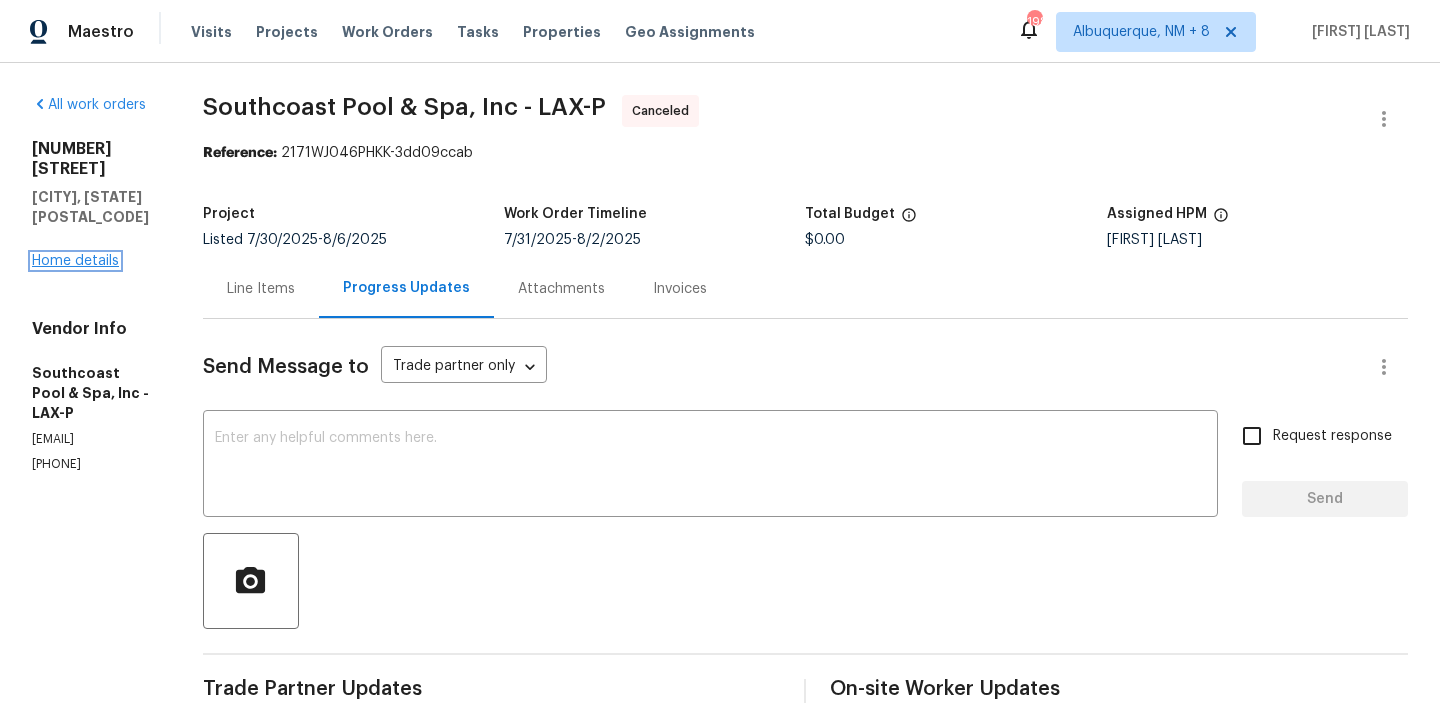 click on "Home details" at bounding box center (75, 261) 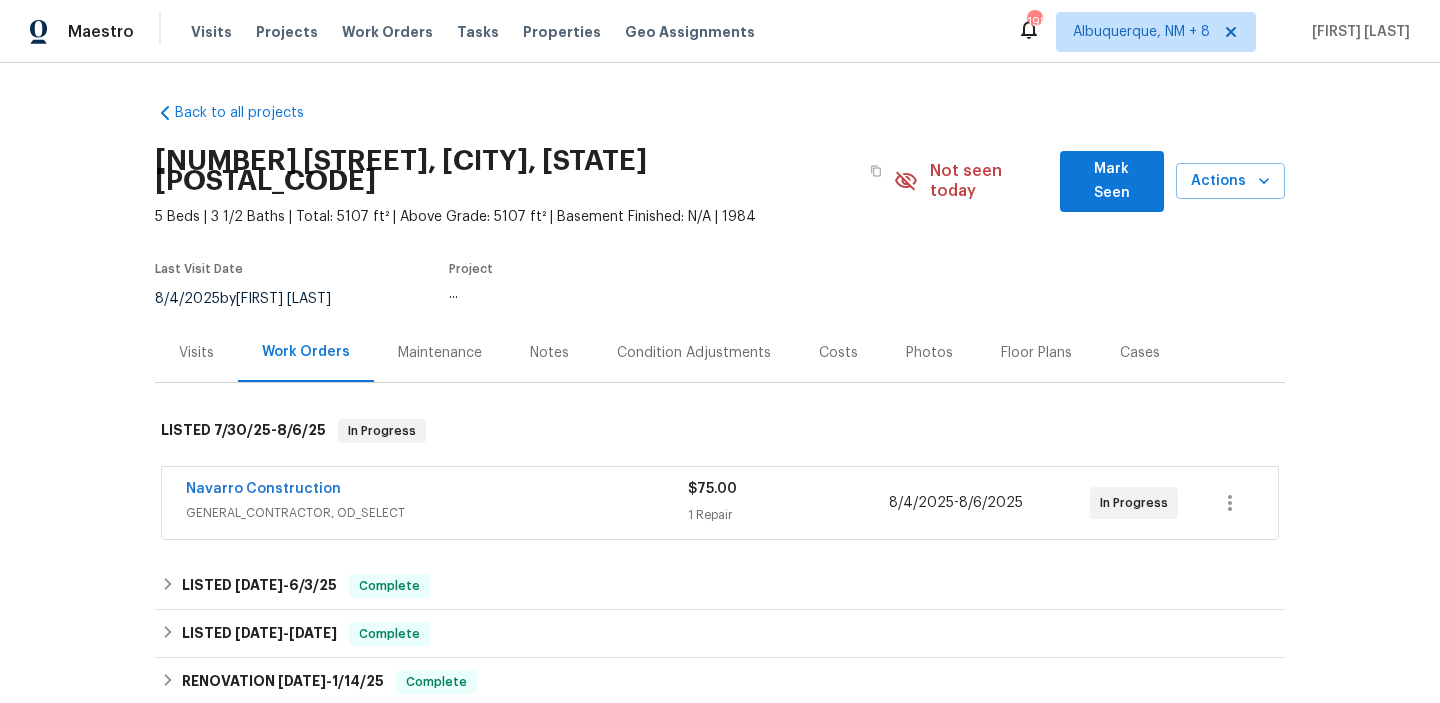 scroll, scrollTop: 50, scrollLeft: 0, axis: vertical 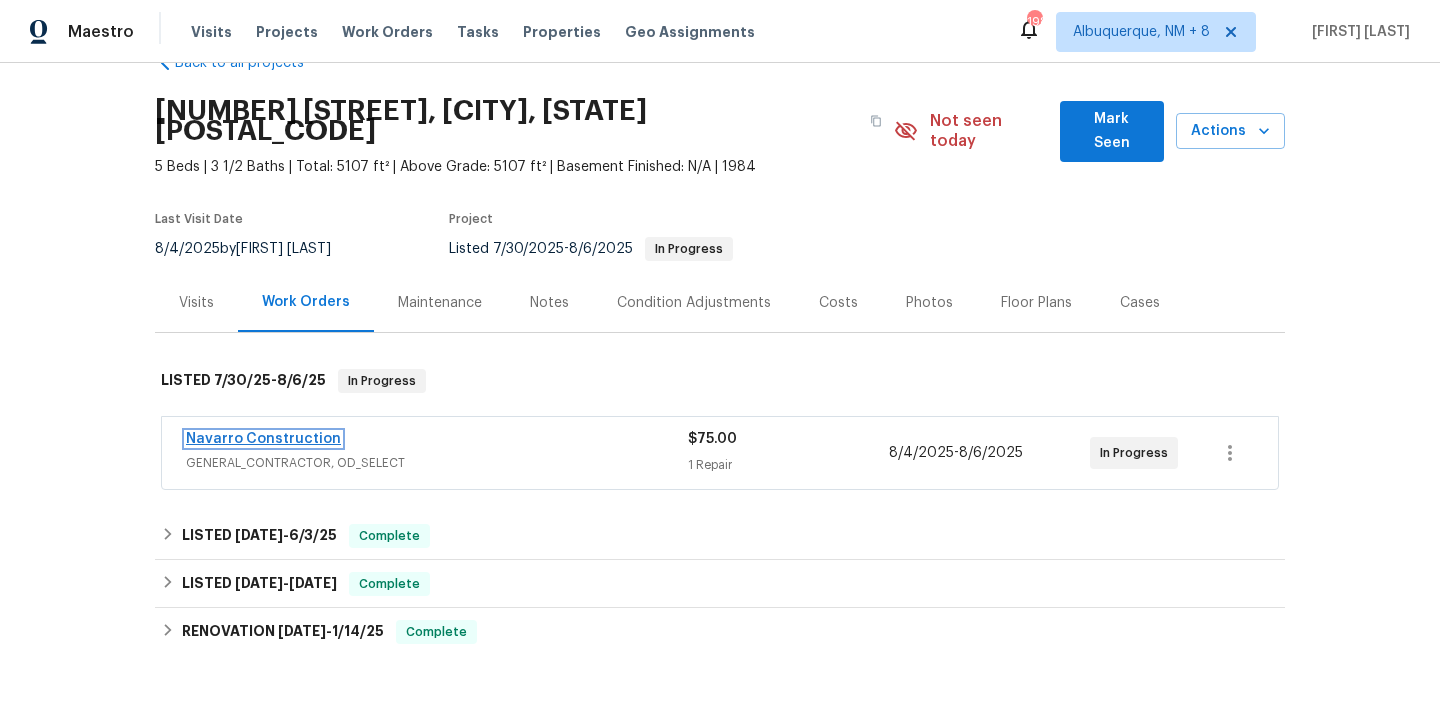 click on "Navarro Construction" at bounding box center (263, 439) 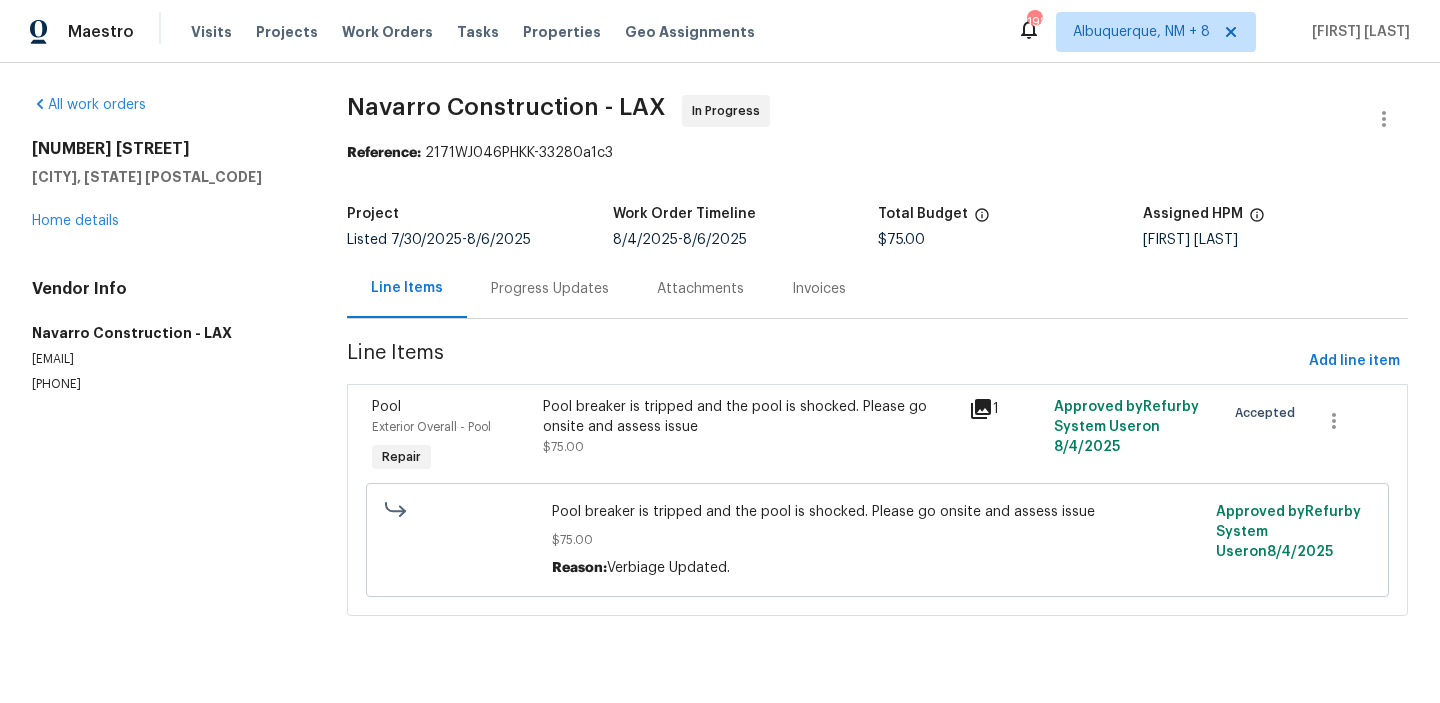 click on "Progress Updates" at bounding box center [550, 288] 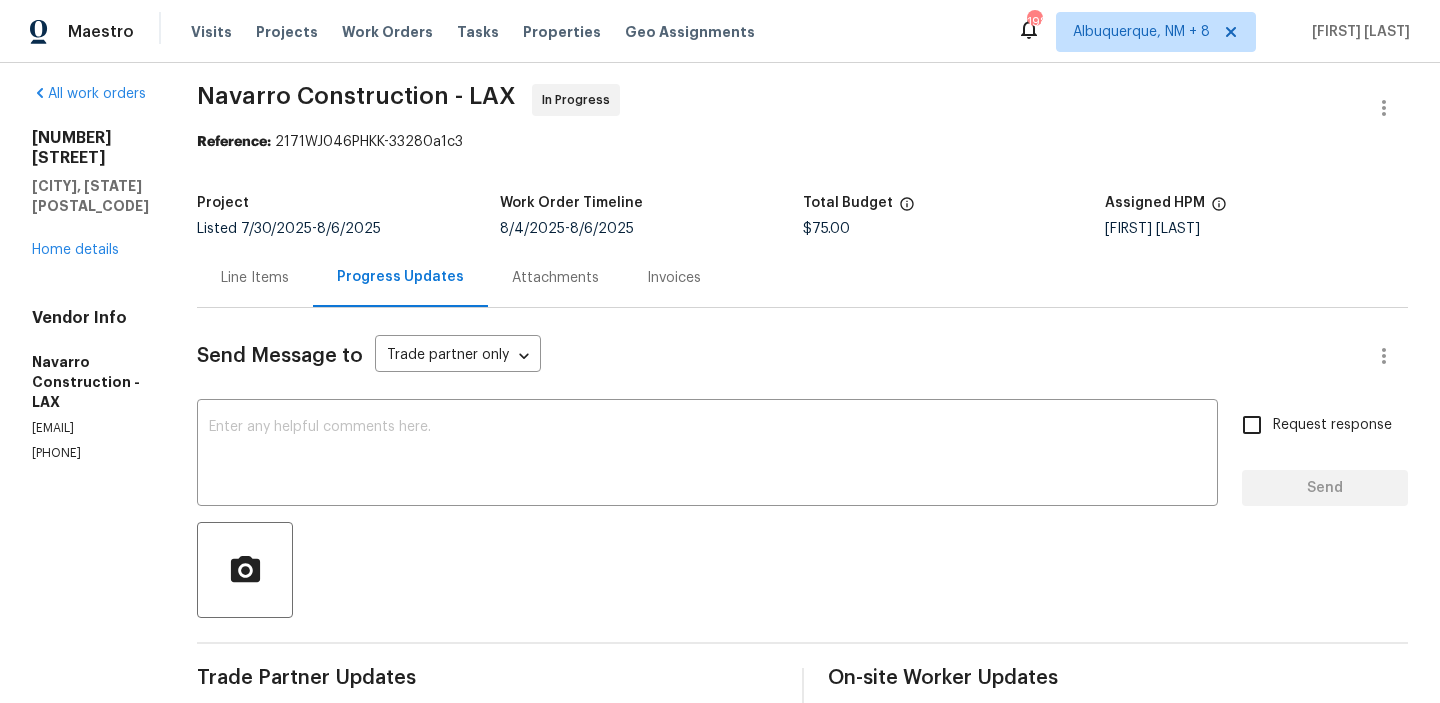 scroll, scrollTop: 0, scrollLeft: 0, axis: both 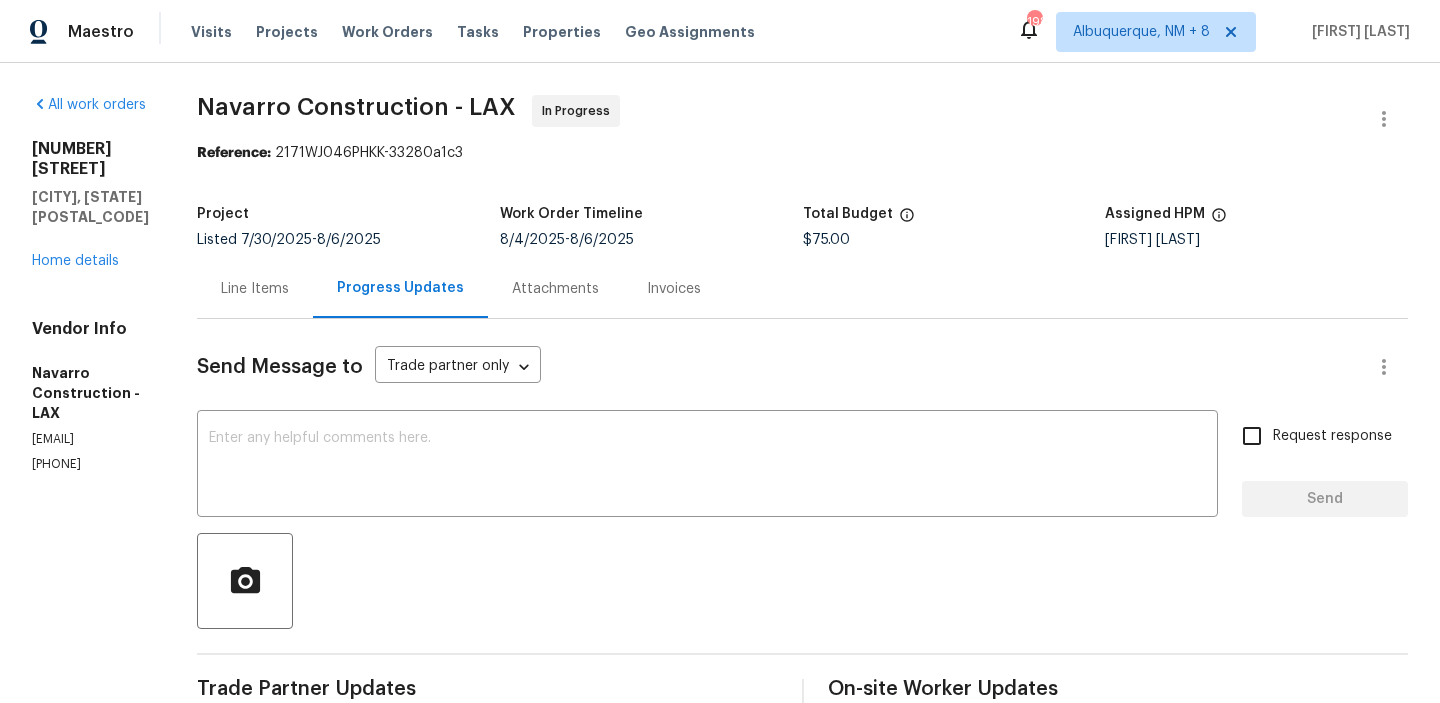 click on "Line Items" at bounding box center [255, 288] 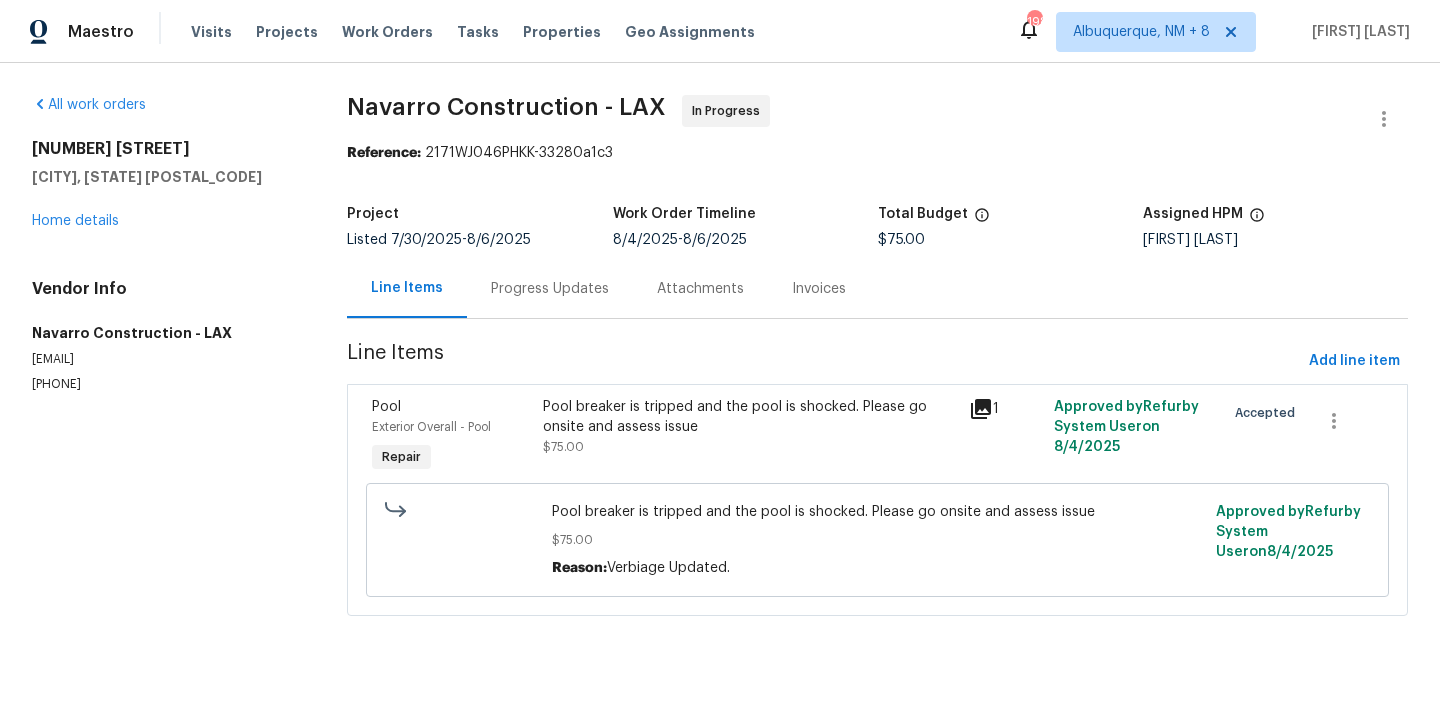 click on "Pool breaker is tripped and the pool is shocked. Please go onsite and assess issue [PRICE] Reason: Verbiage Updated. Approved by Refurby System User on [DATE]" at bounding box center (877, 540) 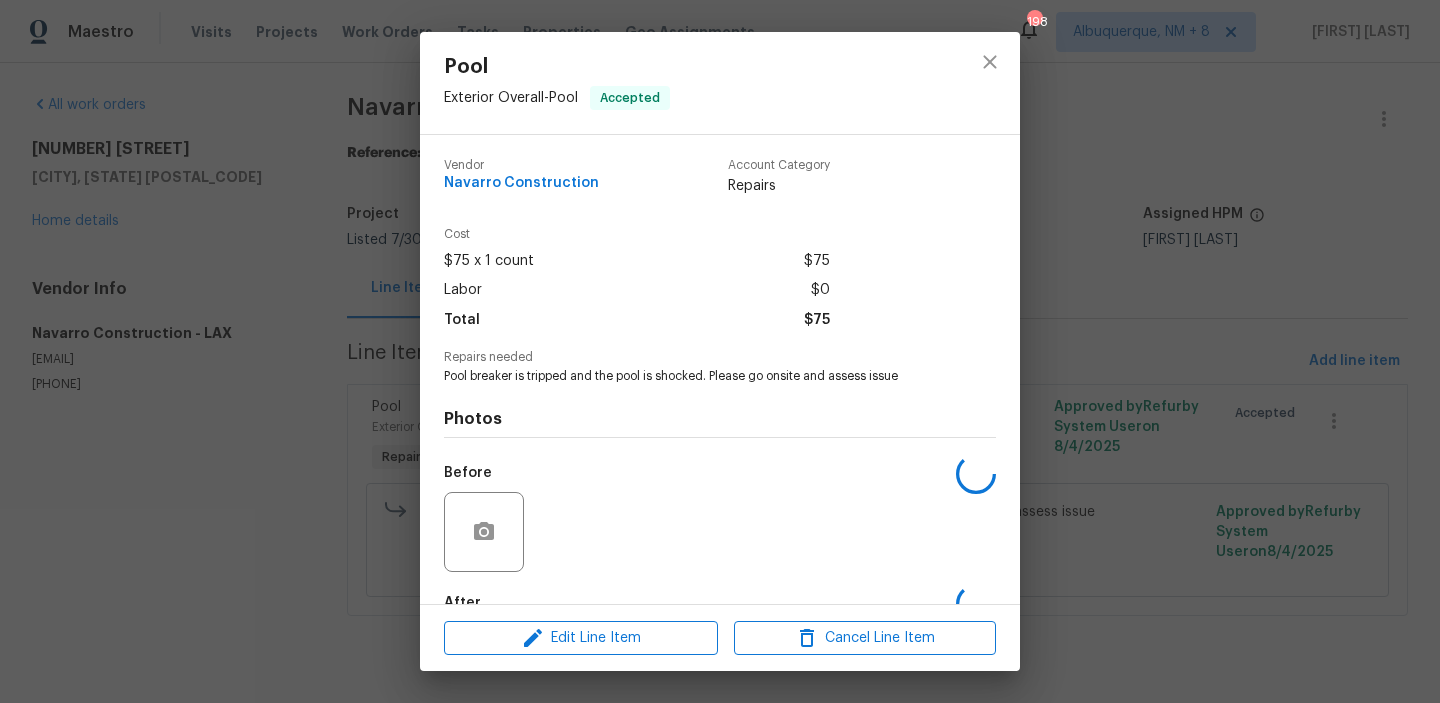 scroll, scrollTop: 118, scrollLeft: 0, axis: vertical 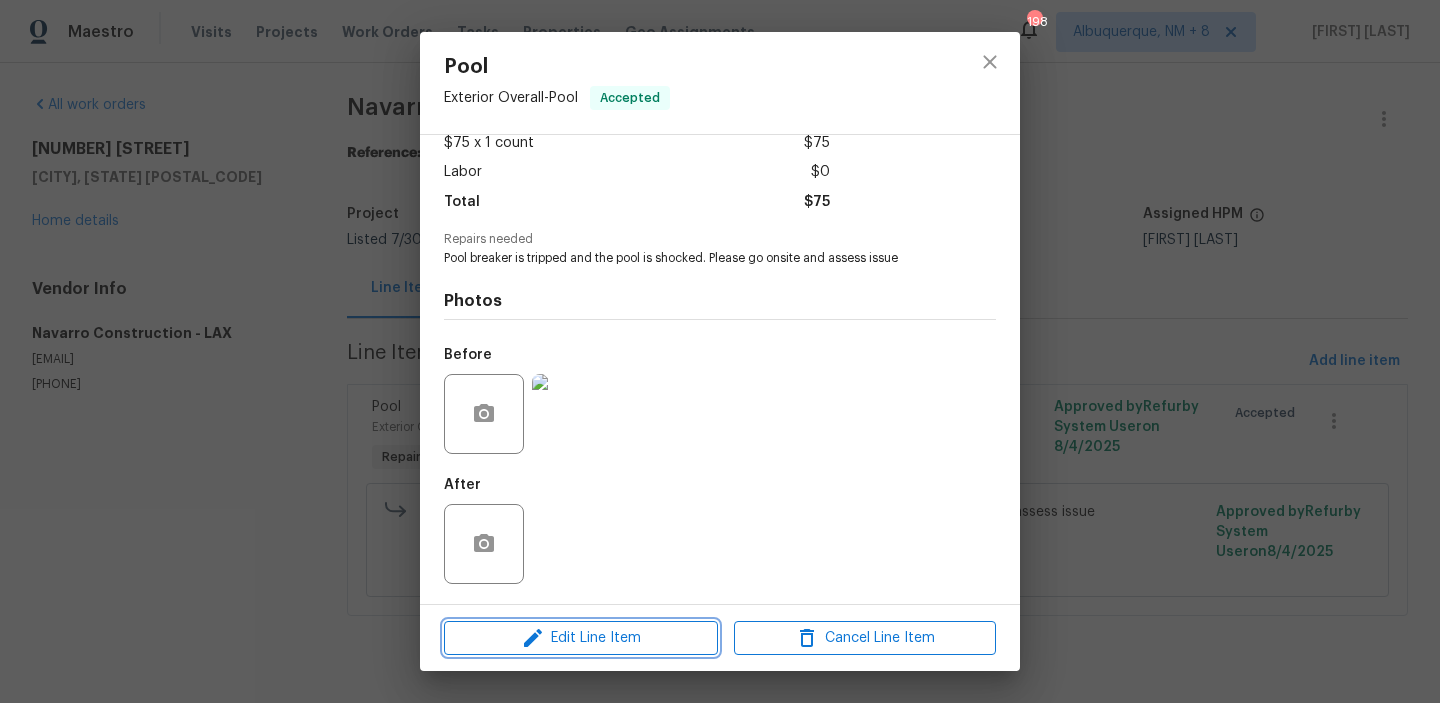 click on "Edit Line Item" at bounding box center [581, 638] 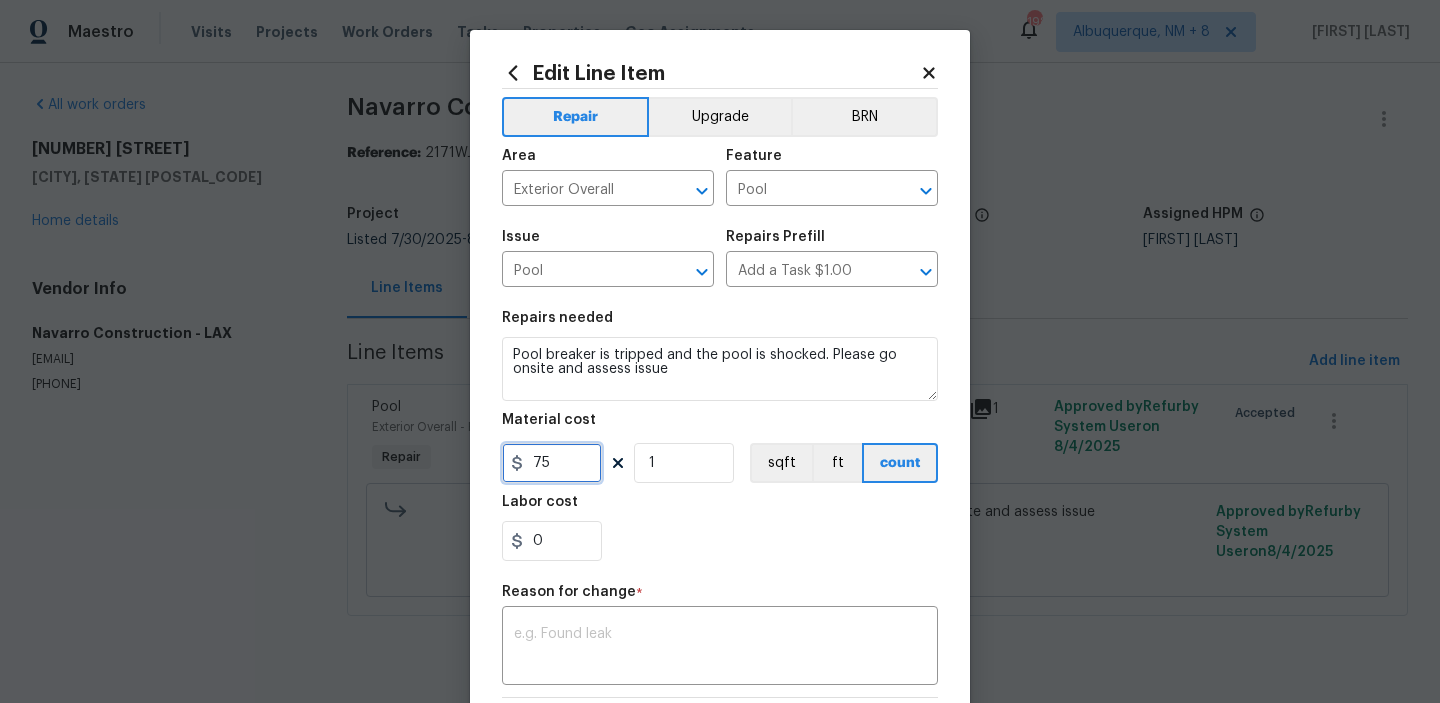 click on "75" at bounding box center [552, 463] 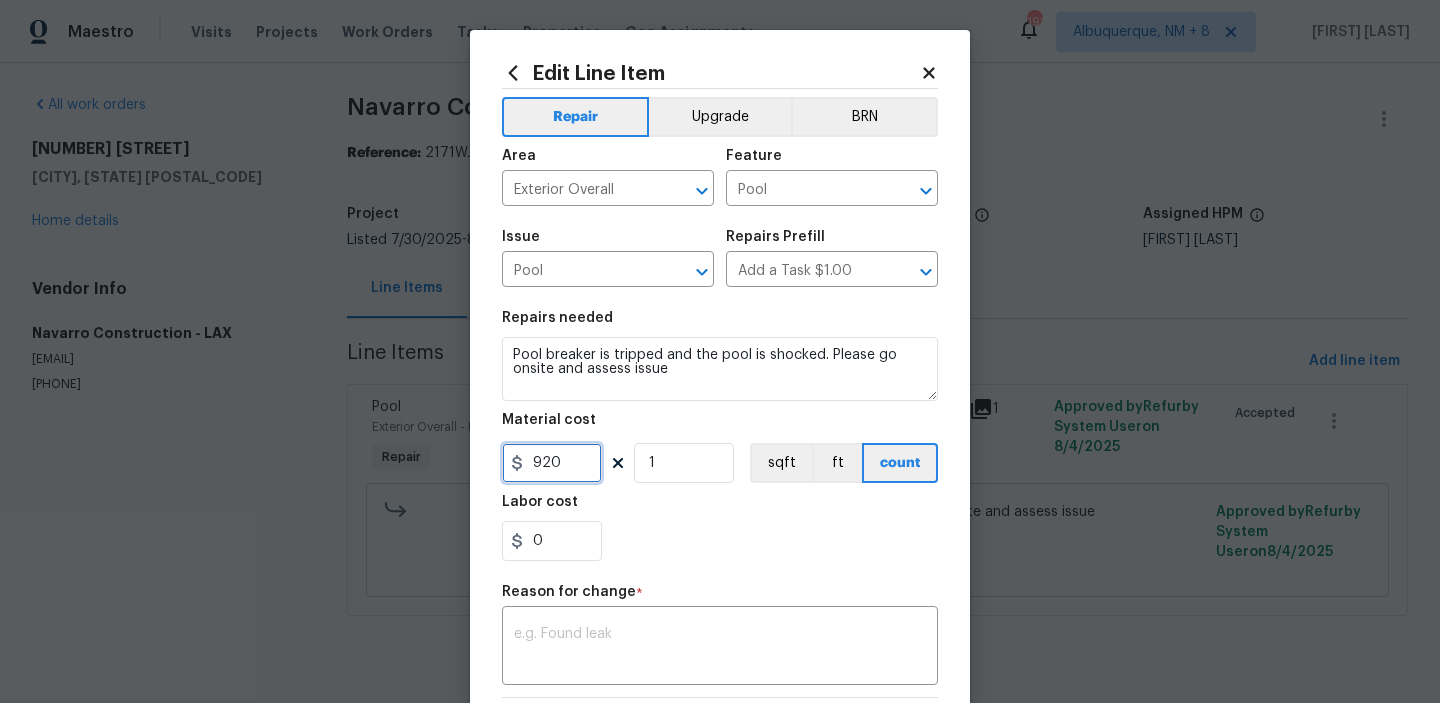 type on "920" 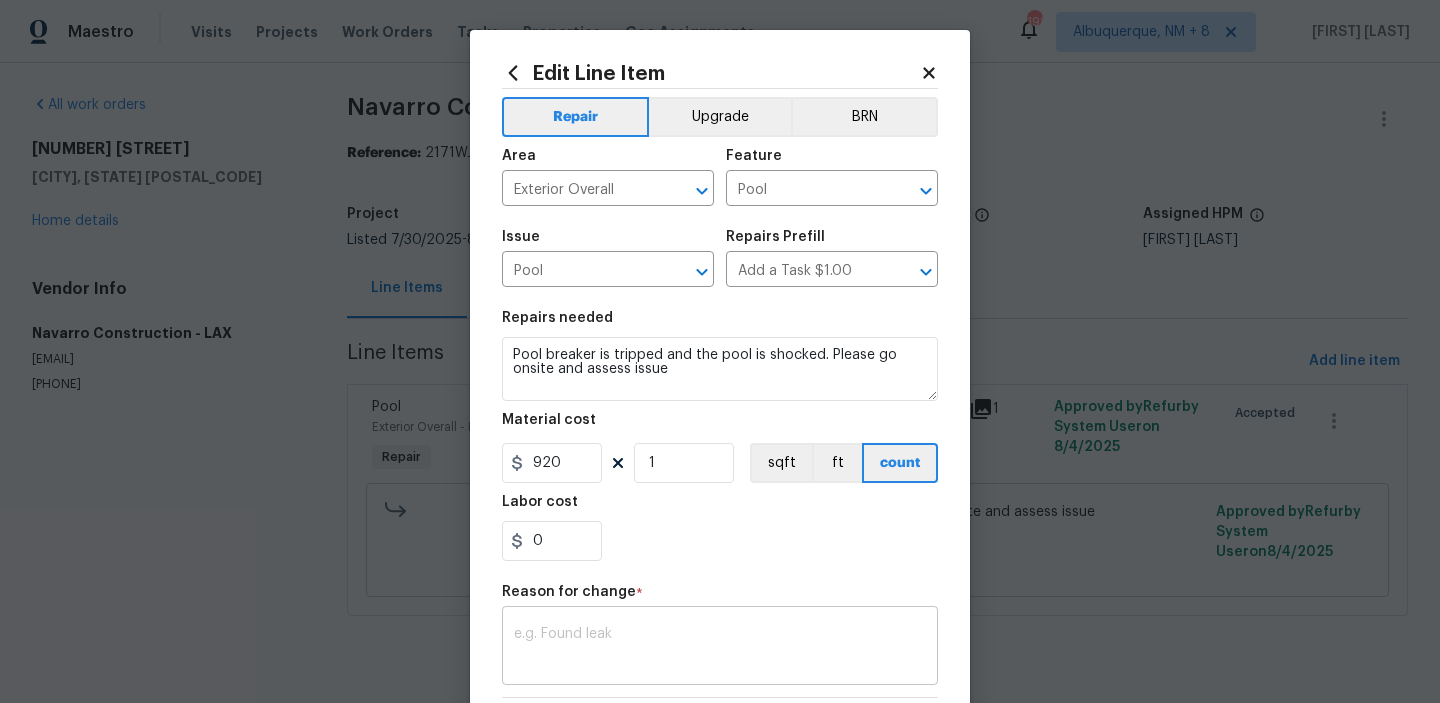 click at bounding box center (720, 648) 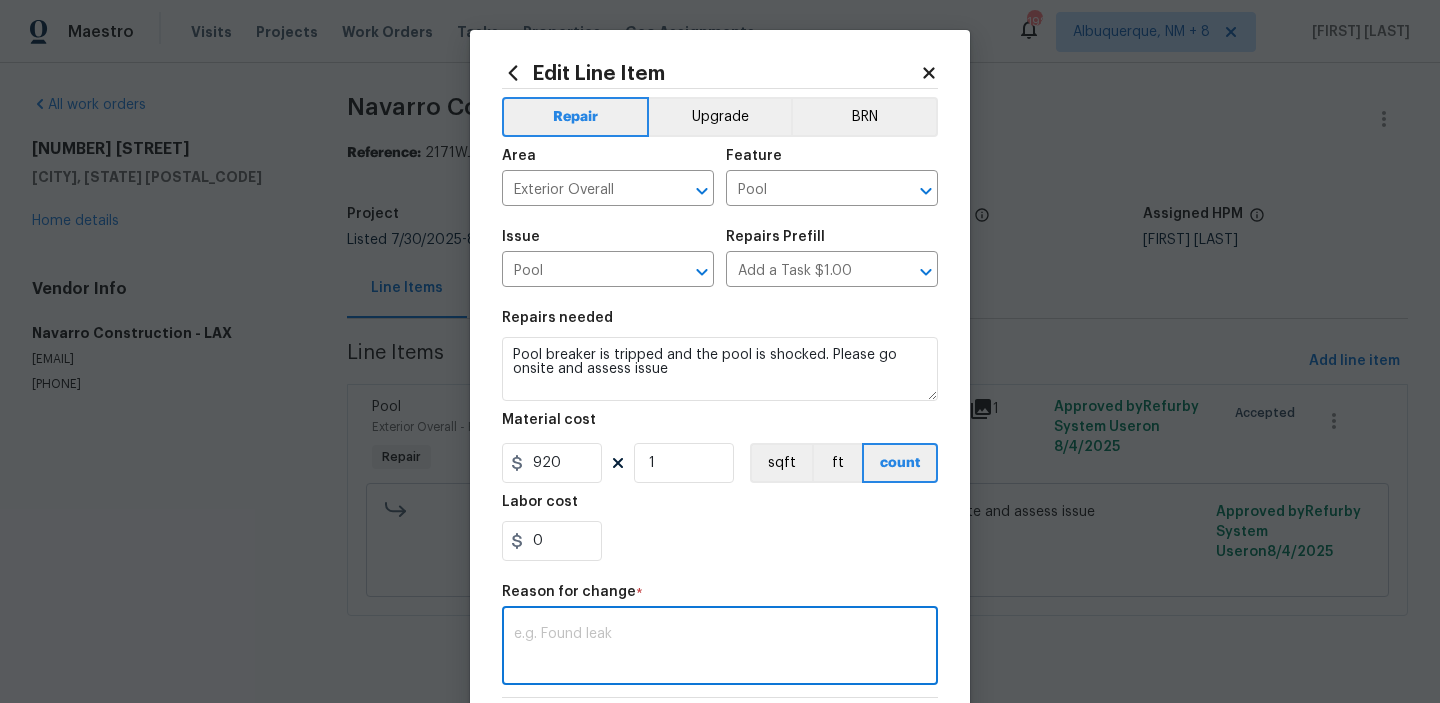 paste on "(GJ) Updated cost per BR team approval." 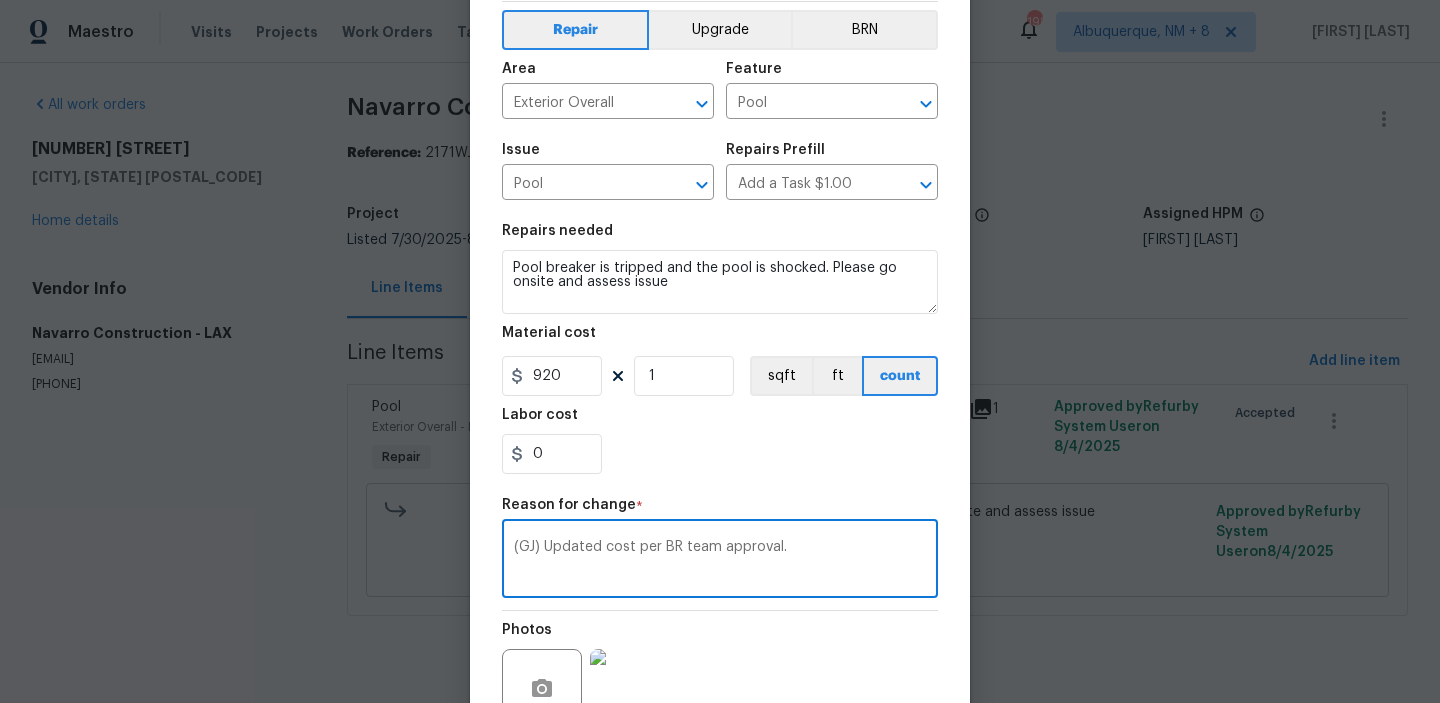 scroll, scrollTop: 281, scrollLeft: 0, axis: vertical 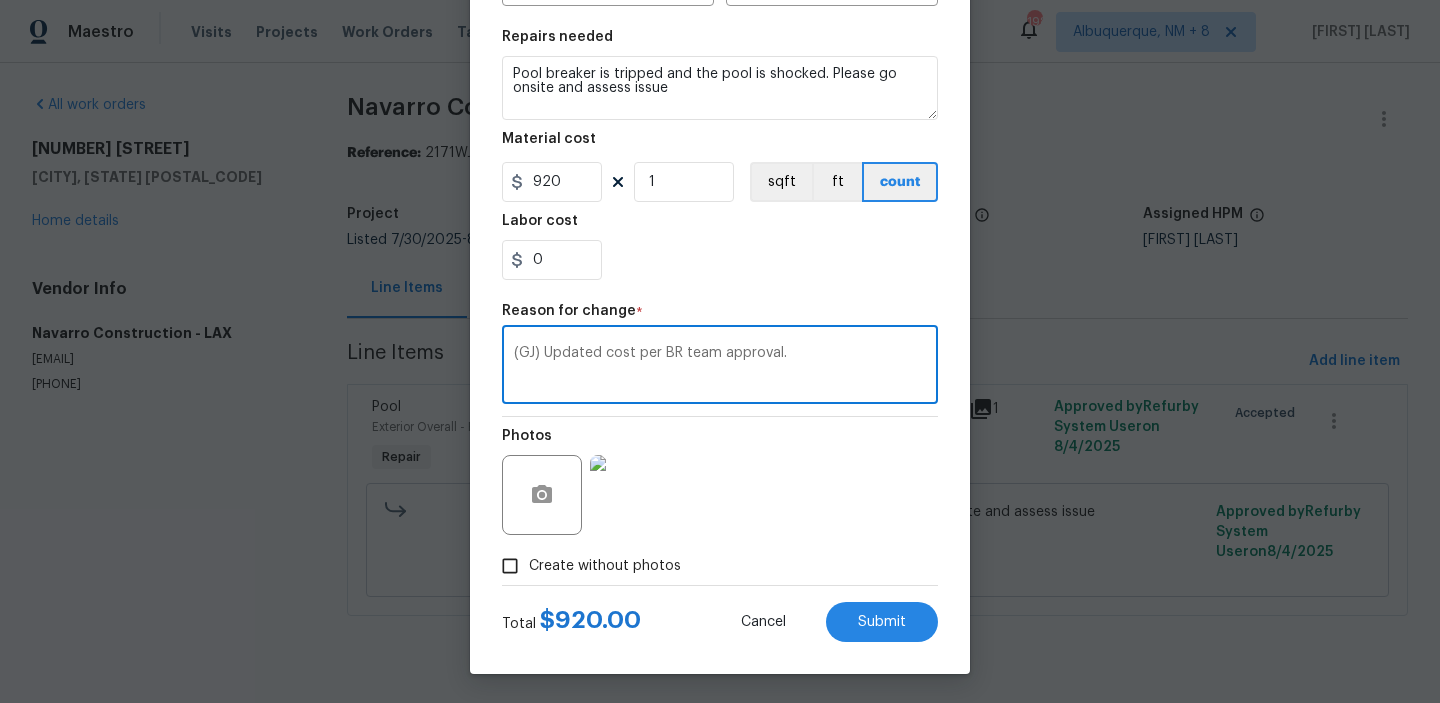 type on "(GJ) Updated cost per BR team approval." 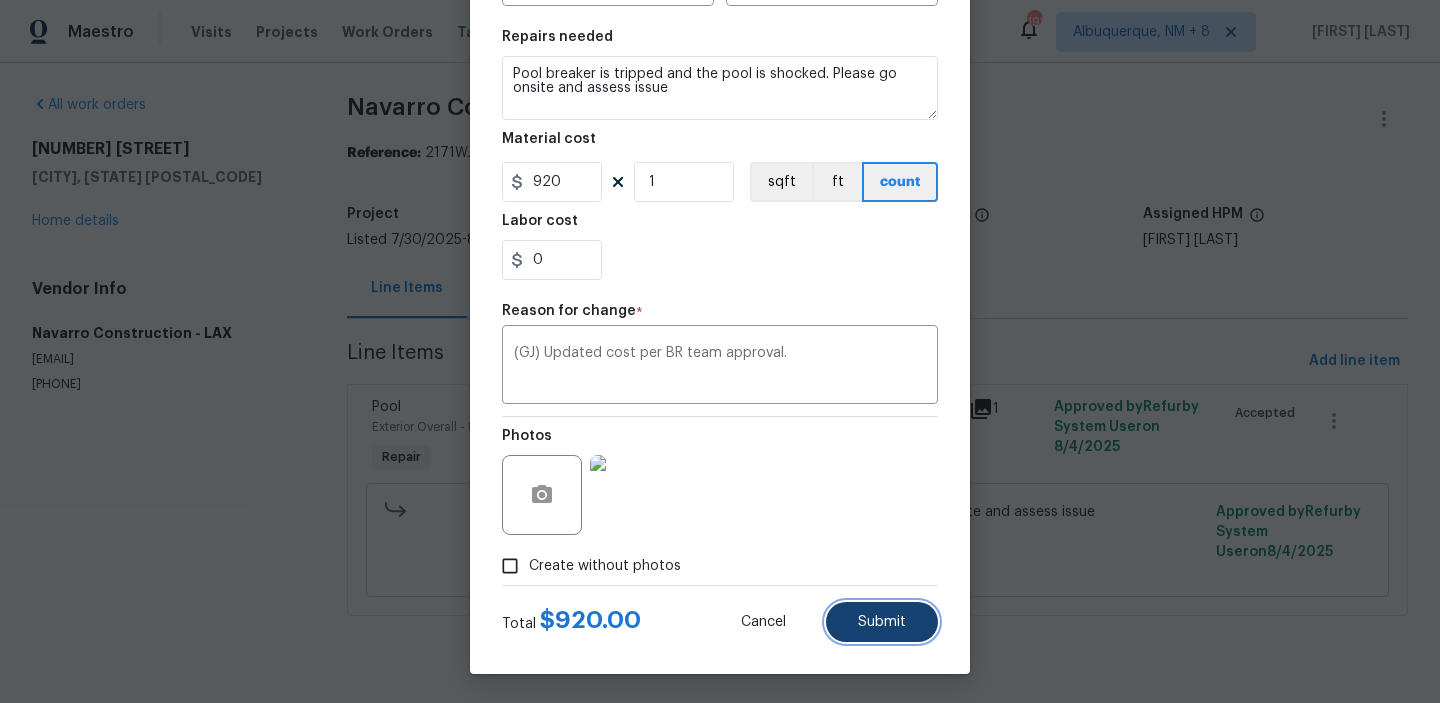 click on "Submit" at bounding box center [882, 622] 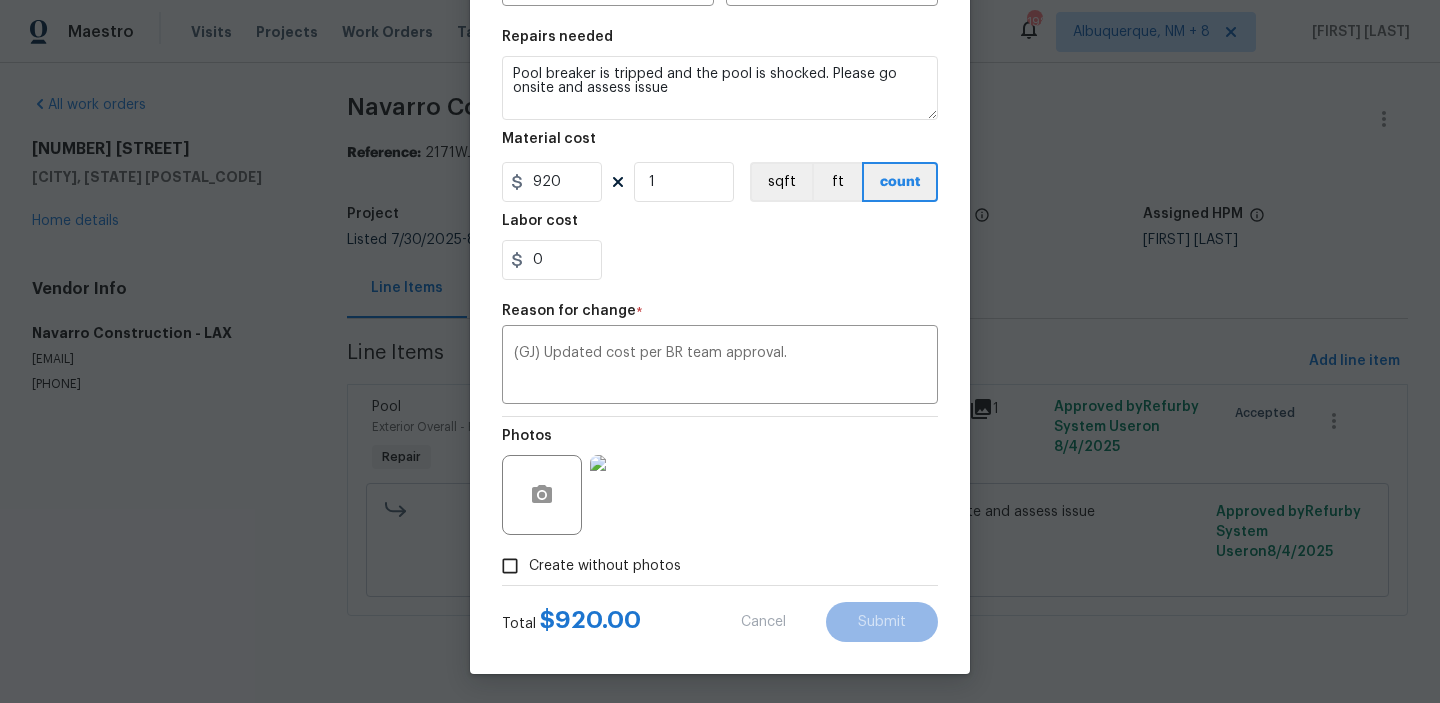click on "Maestro Visits Projects Work Orders Tasks Properties Geo Assignments 198 Albuquerque, NM + 8 Glory Joyce. S All work orders [NUMBER] [STREET] [CITY], [STATE] [POSTAL_CODE] Home details Vendor Info Navarro Construction - LAX navarro.construction310@gmail.com (310) 701-8078 Navarro Construction - LAX In Progress Reference:   2171WJ046PHKK-33280a1c3 Project Listed   7/30/2025  -  8/6/2025 Work Order Timeline 8/4/2025  -  8/6/2025 Total Budget $75.00 Assigned HPM Sean Hatfield Line Items Progress Updates Attachments Invoices Line Items Add line item Pool Exterior Overall - Pool Repair Pool breaker is tripped and the pool is shocked. Please go onsite and assess issue $75.00   1 Approved by  Refurby System User  on   8/4/2025 Accepted Pool breaker is tripped and the pool is shocked. Please go onsite and assess issue $75.00 Reason:  Verbiage Updated. Approved by  Refurby System User  on  8/4/2025 Edit Line Item Repair Upgrade BRN Area Exterior Overall ​ Feature Pool ​ Issue Pool ​ Repairs Prefill Add a Task $1.00 ​ 1" at bounding box center (720, 336) 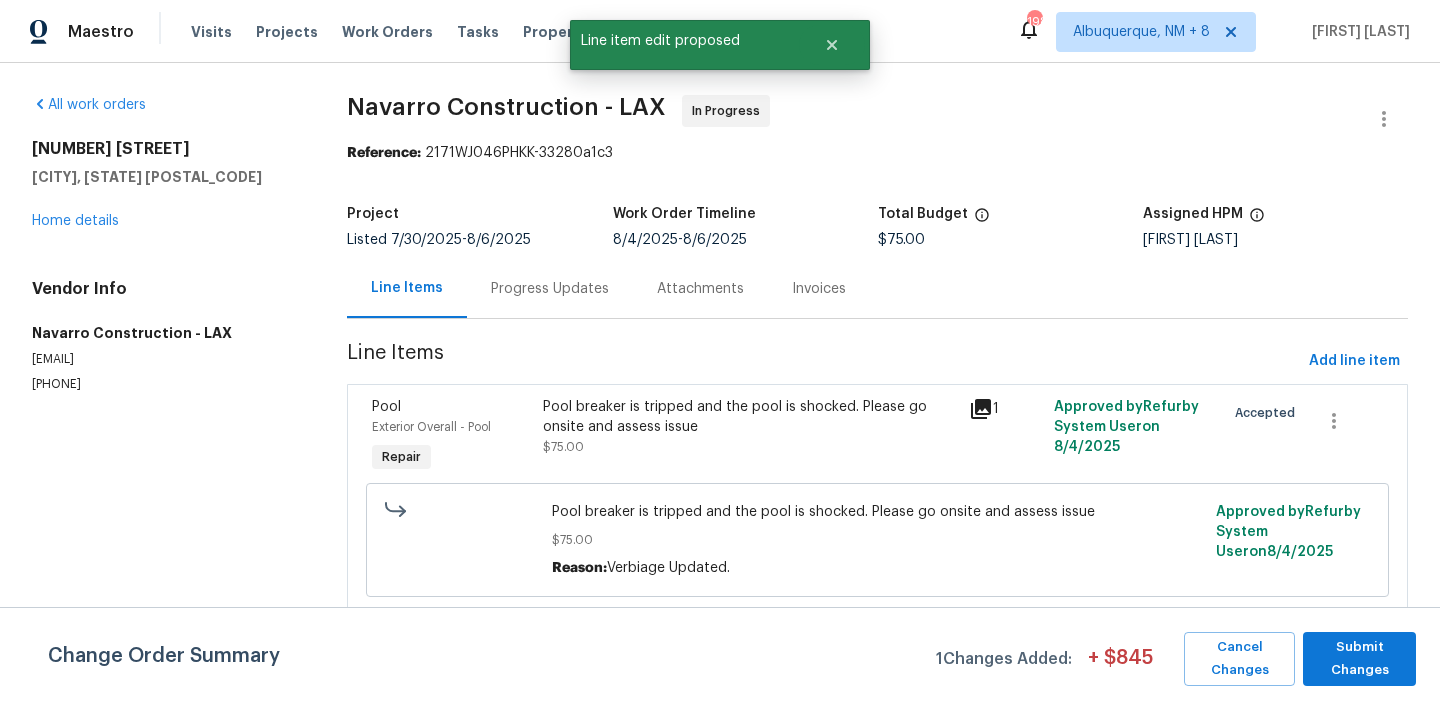 scroll, scrollTop: 0, scrollLeft: 0, axis: both 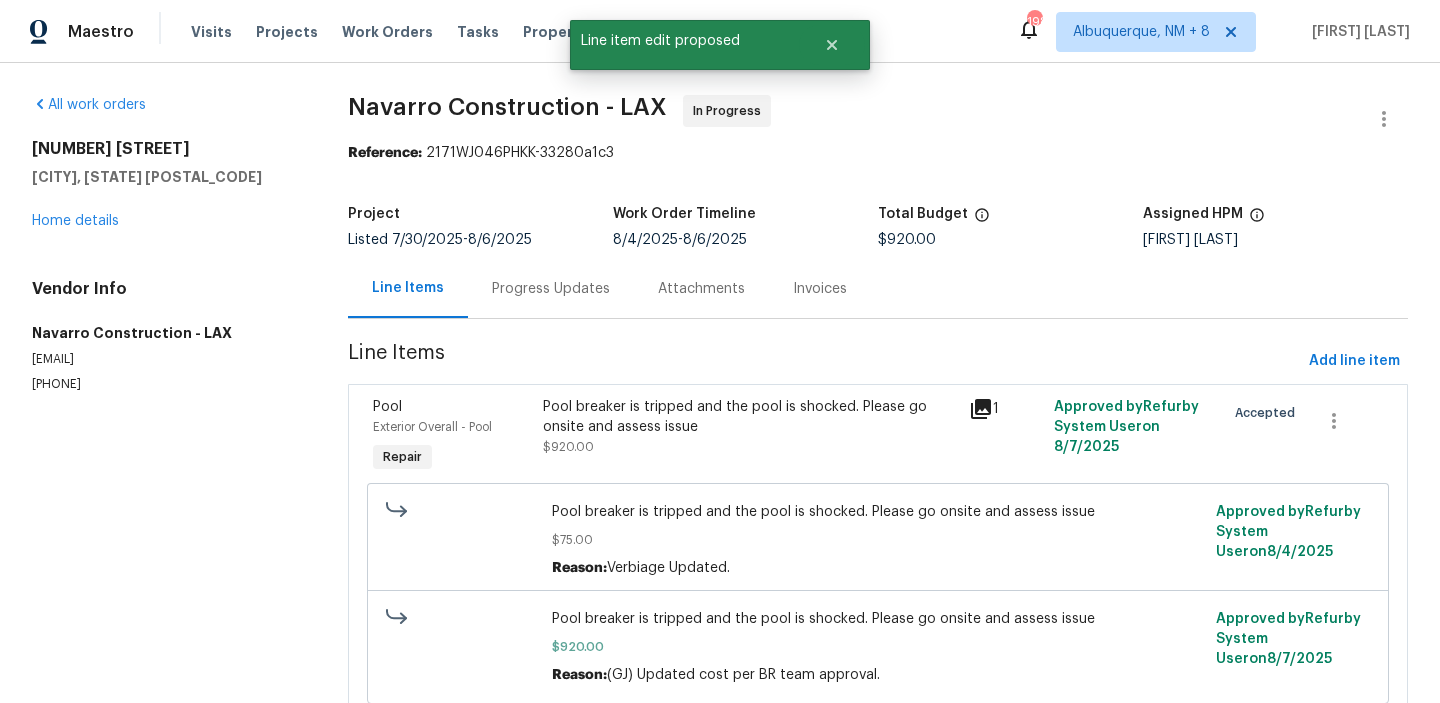 click on "Progress Updates" at bounding box center (551, 289) 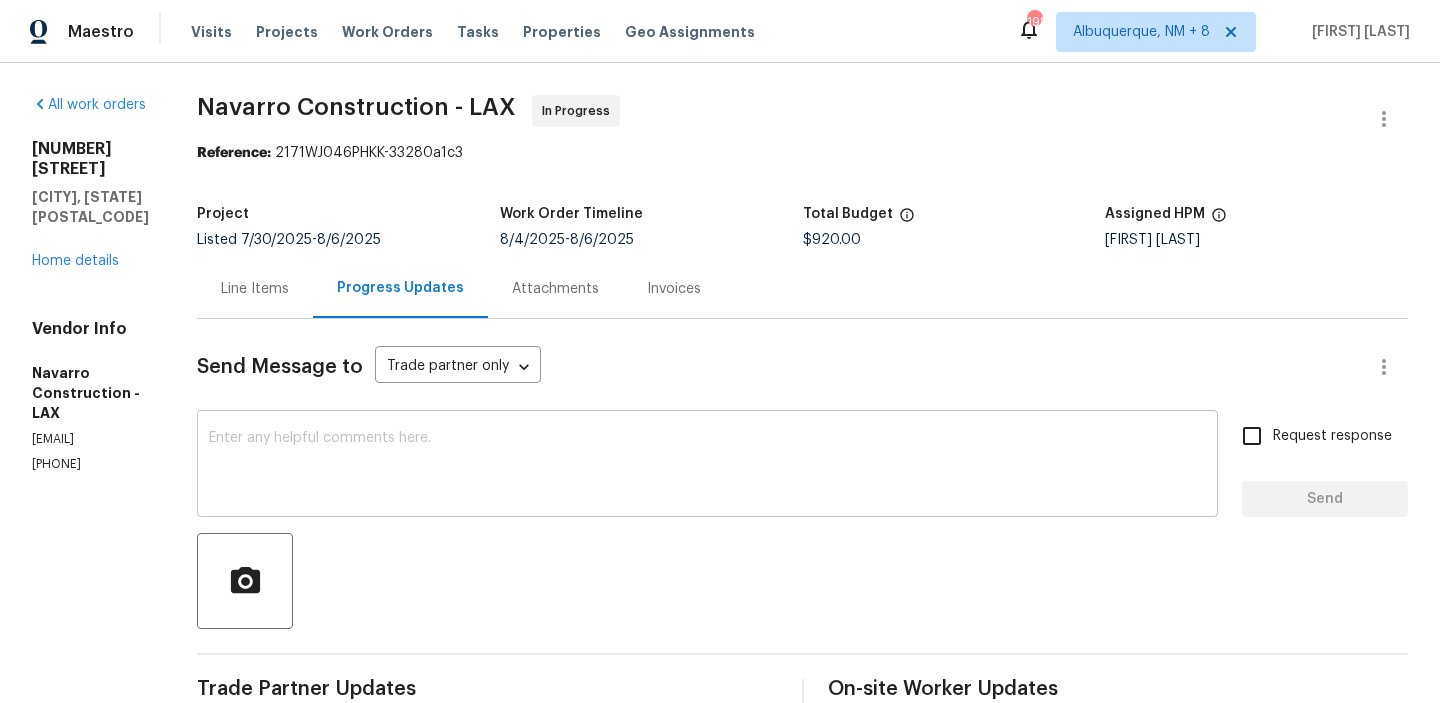 click at bounding box center [707, 466] 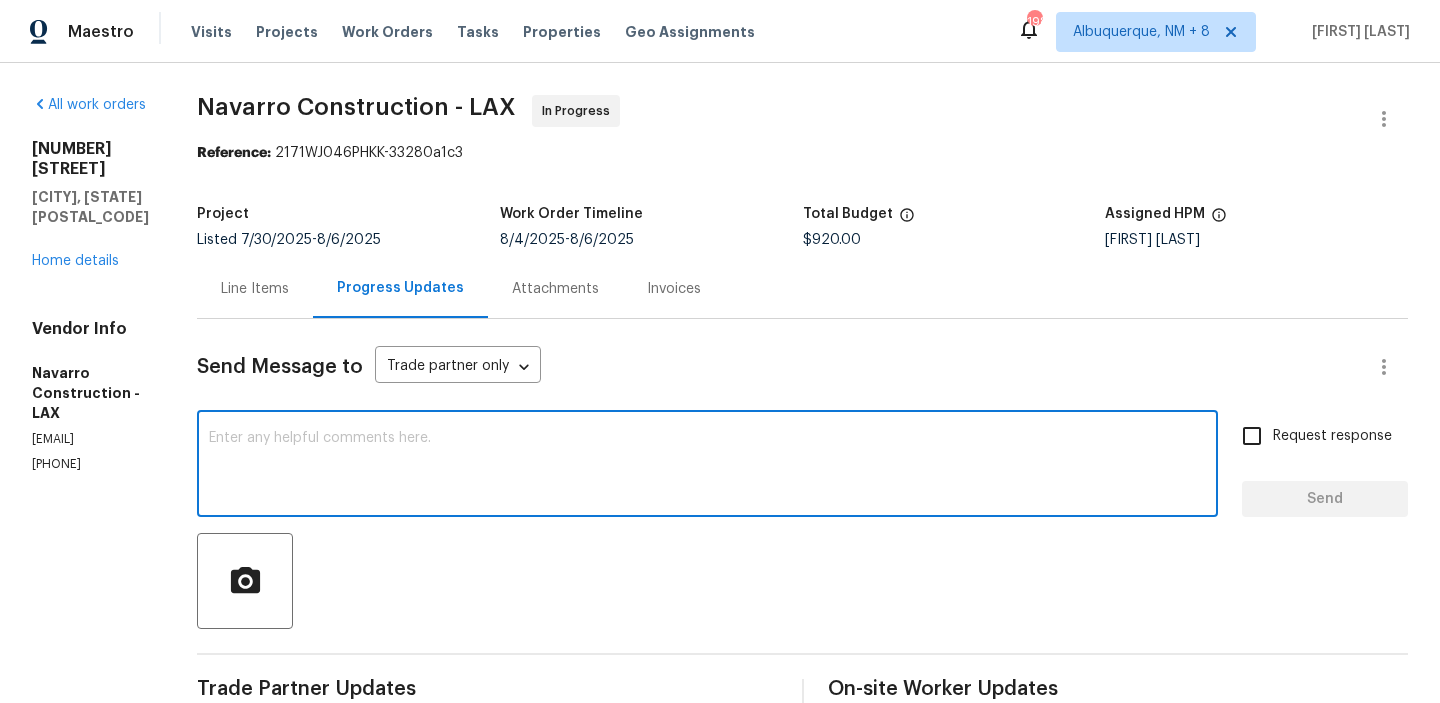paste on "The BR team has approved the cost, and it has been updated." 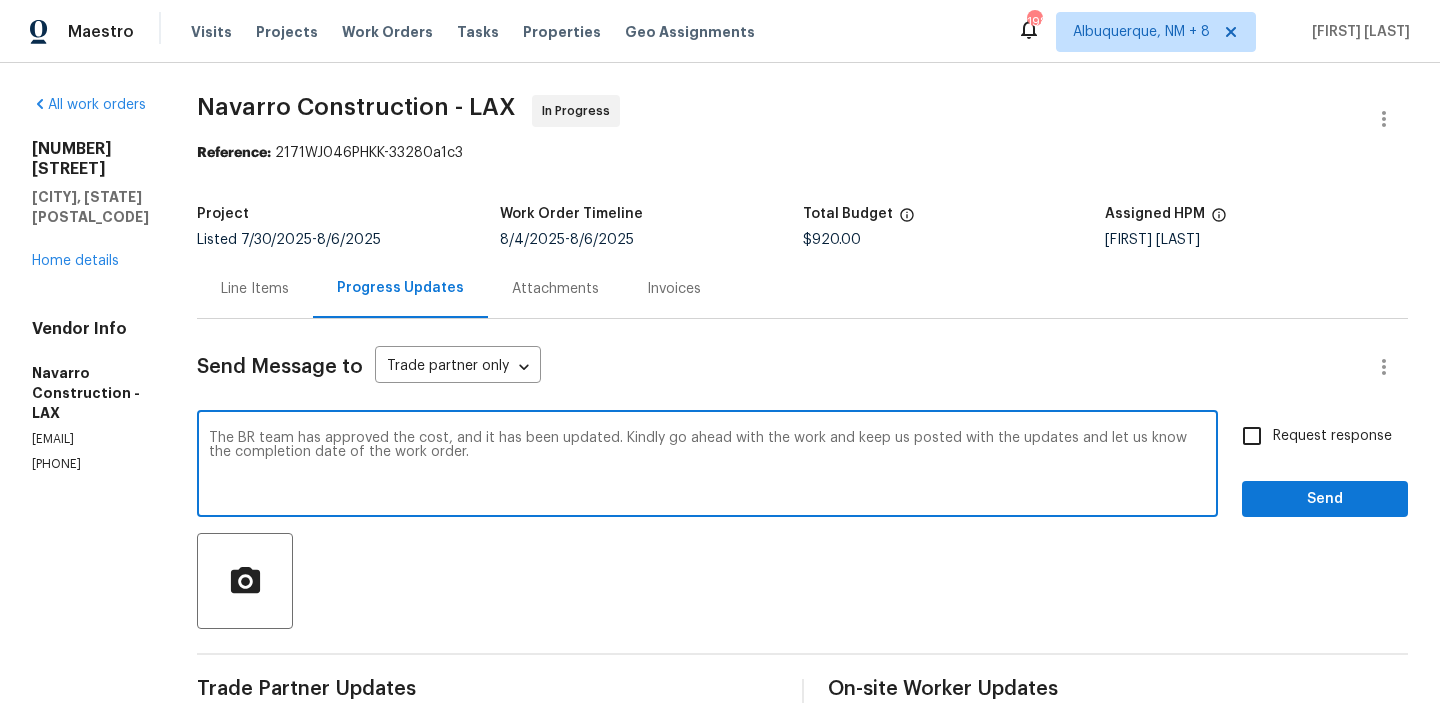 click on "The BR team has approved the cost, and it has been updated. Kindly go ahead with the work and keep us posted with the updates and let us know the completion date of the work order." at bounding box center [707, 466] 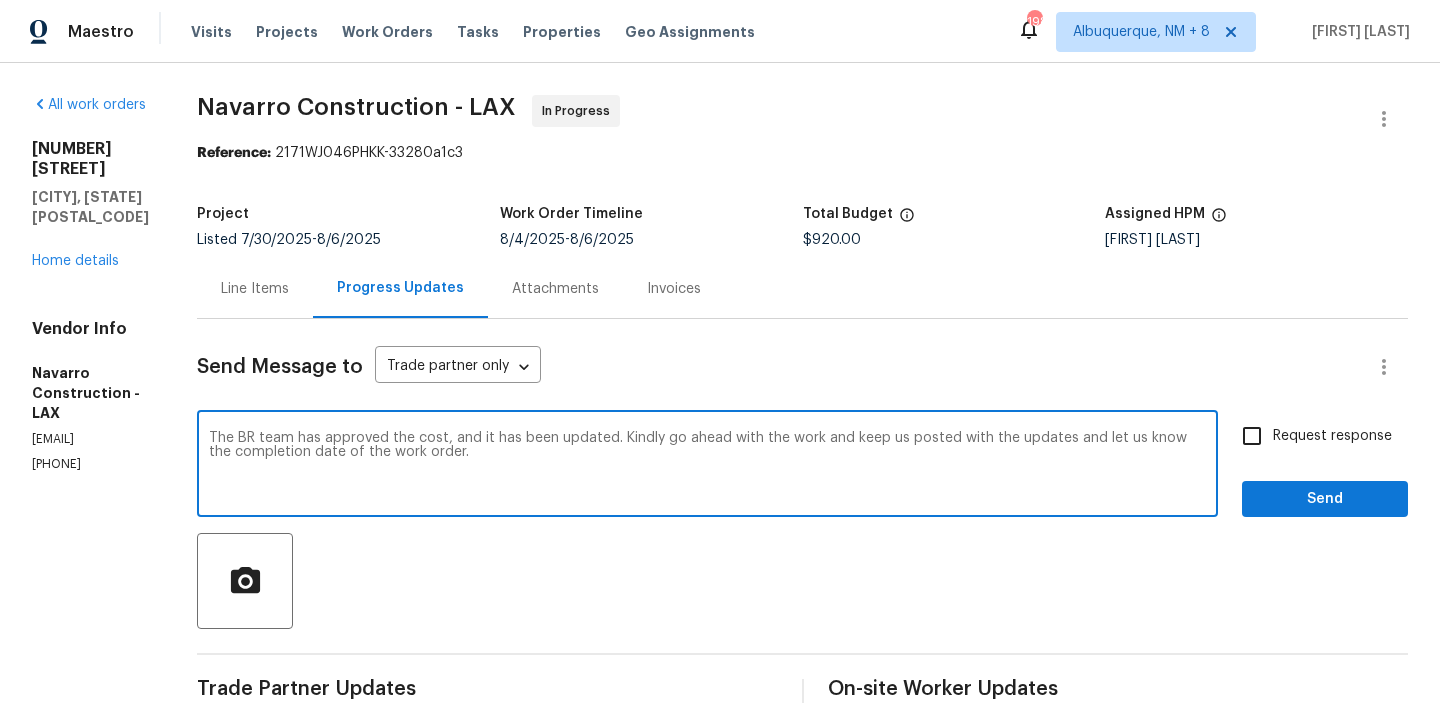 click on "The BR team has approved the cost, and it has been updated. Kindly go ahead with the work and keep us posted with the updates and let us know the completion date of the work order." at bounding box center [707, 466] 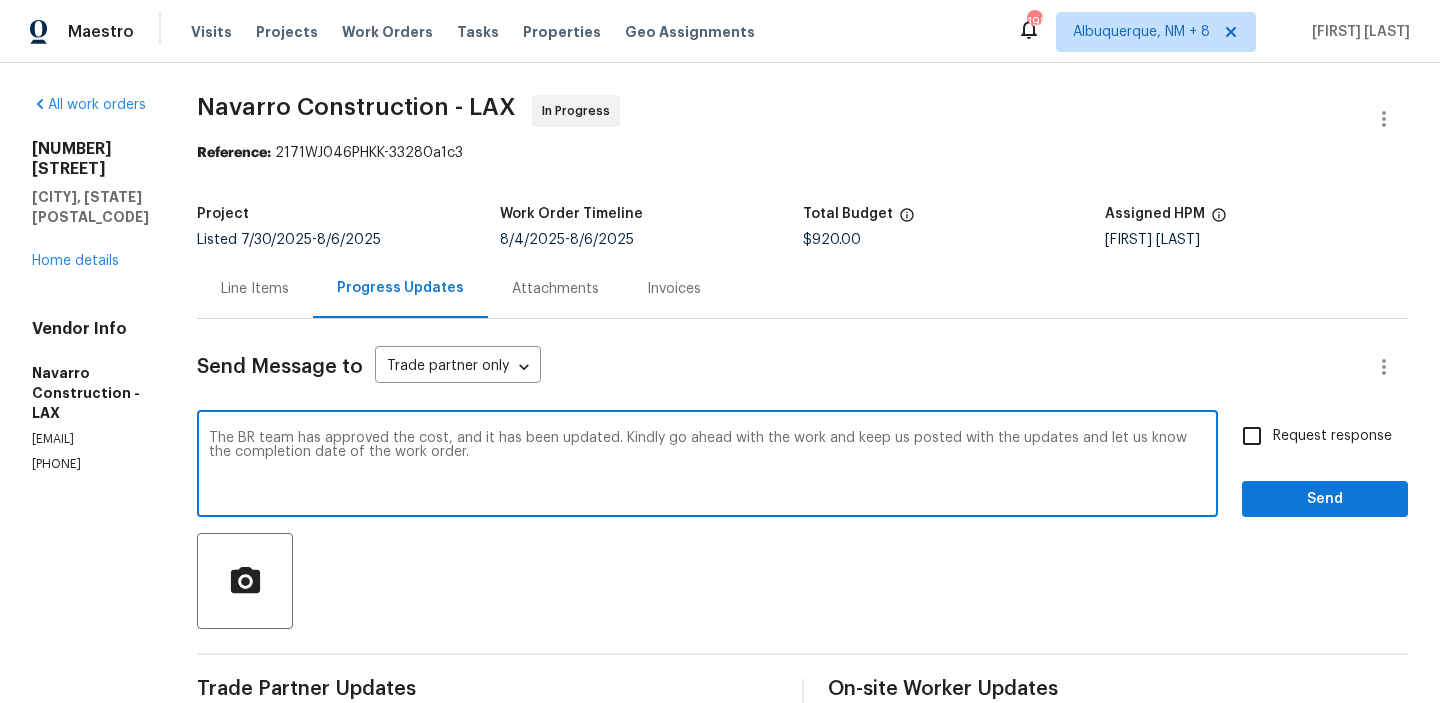 click on "The BR team has approved the cost, and it has been updated. Kindly go ahead with the work and keep us posted with the updates and let us know the completion date of the work order." at bounding box center [707, 466] 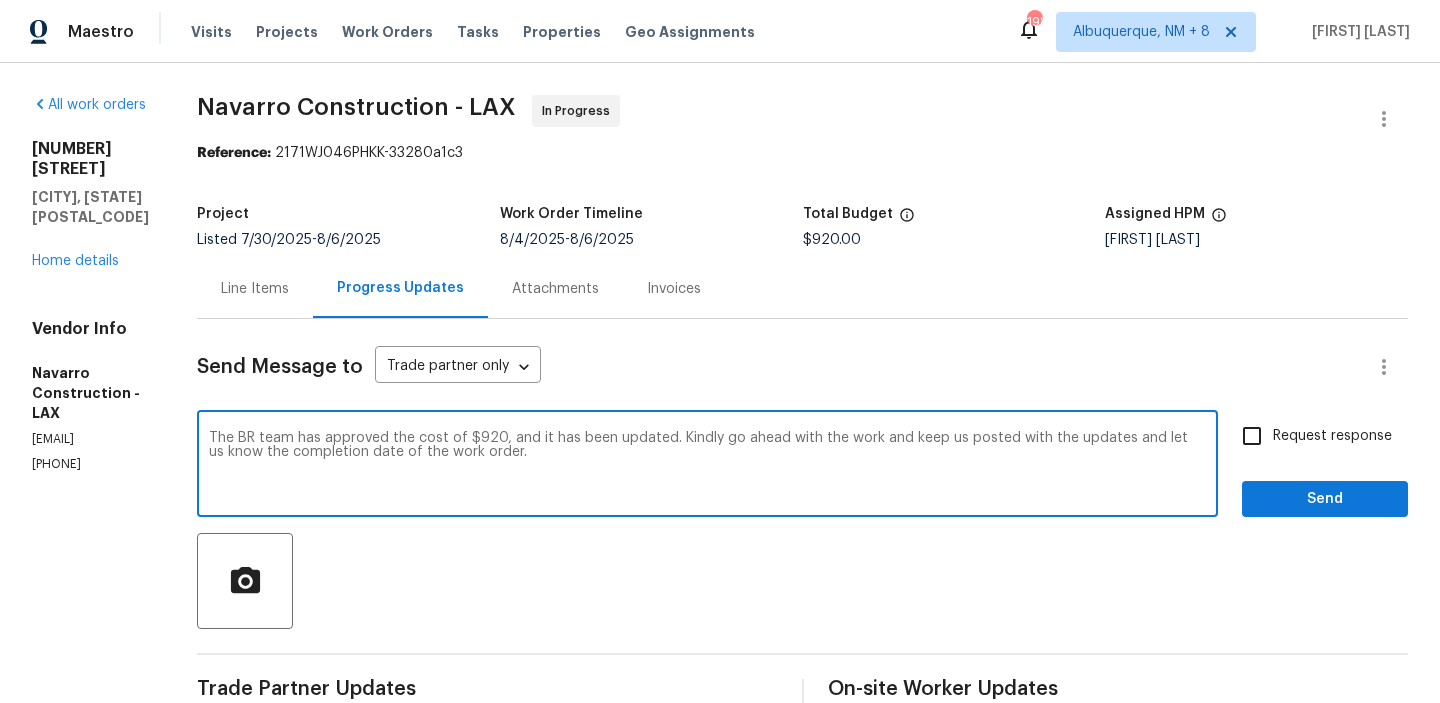 type on "The BR team has approved the cost of $920, and it has been updated. Kindly go ahead with the work and keep us posted with the updates and let us know the completion date of the work order." 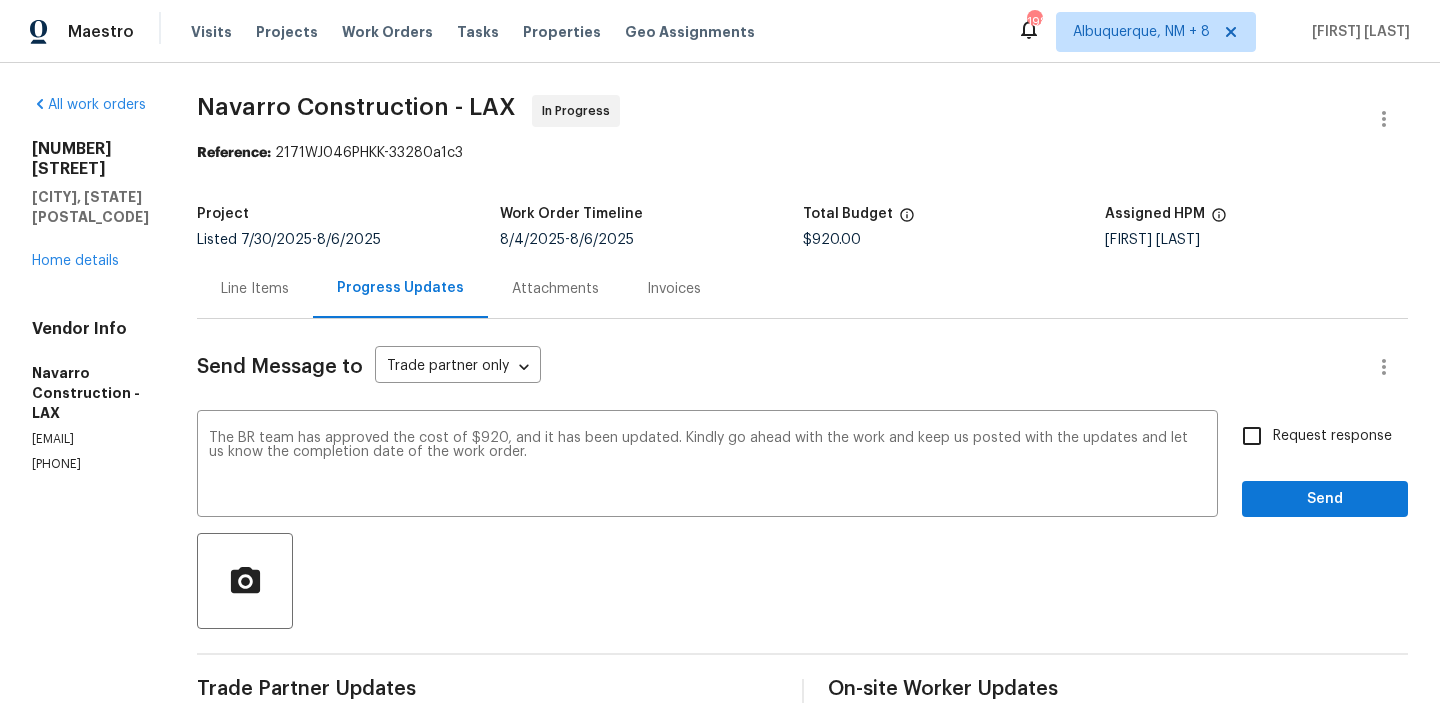 click on "Request response" at bounding box center [1252, 436] 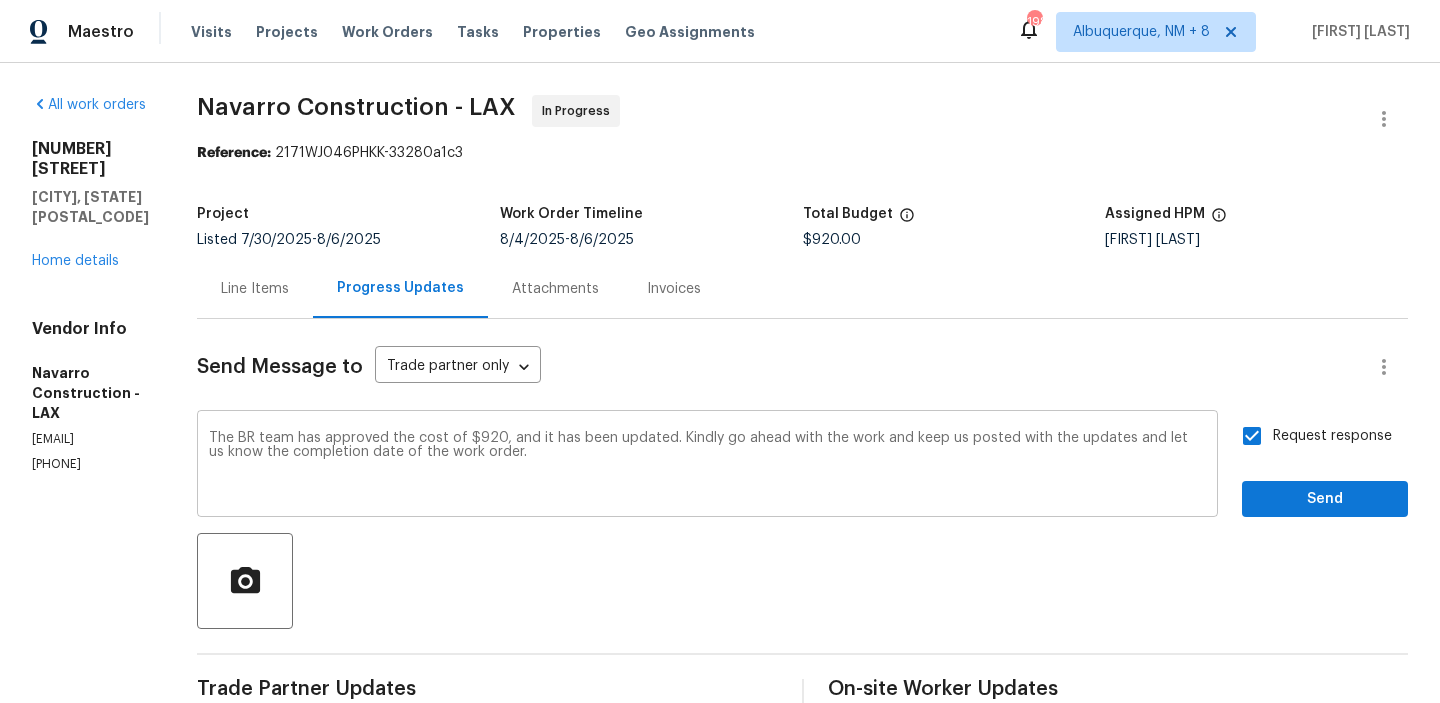 click on "The BR team has approved the cost of $920, and it has been updated. Kindly go ahead with the work and keep us posted with the updates and let us know the completion date of the work order." at bounding box center [707, 466] 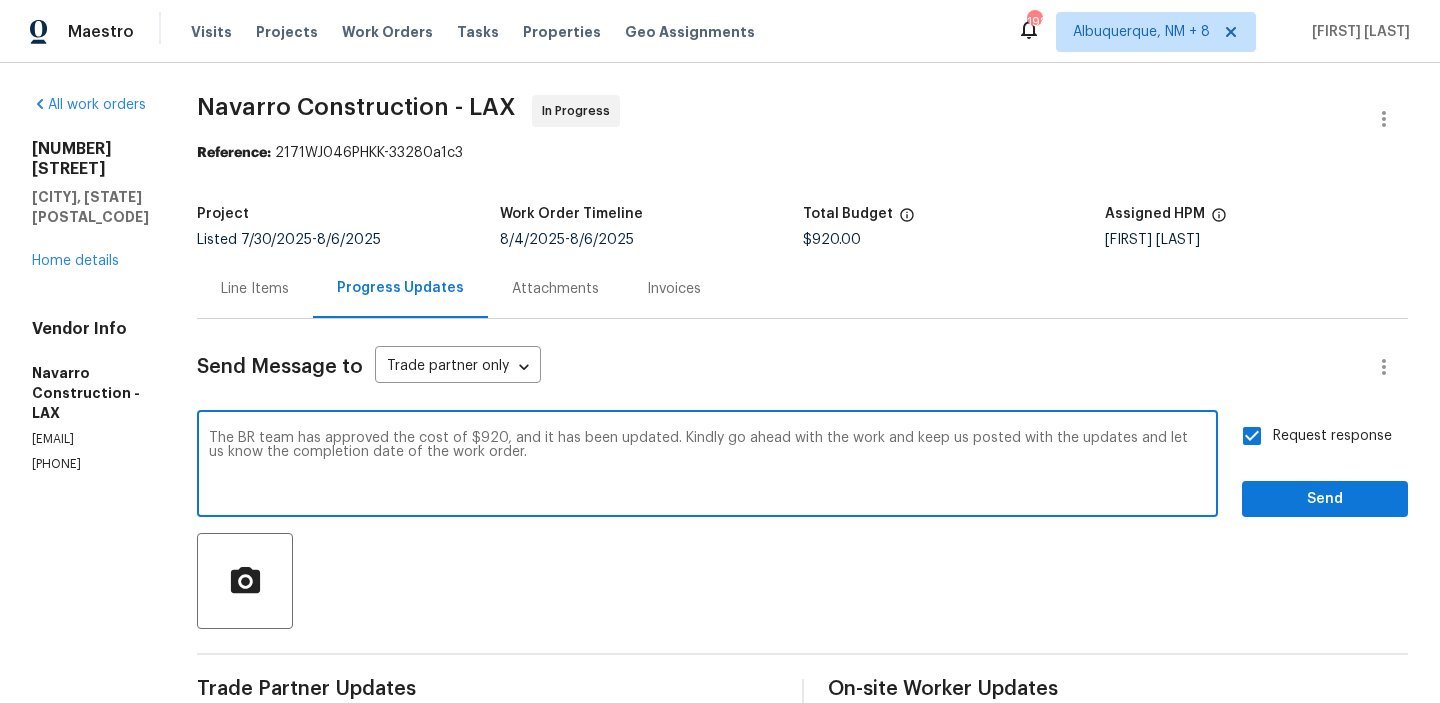 click on "The BR team has approved the cost of $920, and it has been updated. Kindly go ahead with the work and keep us posted with the updates and let us know the completion date of the work order." at bounding box center (707, 466) 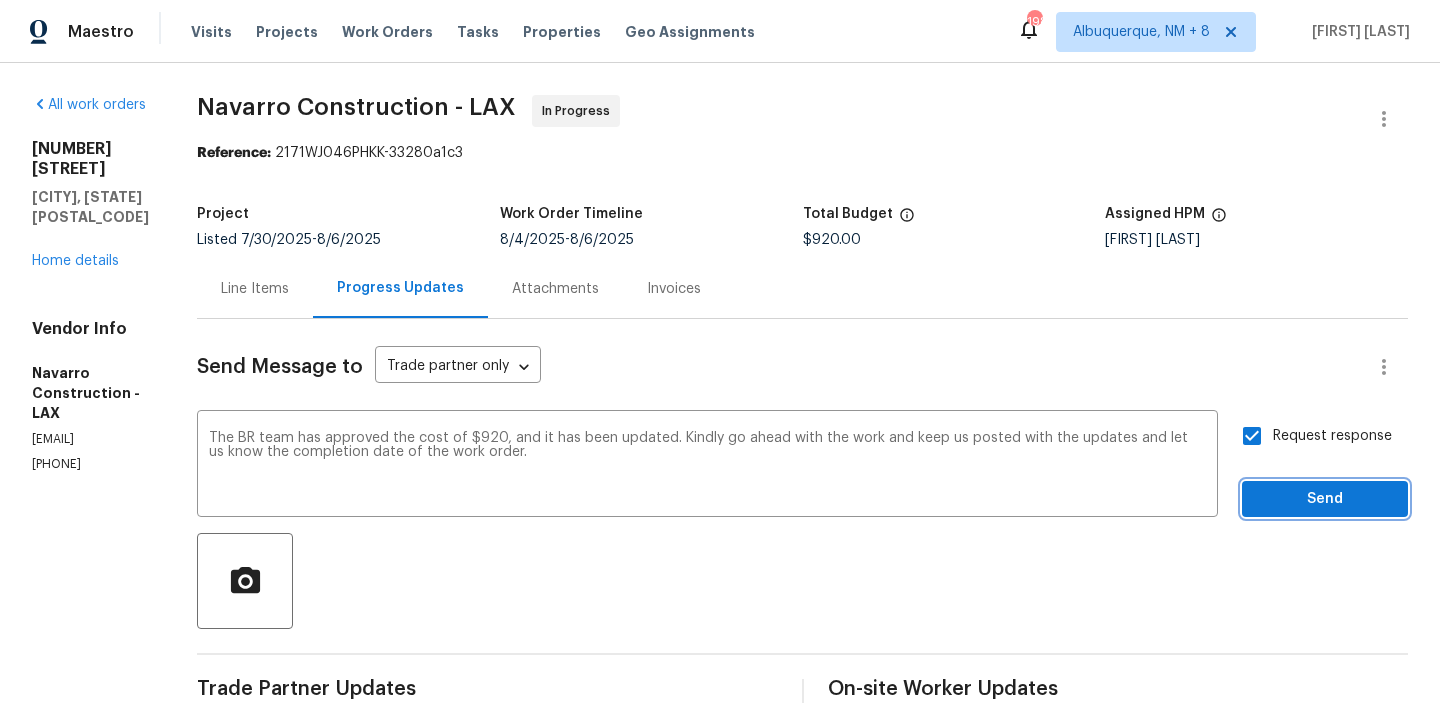 click on "Send" at bounding box center (1325, 499) 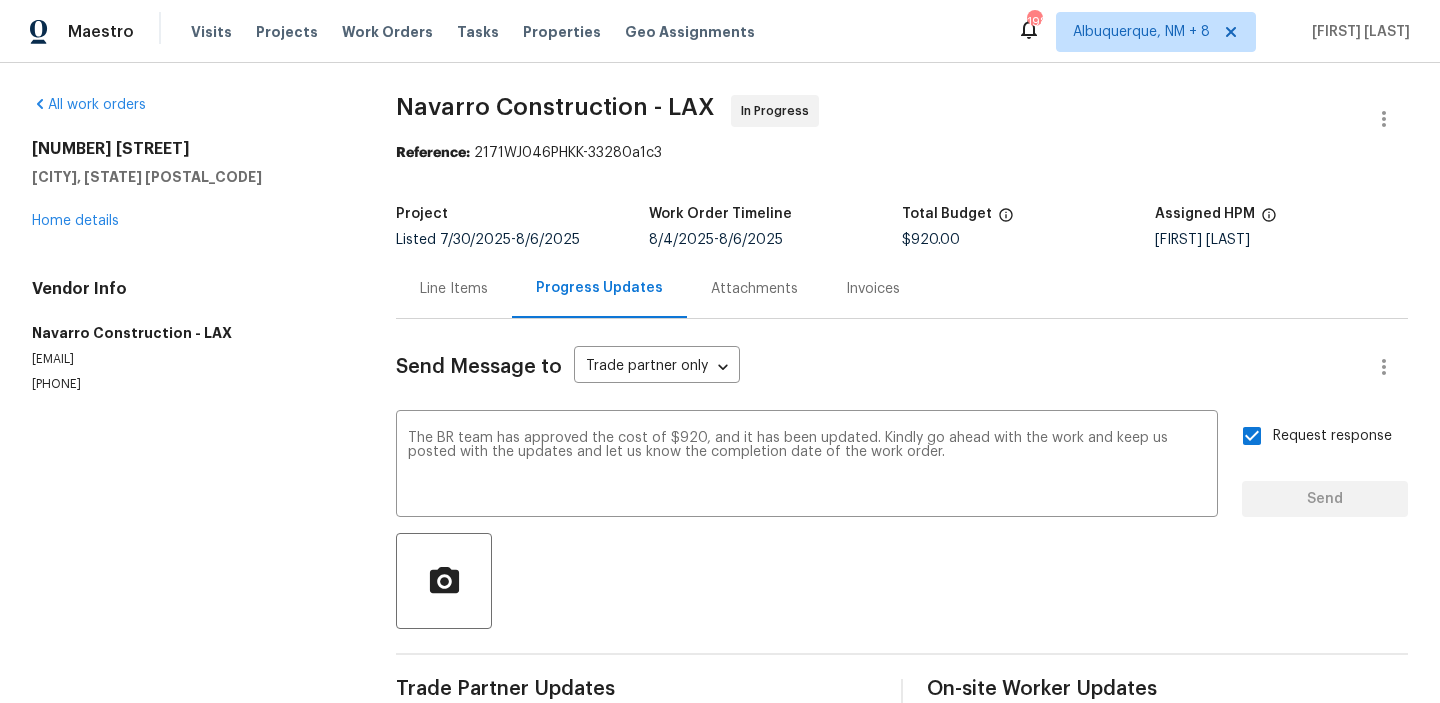 type 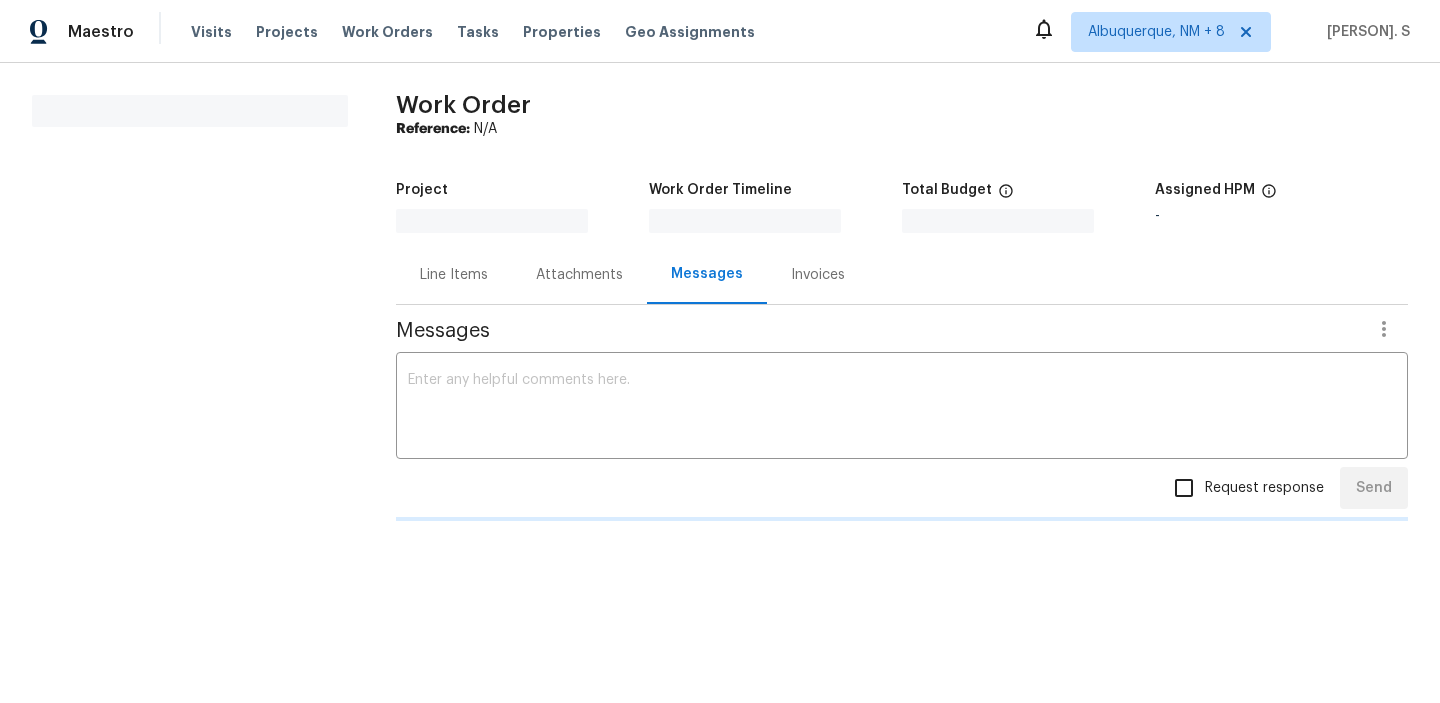 scroll, scrollTop: 0, scrollLeft: 0, axis: both 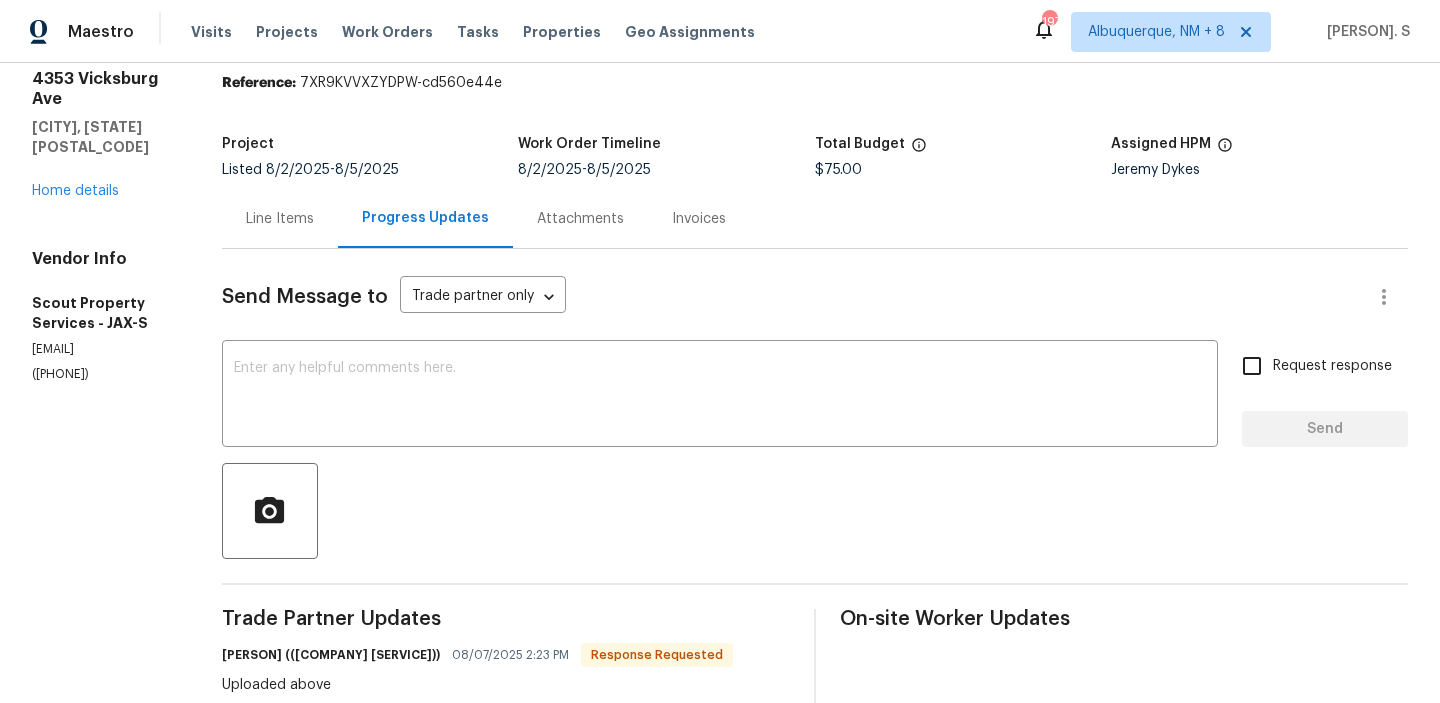 click on "Line Items" at bounding box center (280, 219) 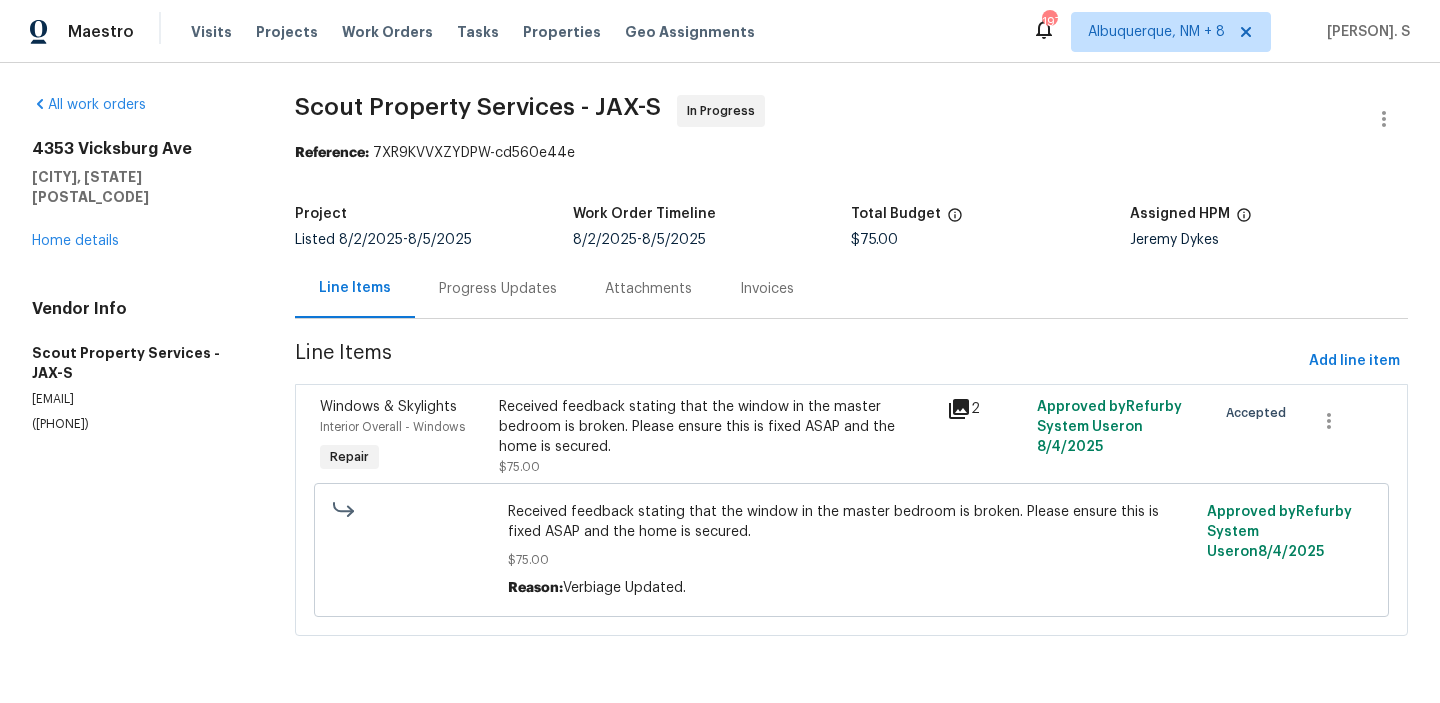 click on "Attachments" at bounding box center [648, 288] 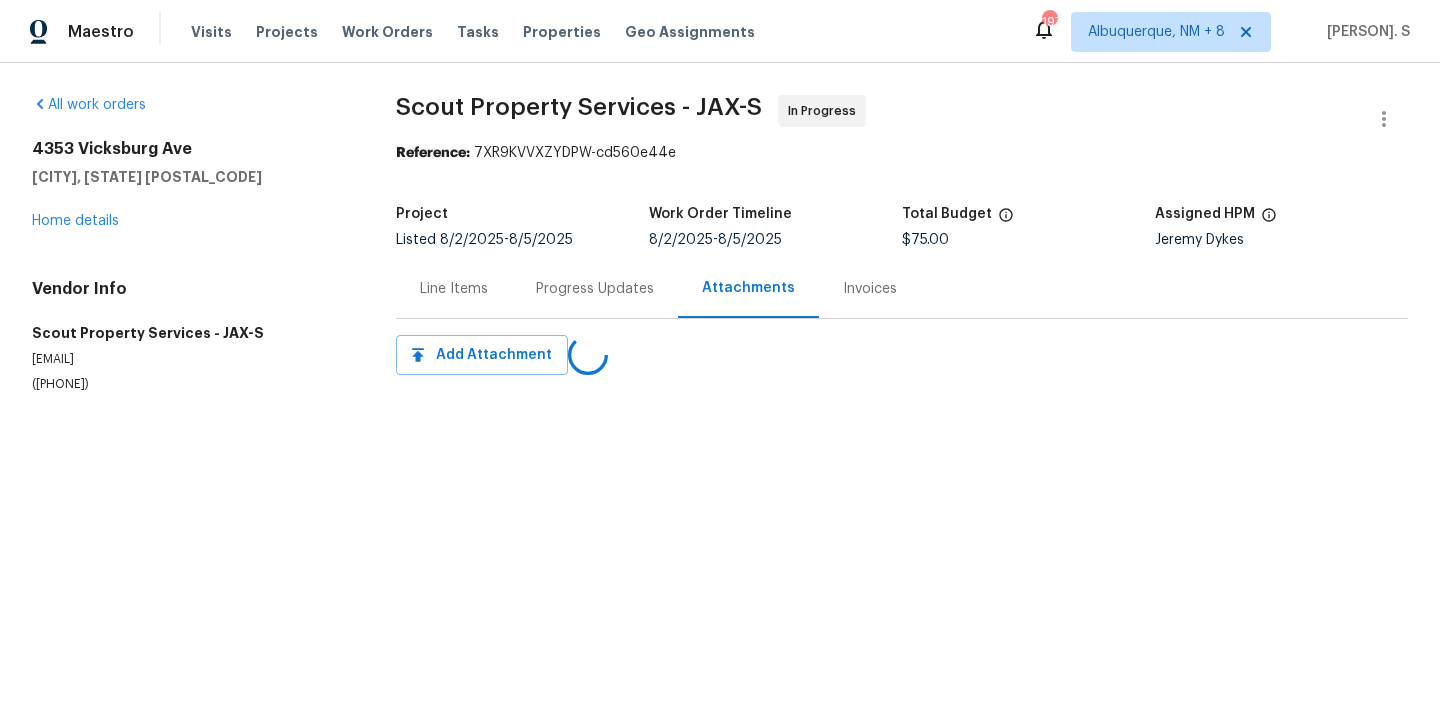 click on "Progress Updates" at bounding box center [595, 288] 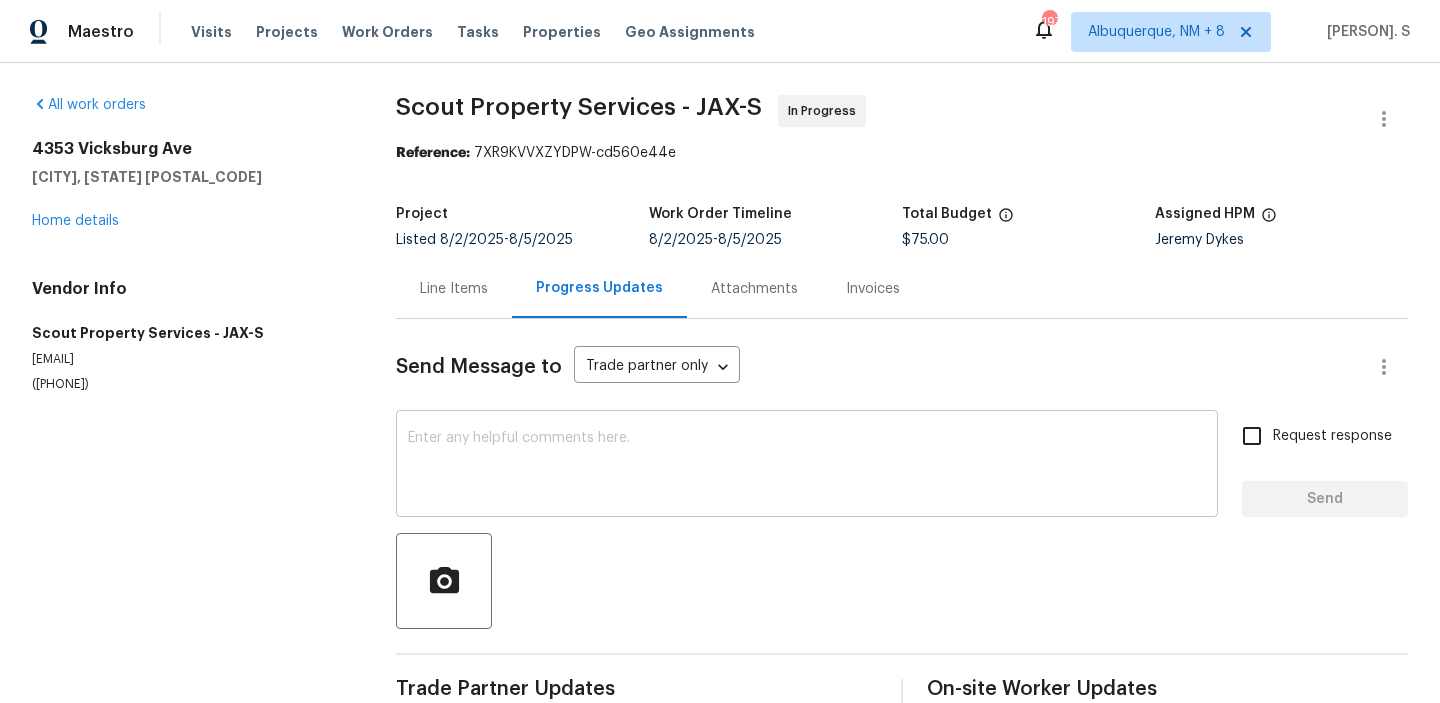 click on "x ​" at bounding box center [807, 466] 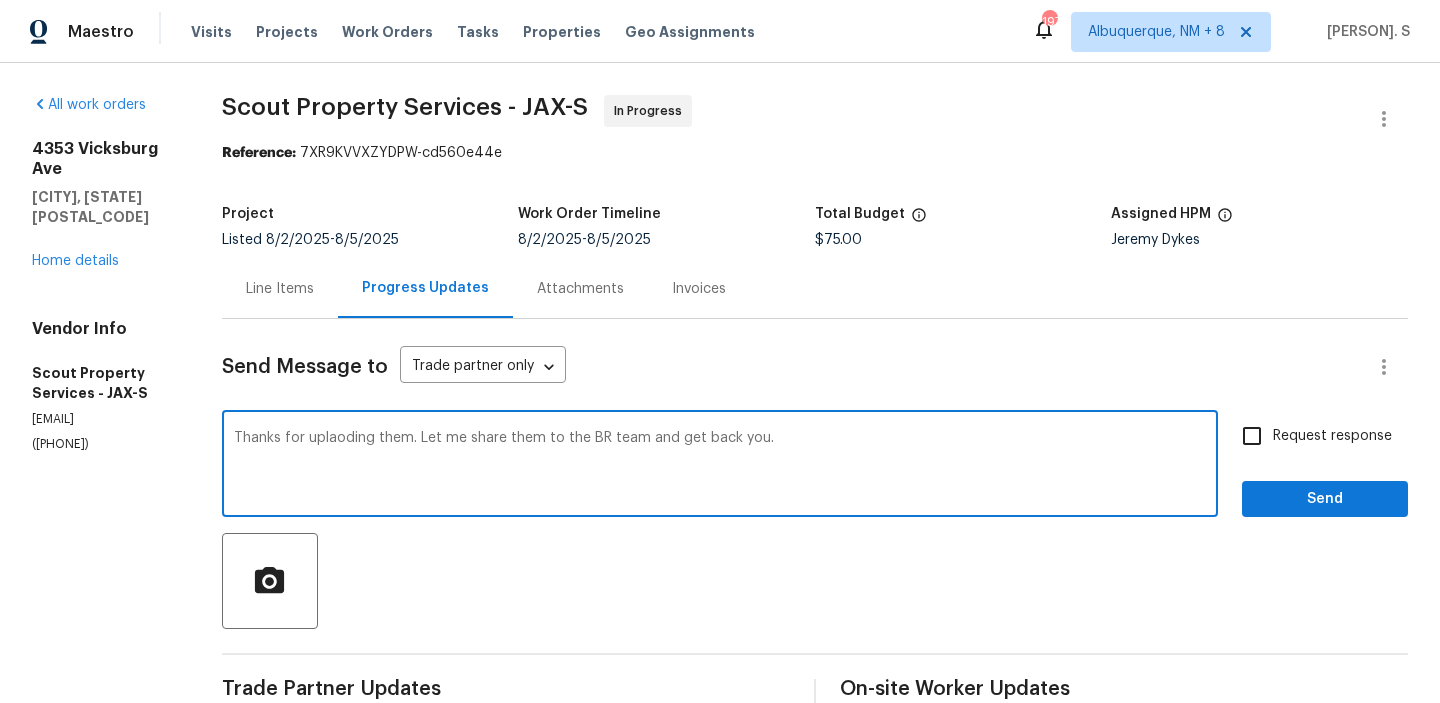 click on "Thanks for uplaoding them. Let me share them to the BR team and get back you." at bounding box center (720, 466) 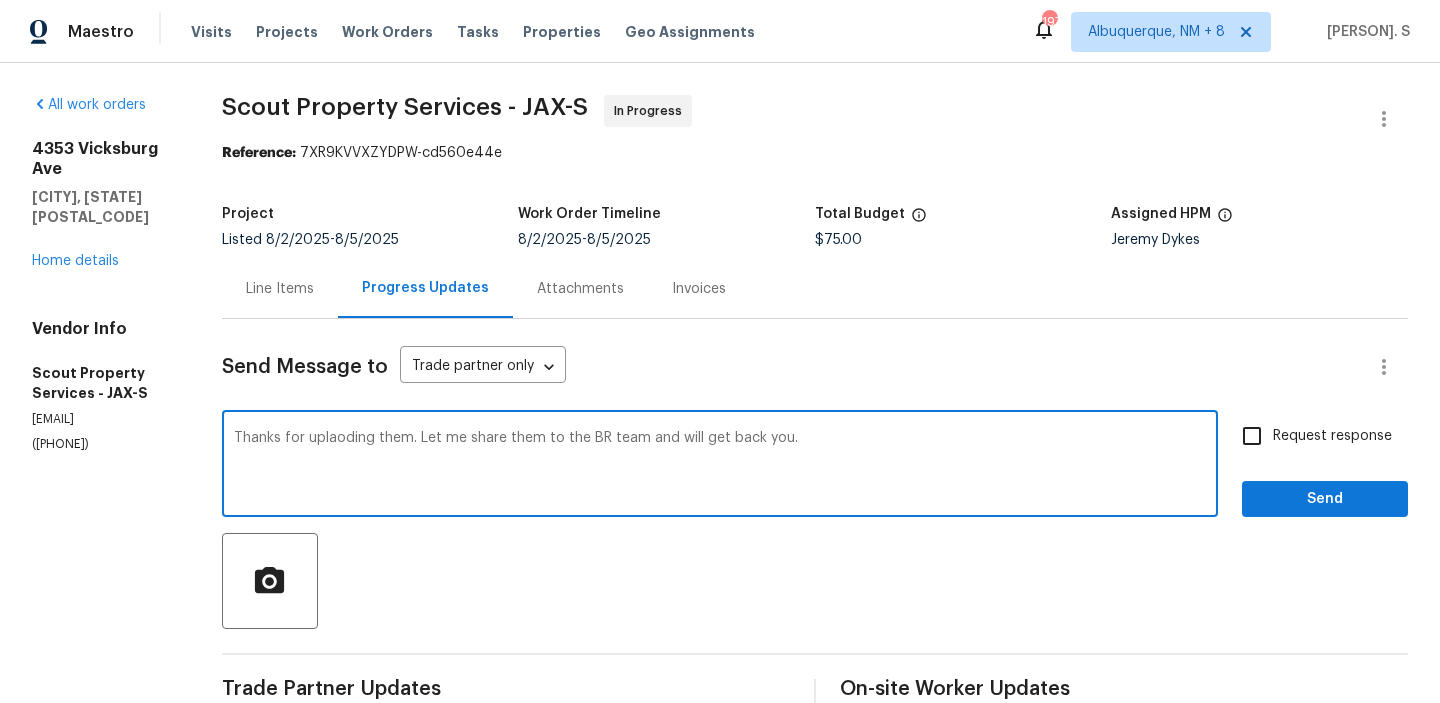click on "Fix the preposition" at bounding box center [0, 0] 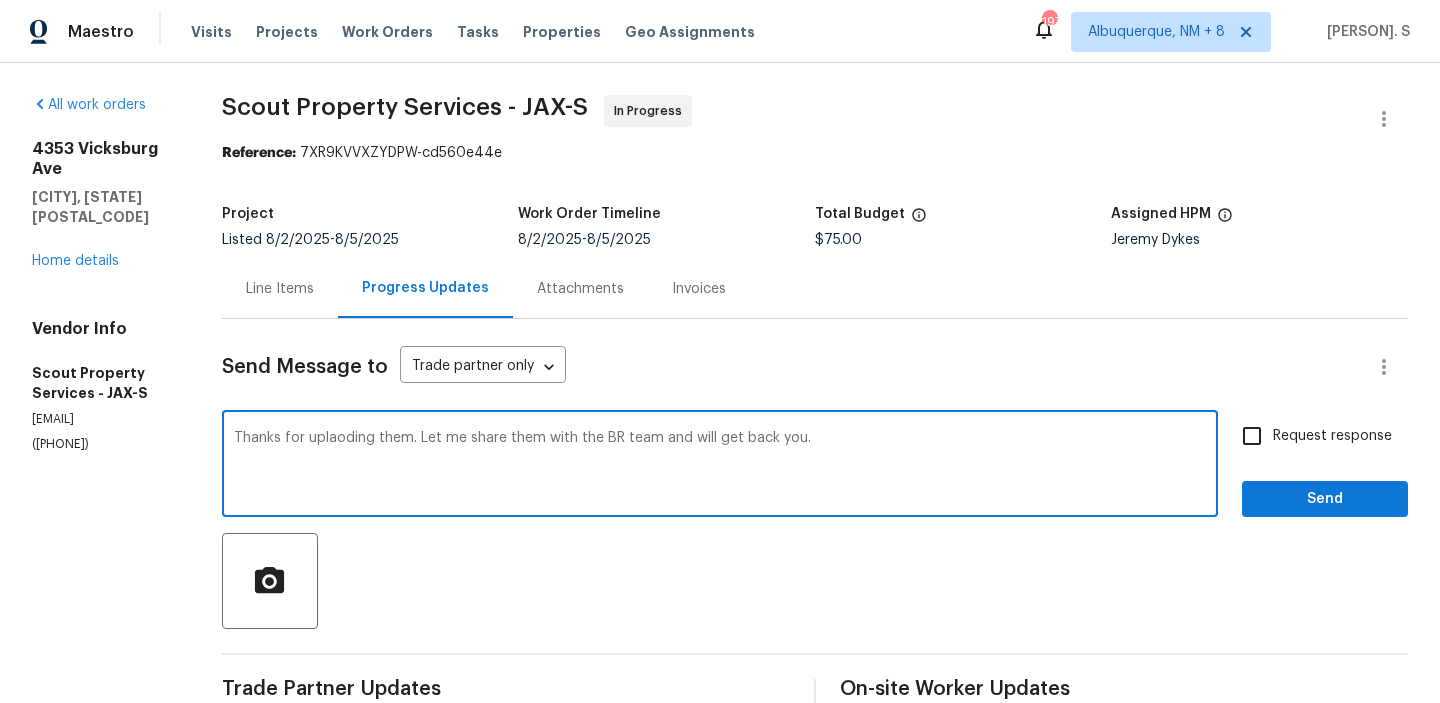 click on "back" at bounding box center [0, 0] 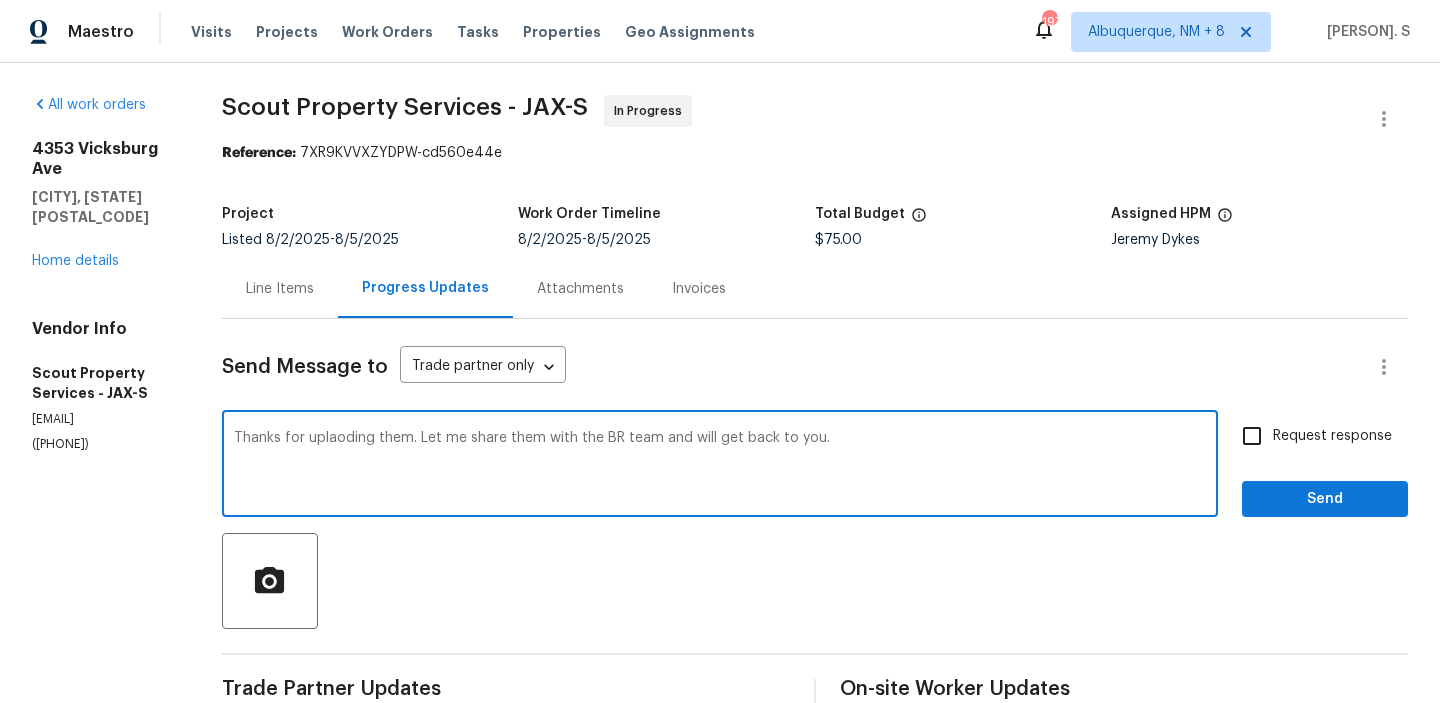 click on "uploading" at bounding box center [0, 0] 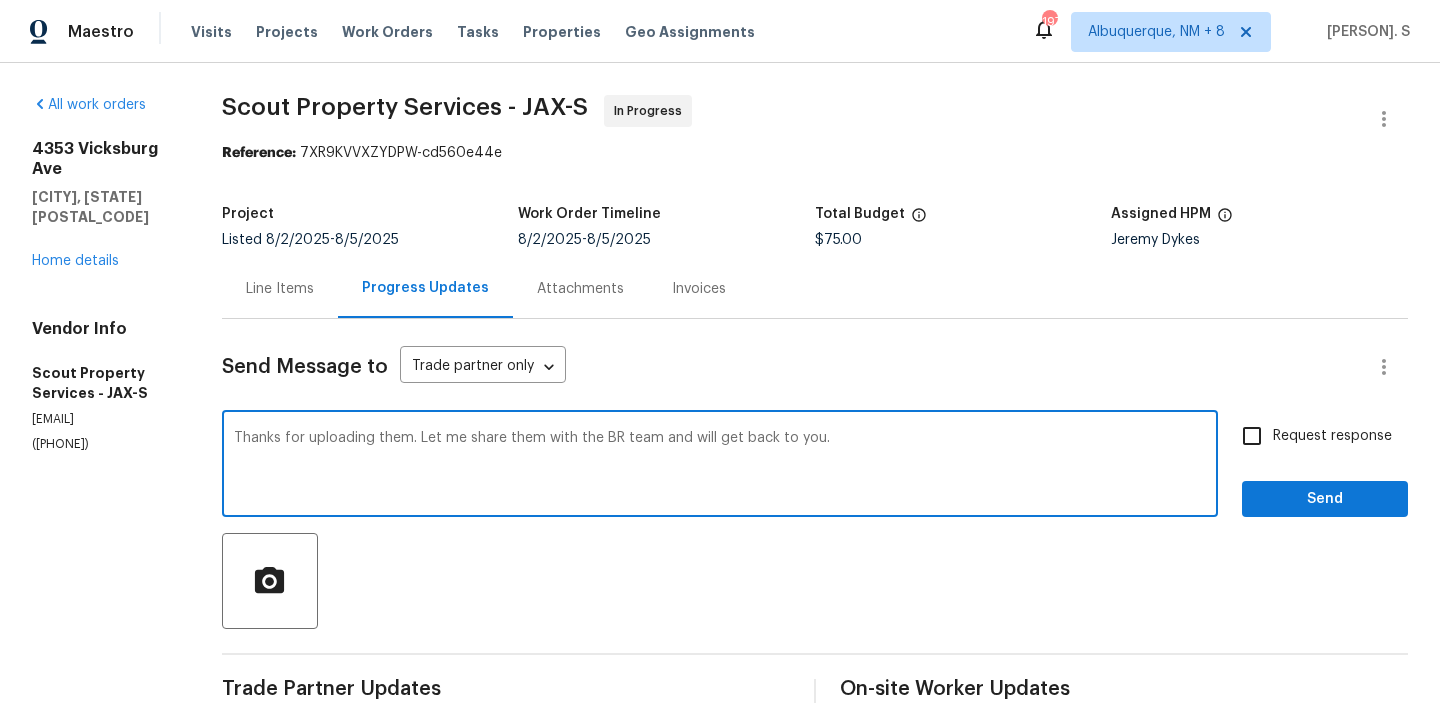 click on "Thanks for uploading them. Let me share them with the BR team and will get back to you." at bounding box center [720, 466] 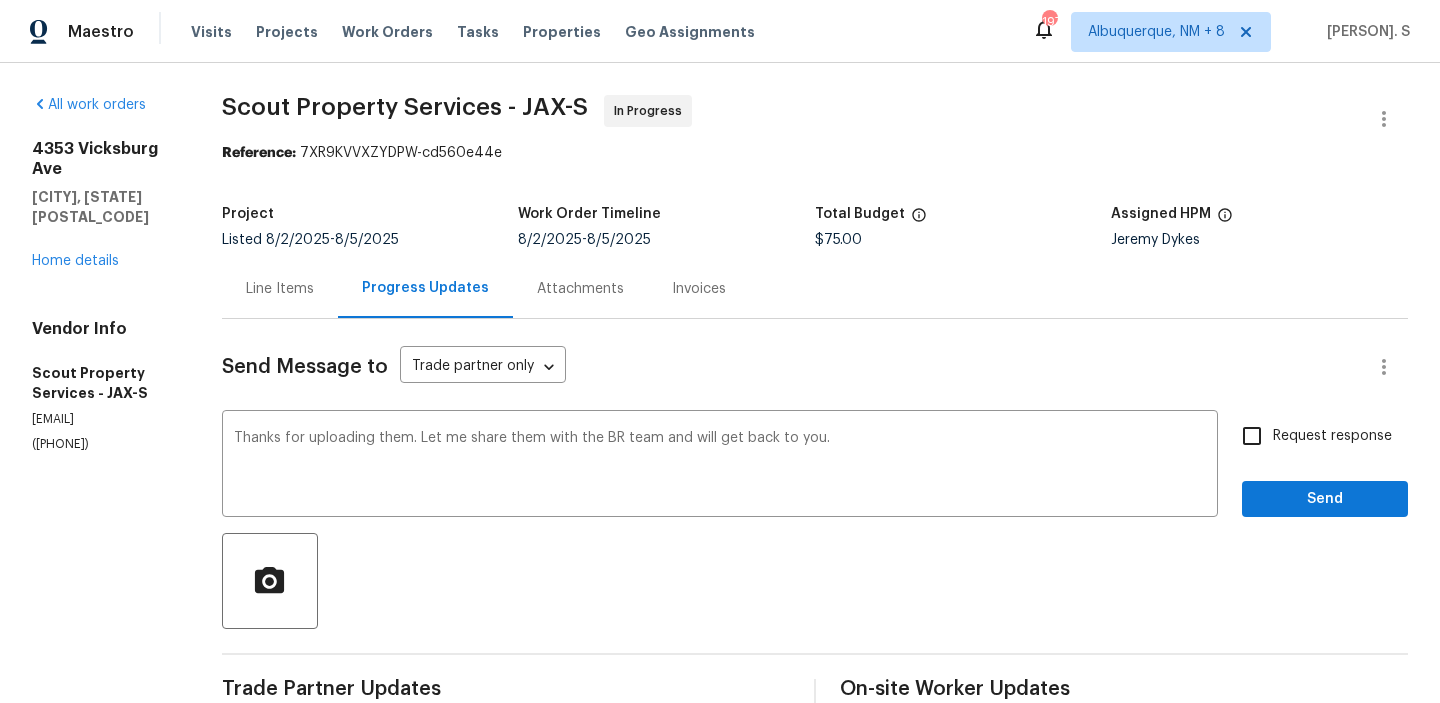 click on "Request response" at bounding box center [1332, 436] 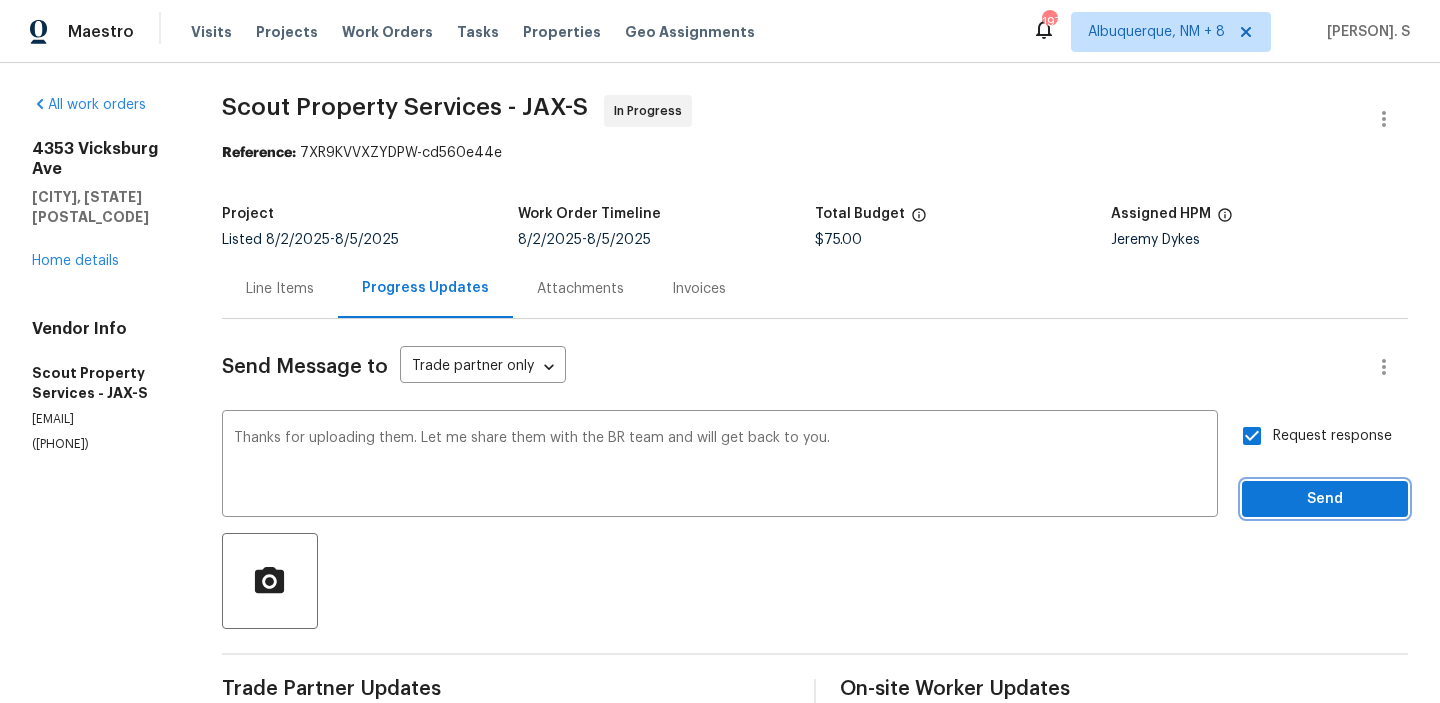 click on "Send" at bounding box center [1325, 499] 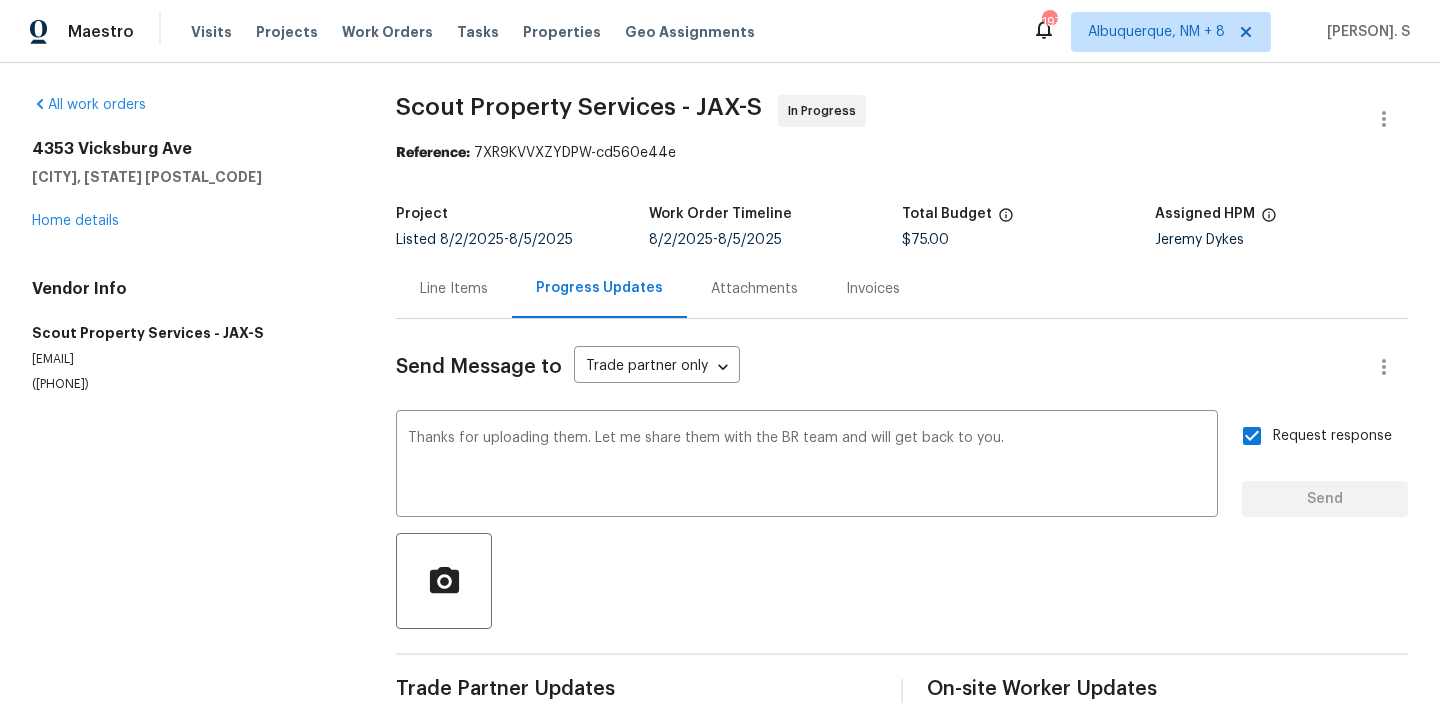 type 